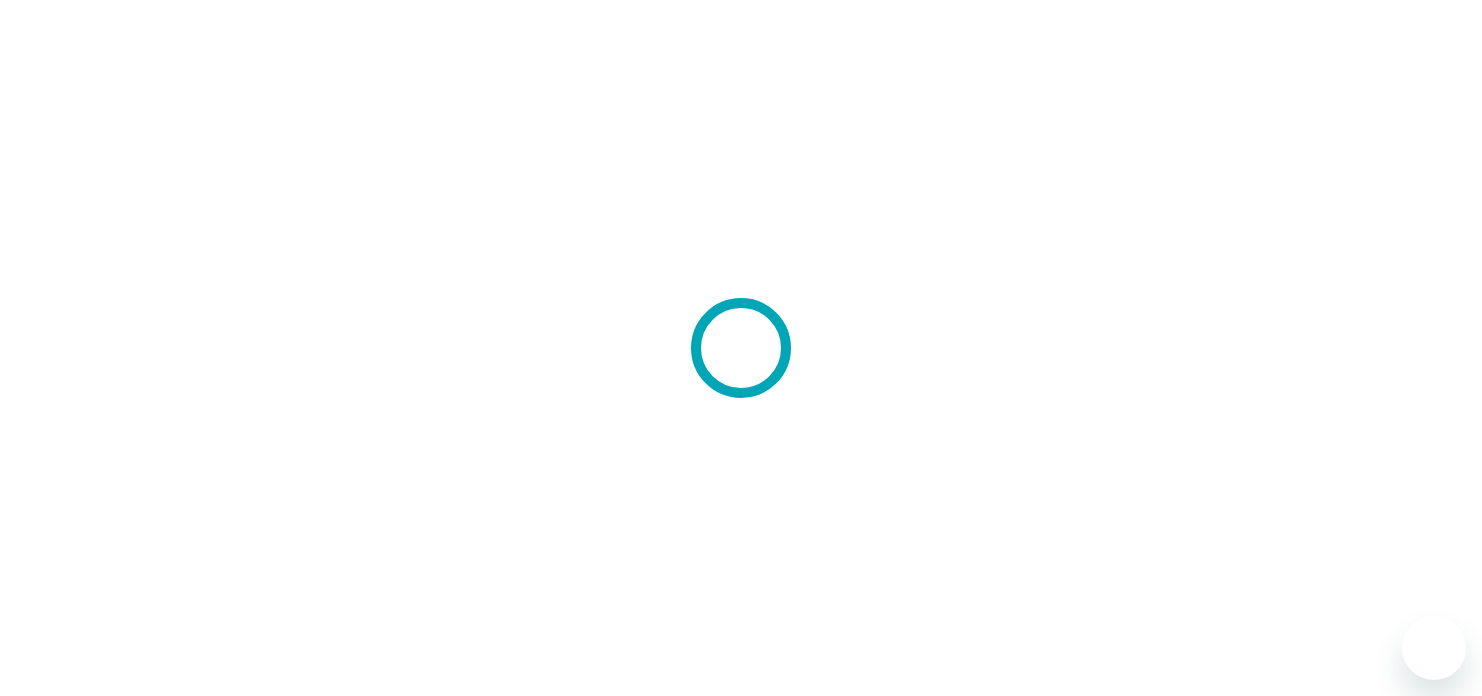 scroll, scrollTop: 0, scrollLeft: 0, axis: both 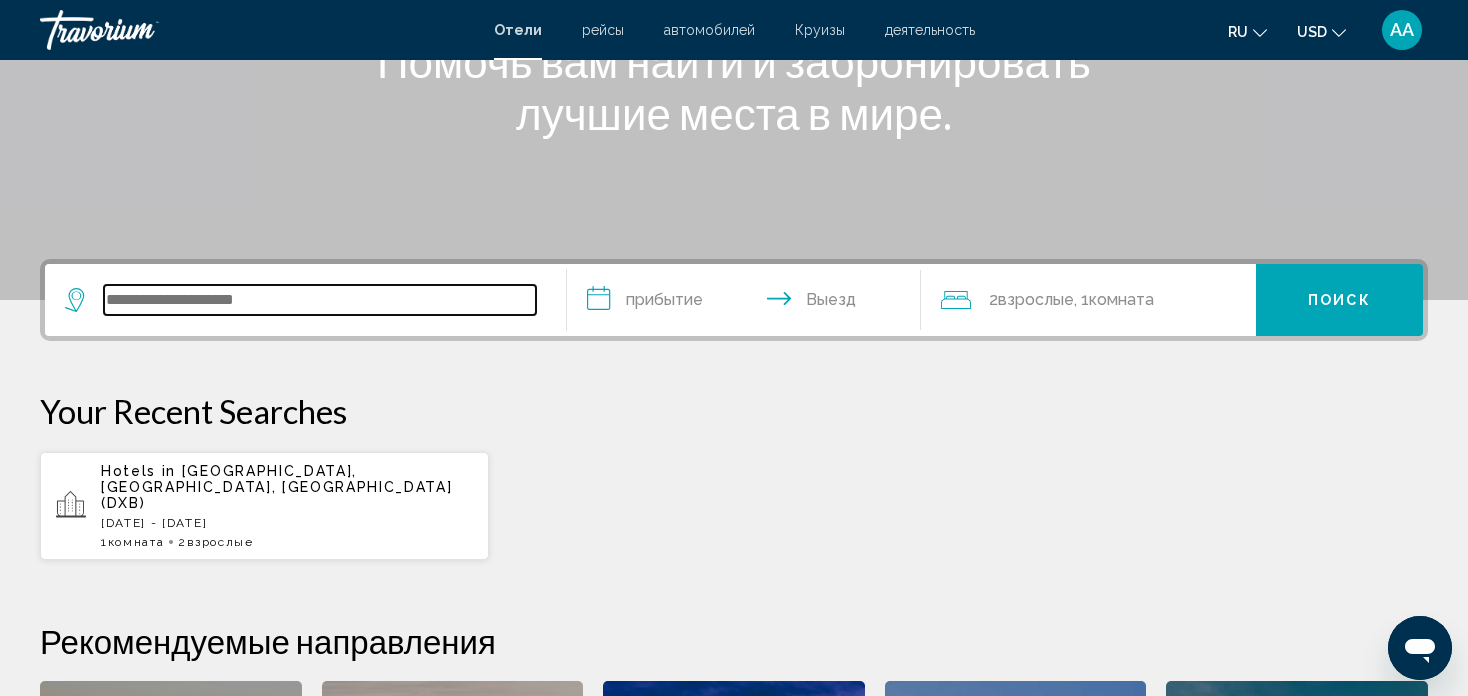 click at bounding box center (320, 300) 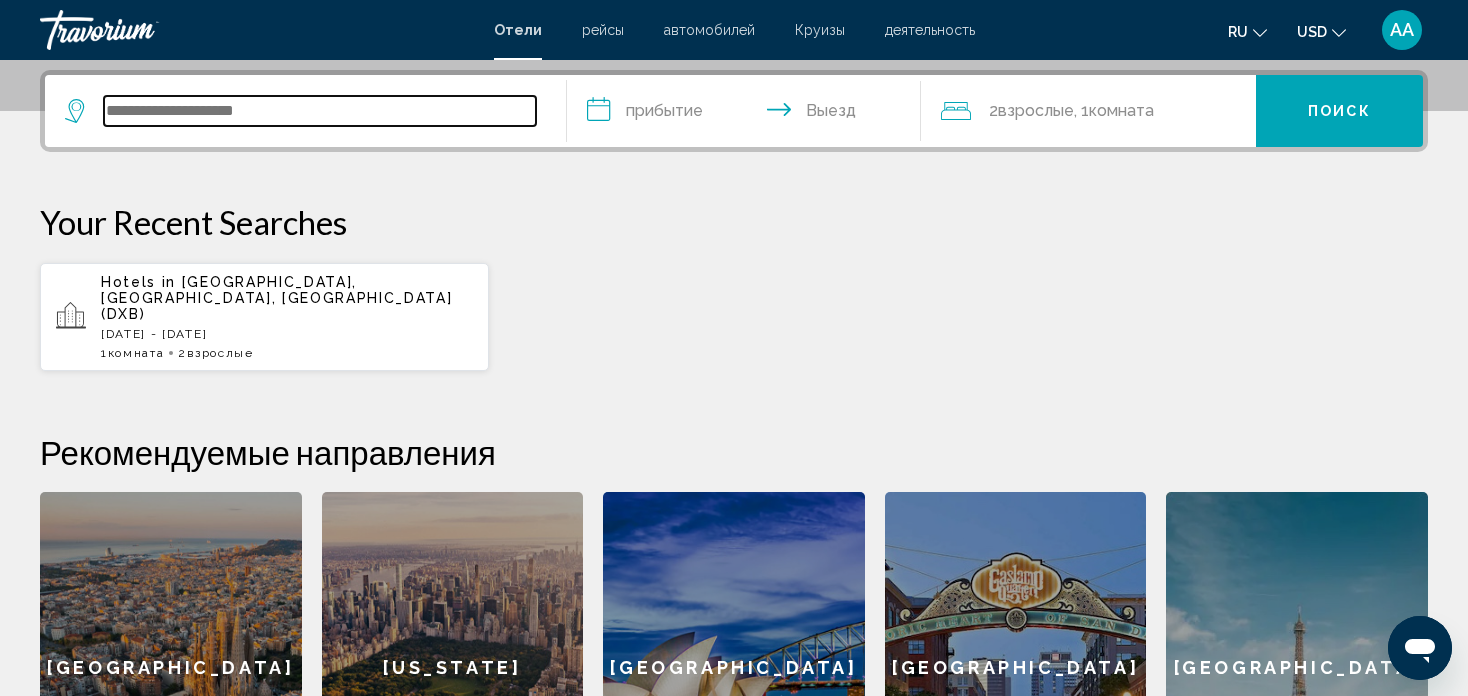 scroll, scrollTop: 493, scrollLeft: 0, axis: vertical 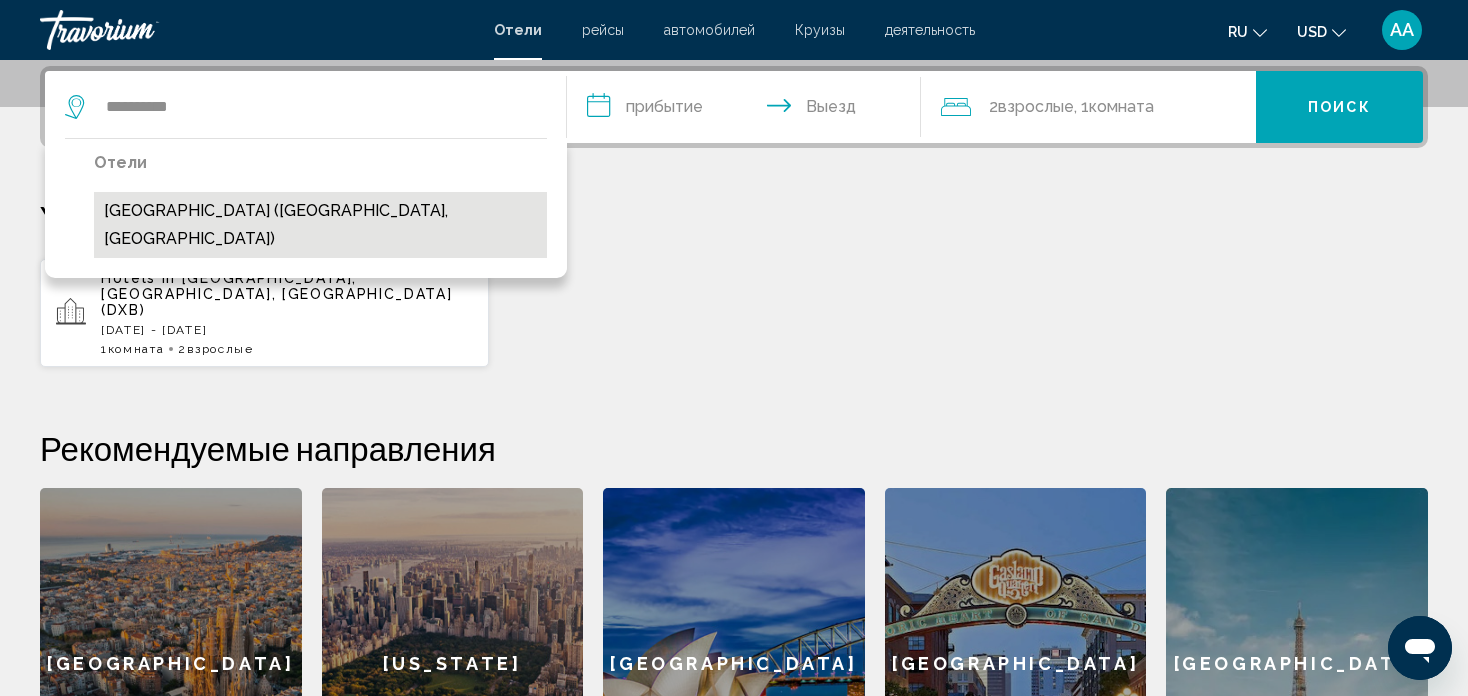 click on "Selcukhan Hotel (Kemer, TR)" at bounding box center (320, 225) 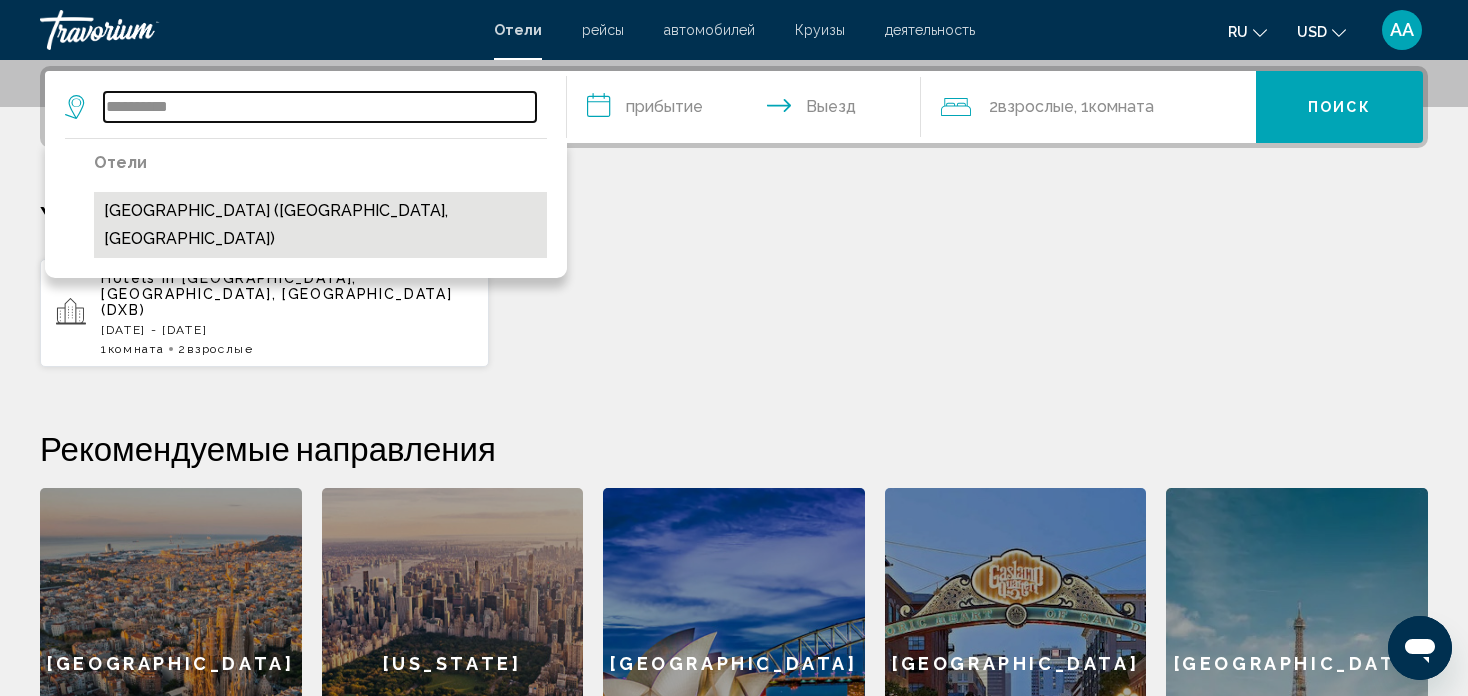 type on "**********" 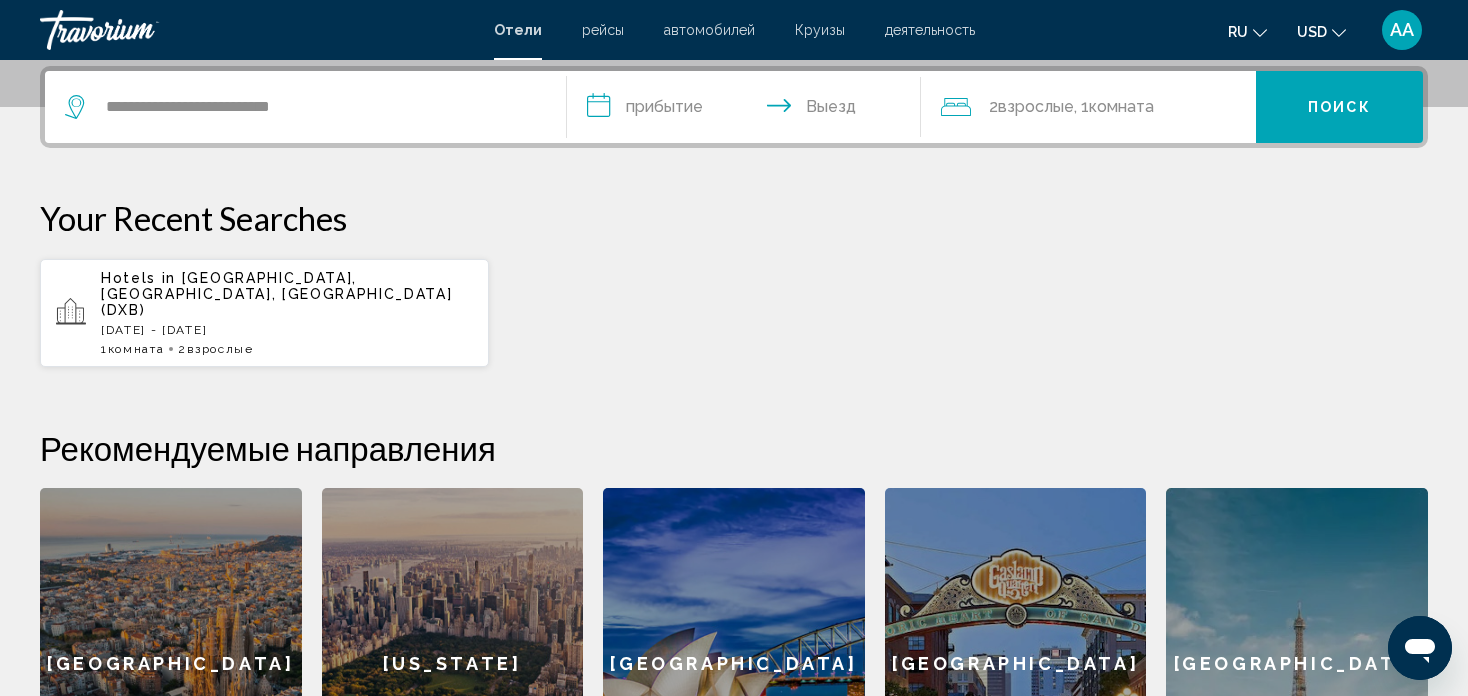 click on "**********" at bounding box center [748, 110] 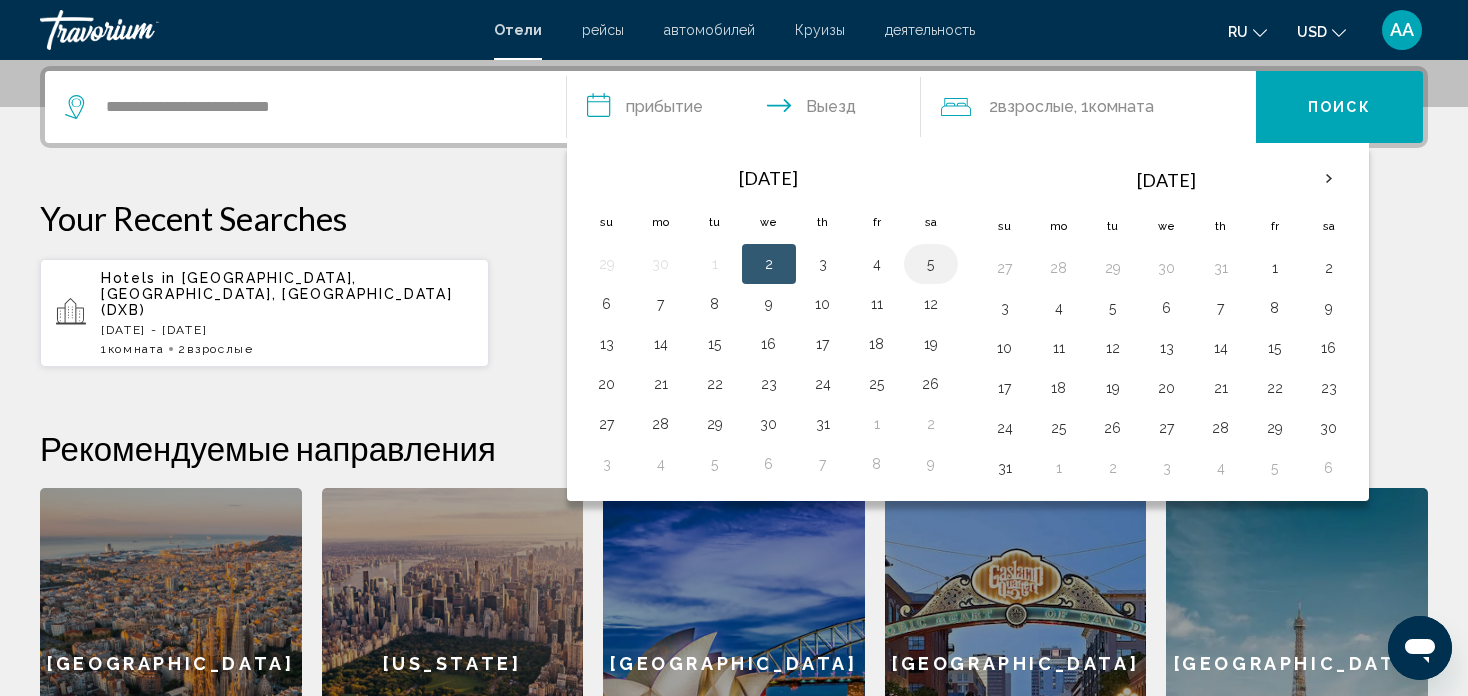 click on "5" at bounding box center (931, 264) 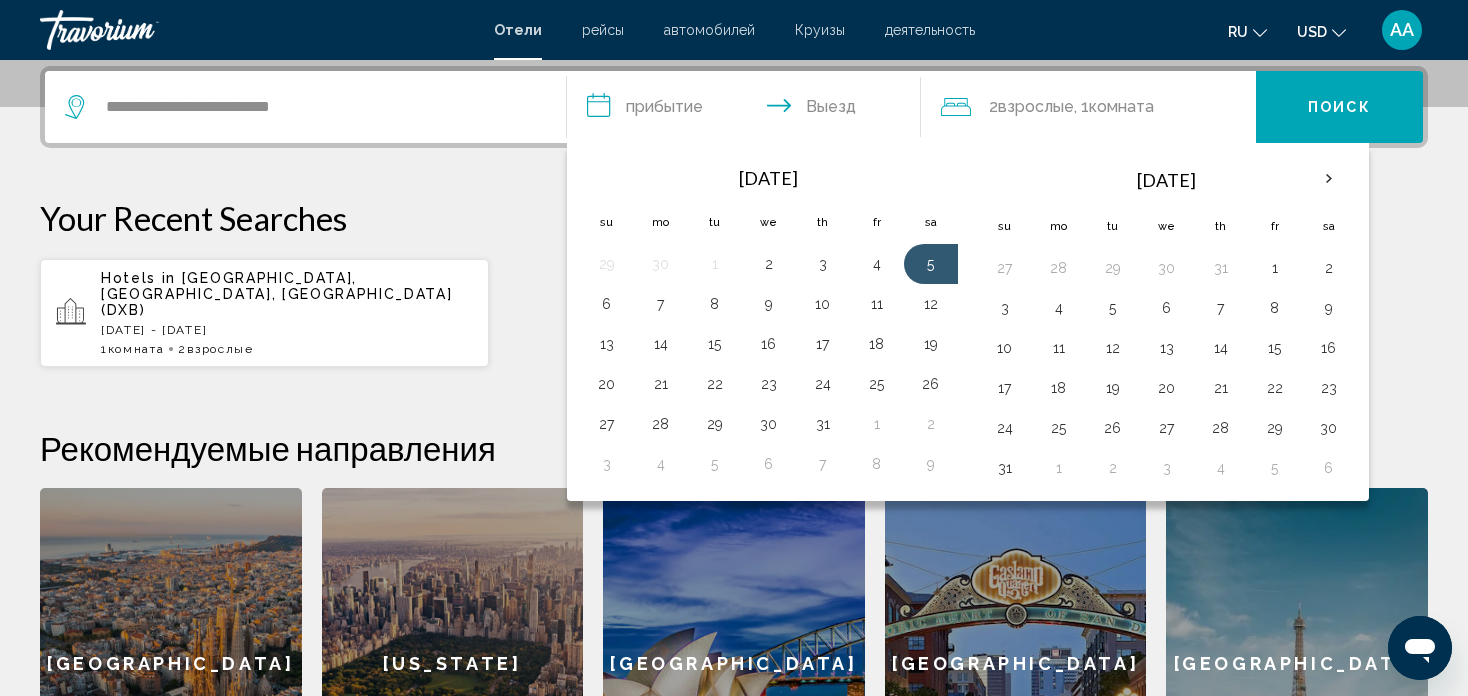 click on "**********" at bounding box center (748, 110) 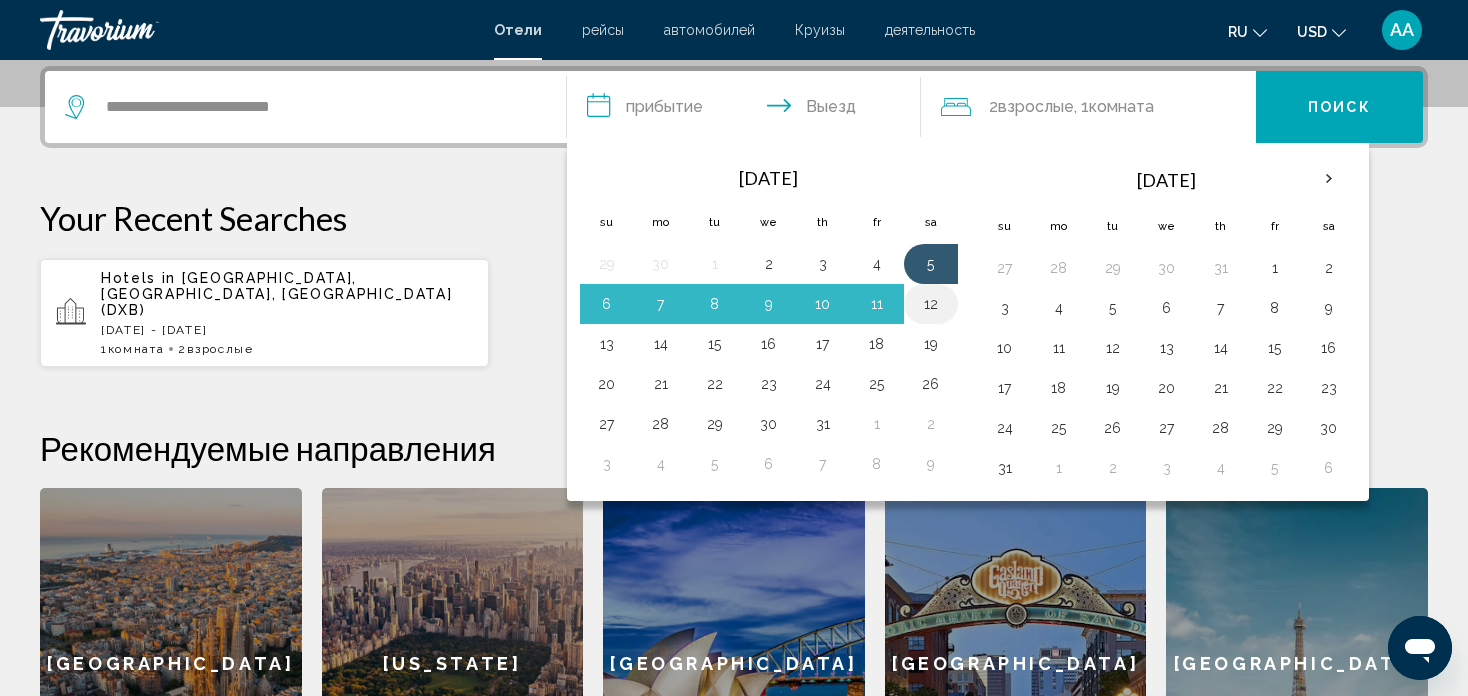click on "12" at bounding box center (931, 304) 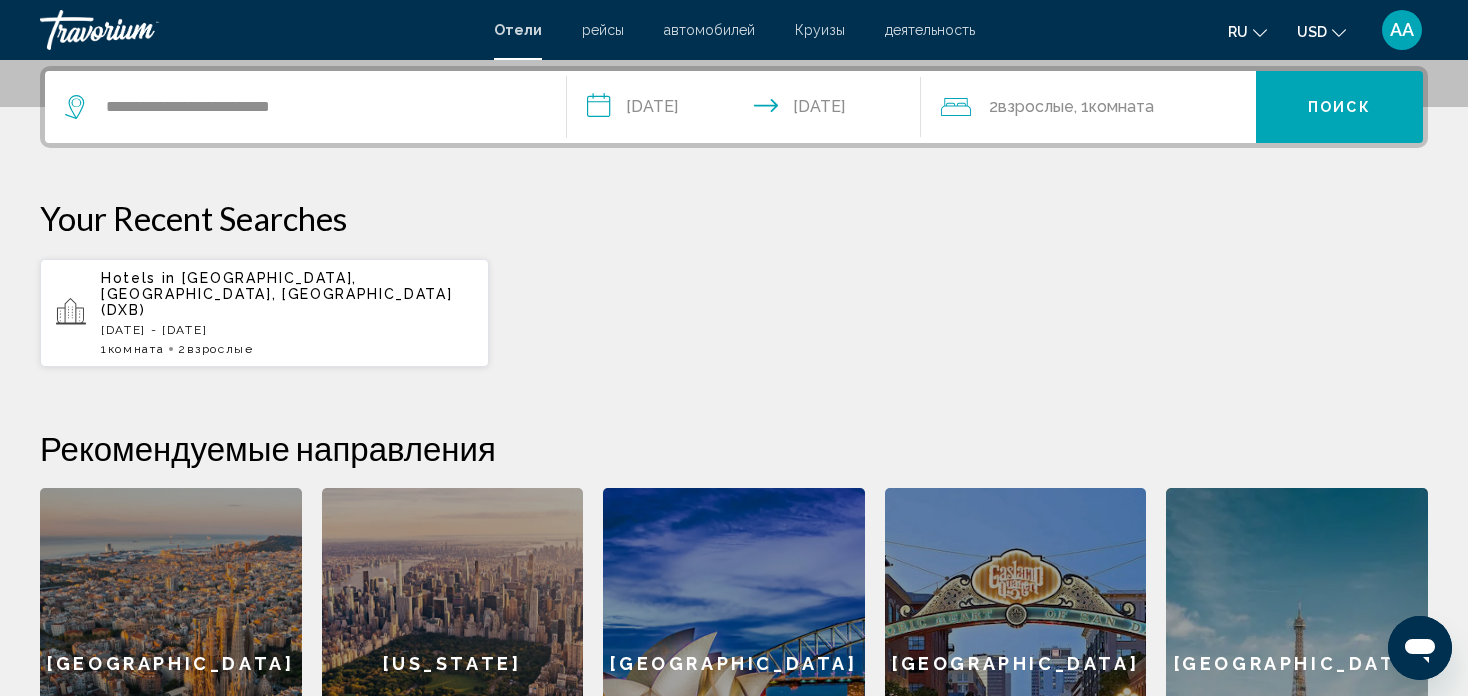 click on "Комната" 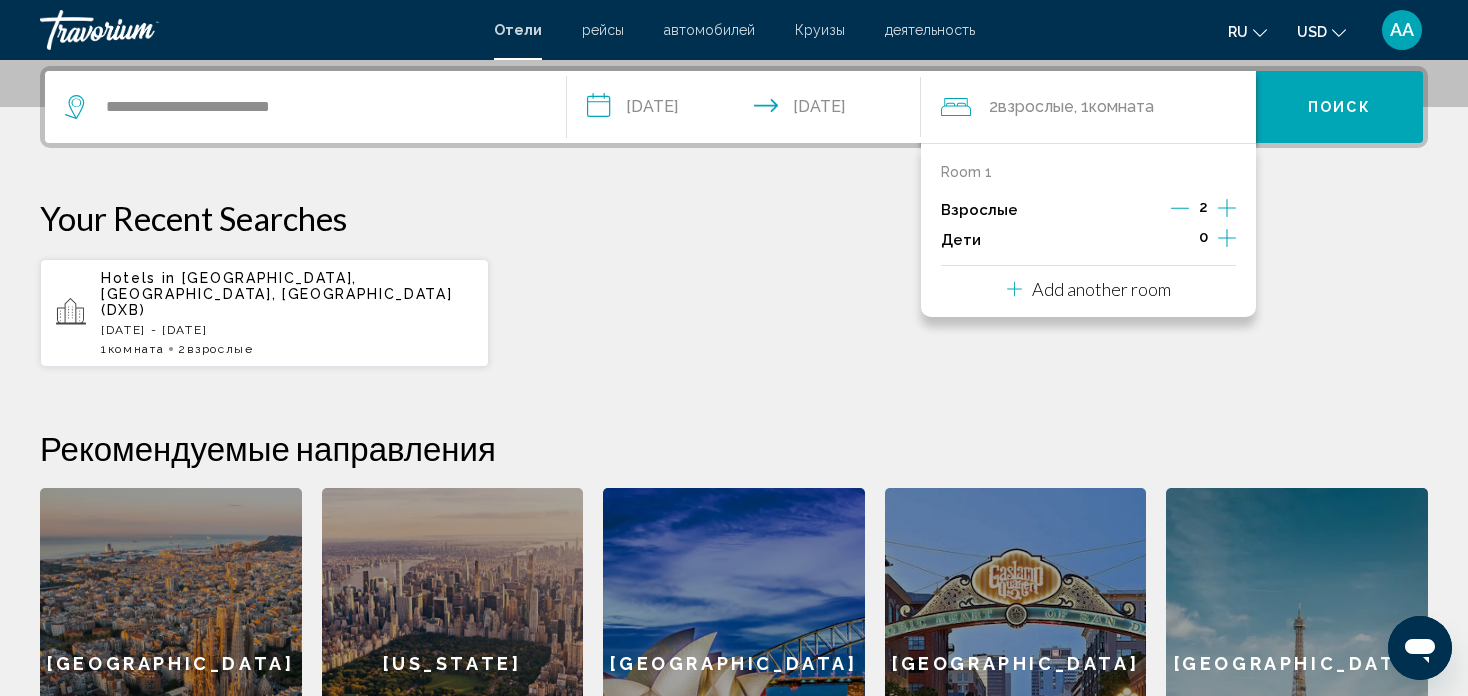 click 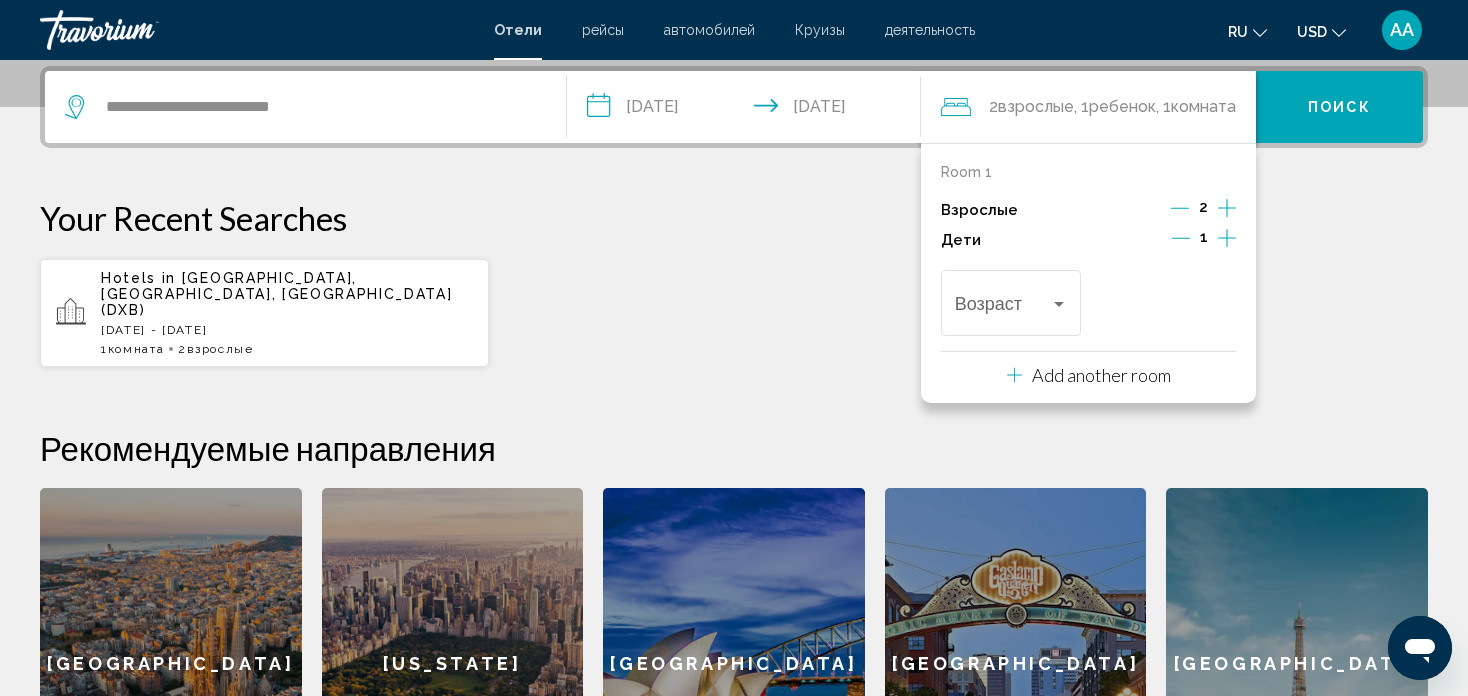 click 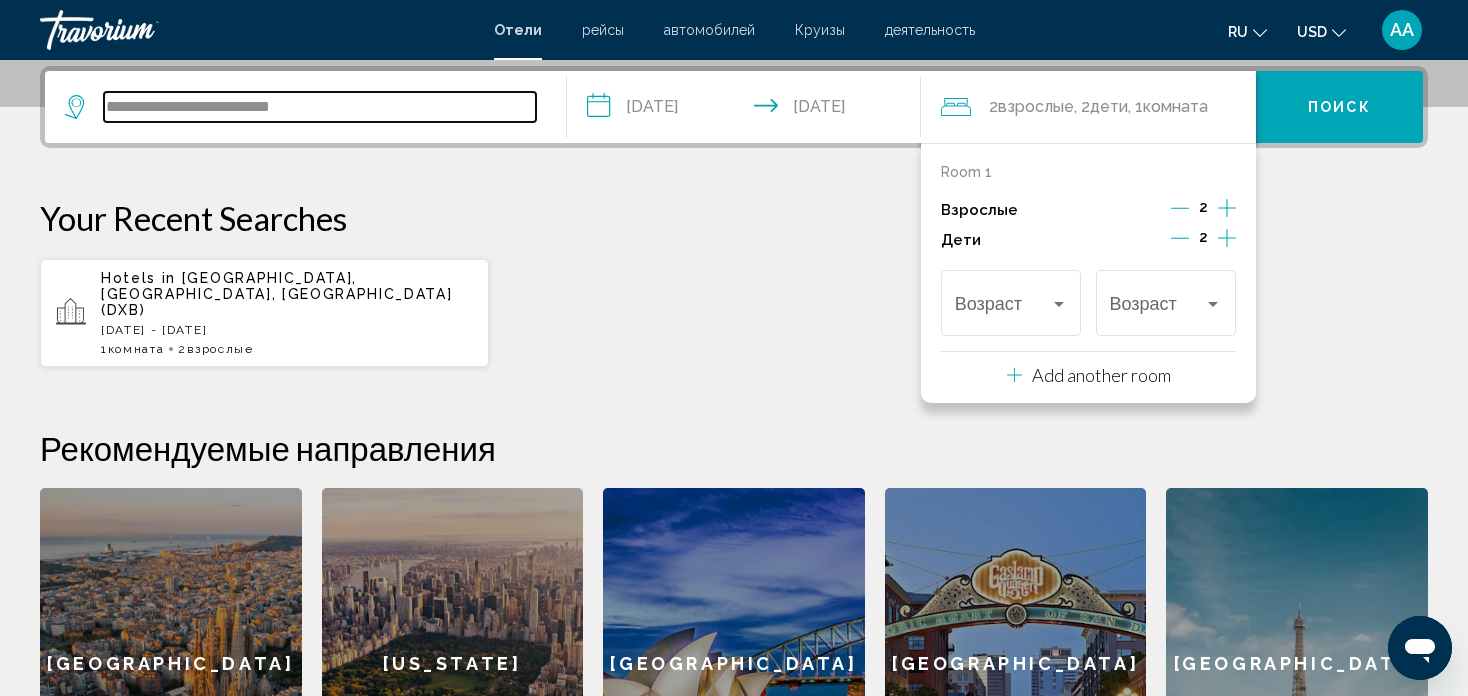 click on "**********" at bounding box center (320, 107) 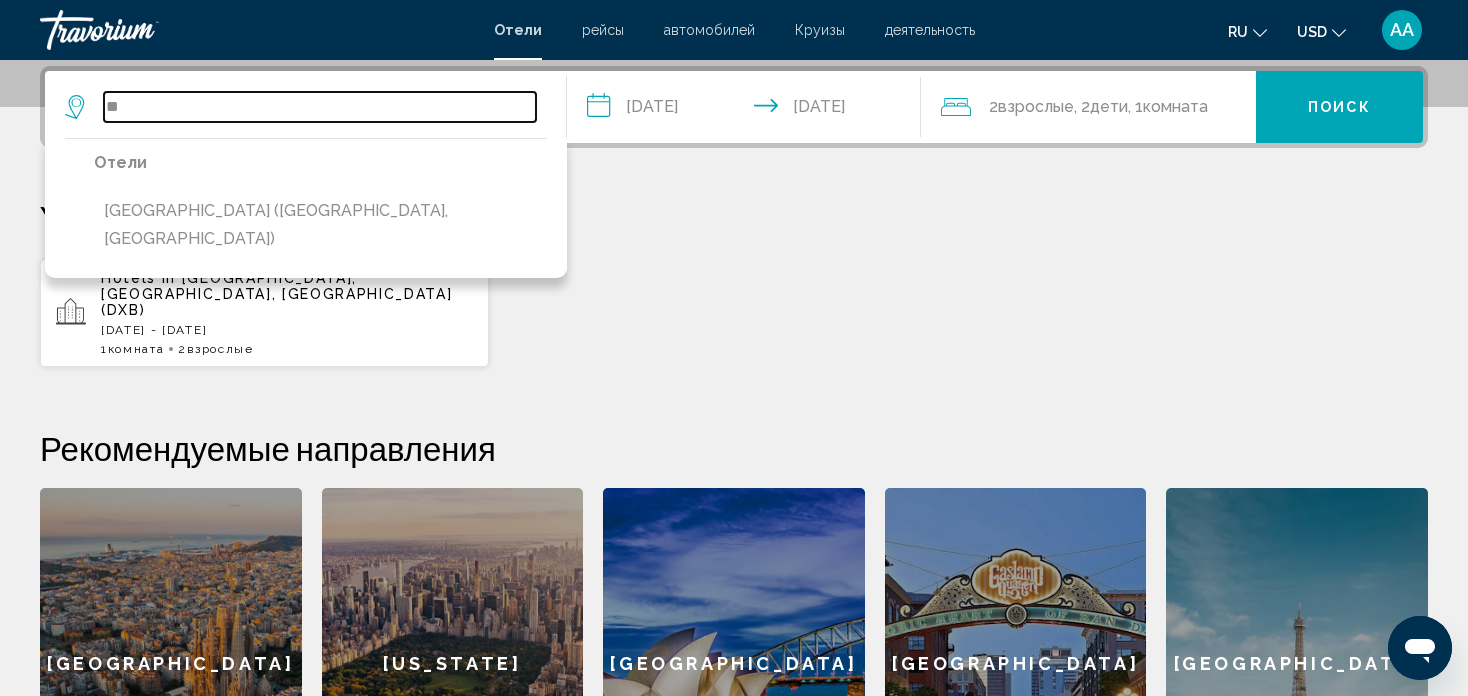 type on "*" 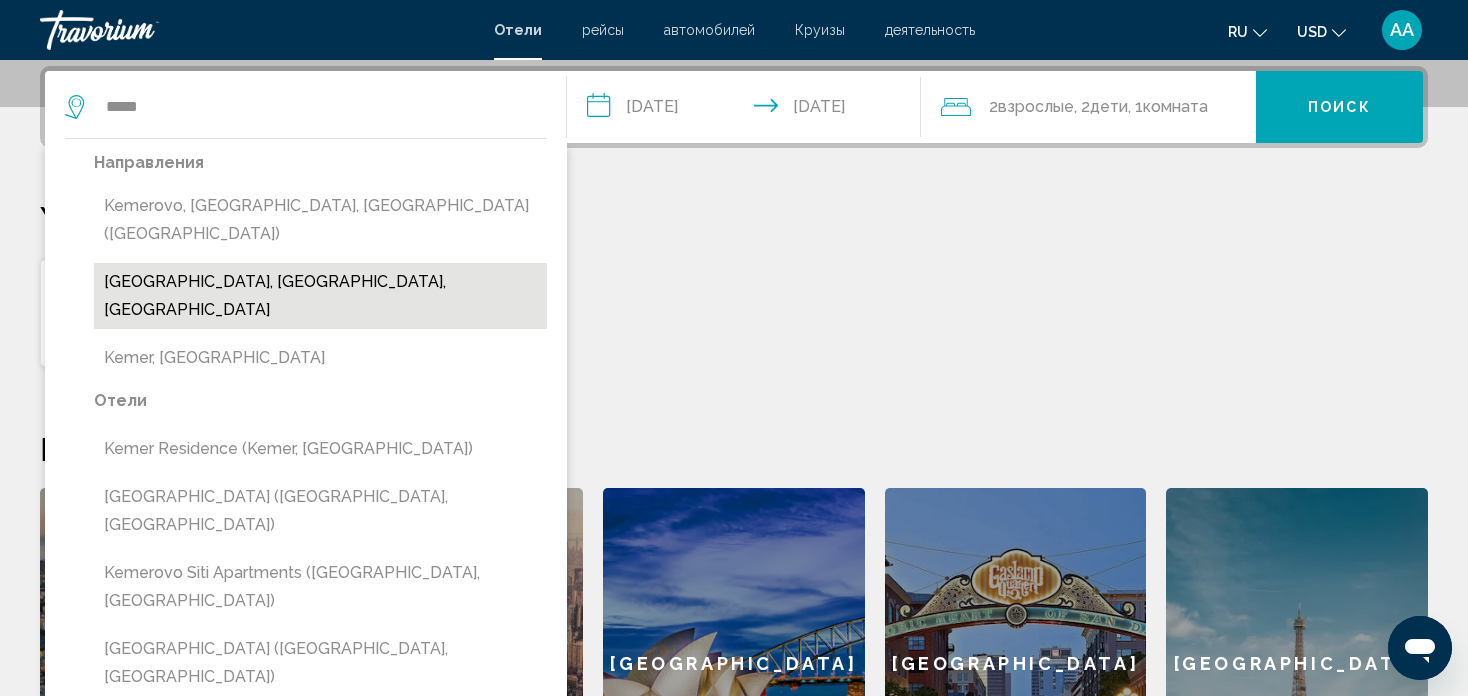 click on "Kemer, Antalya, Turkey" at bounding box center [320, 296] 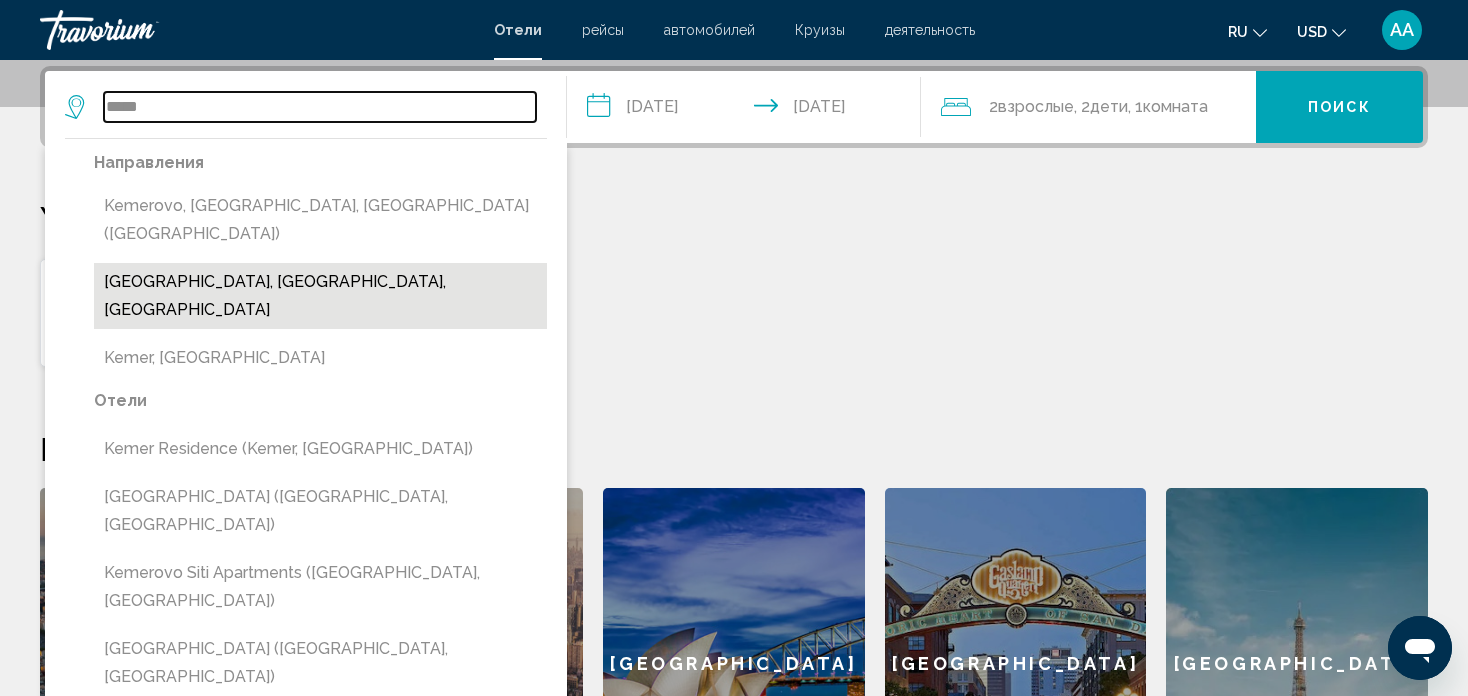 type on "**********" 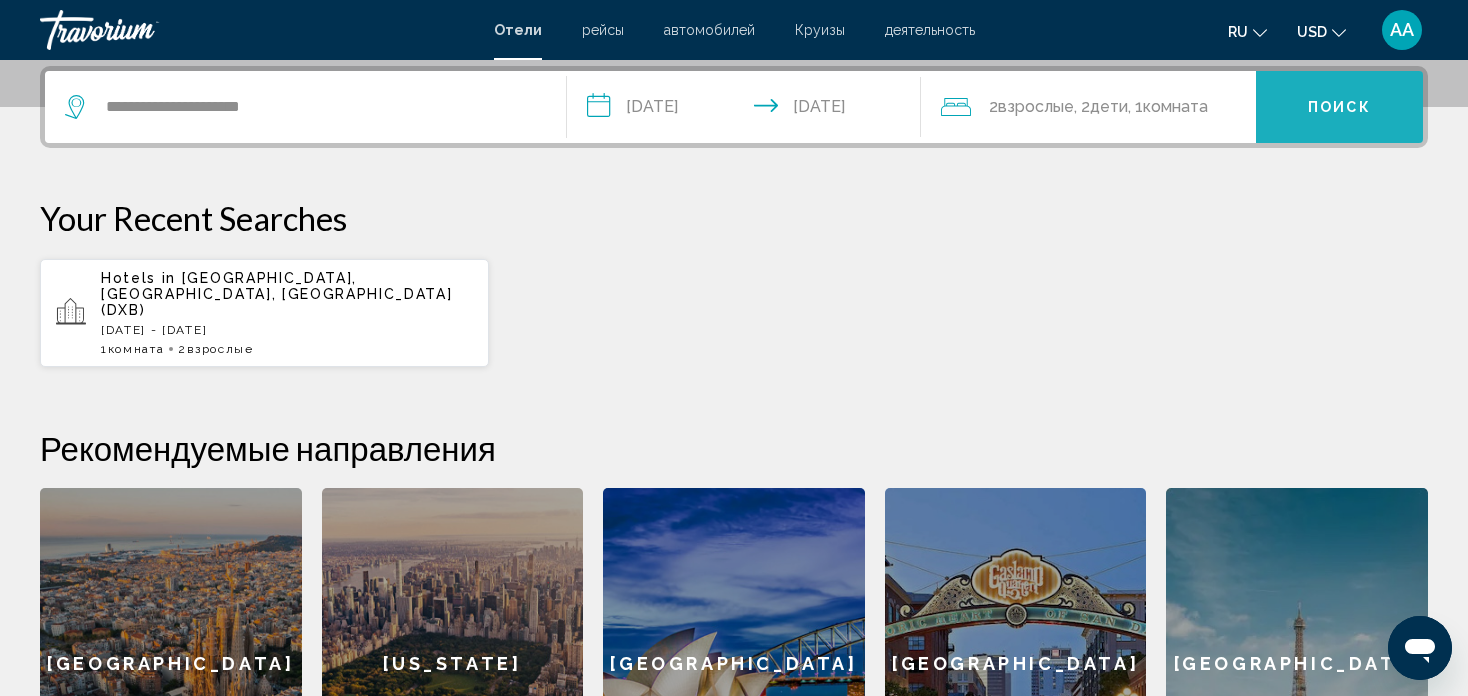click on "Поиск" at bounding box center [1339, 108] 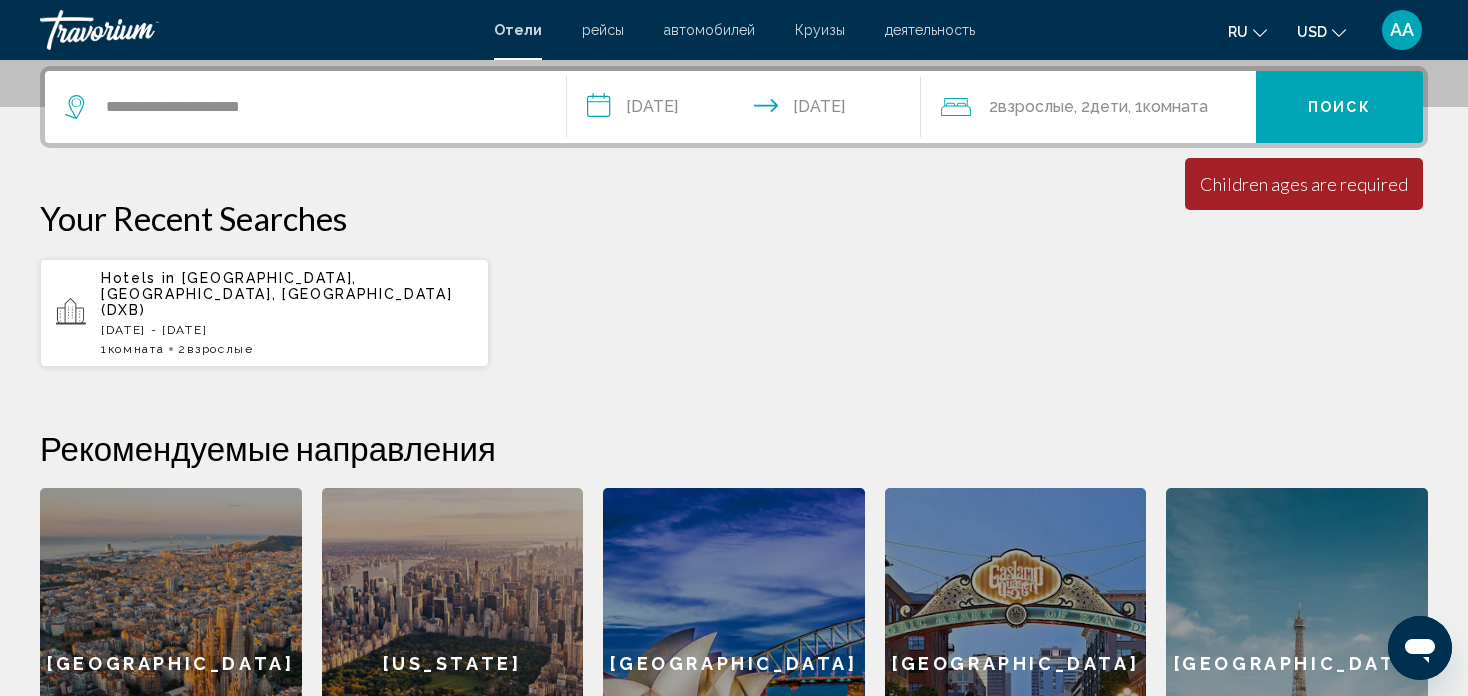 click on ", 2  Ребенок Дети" 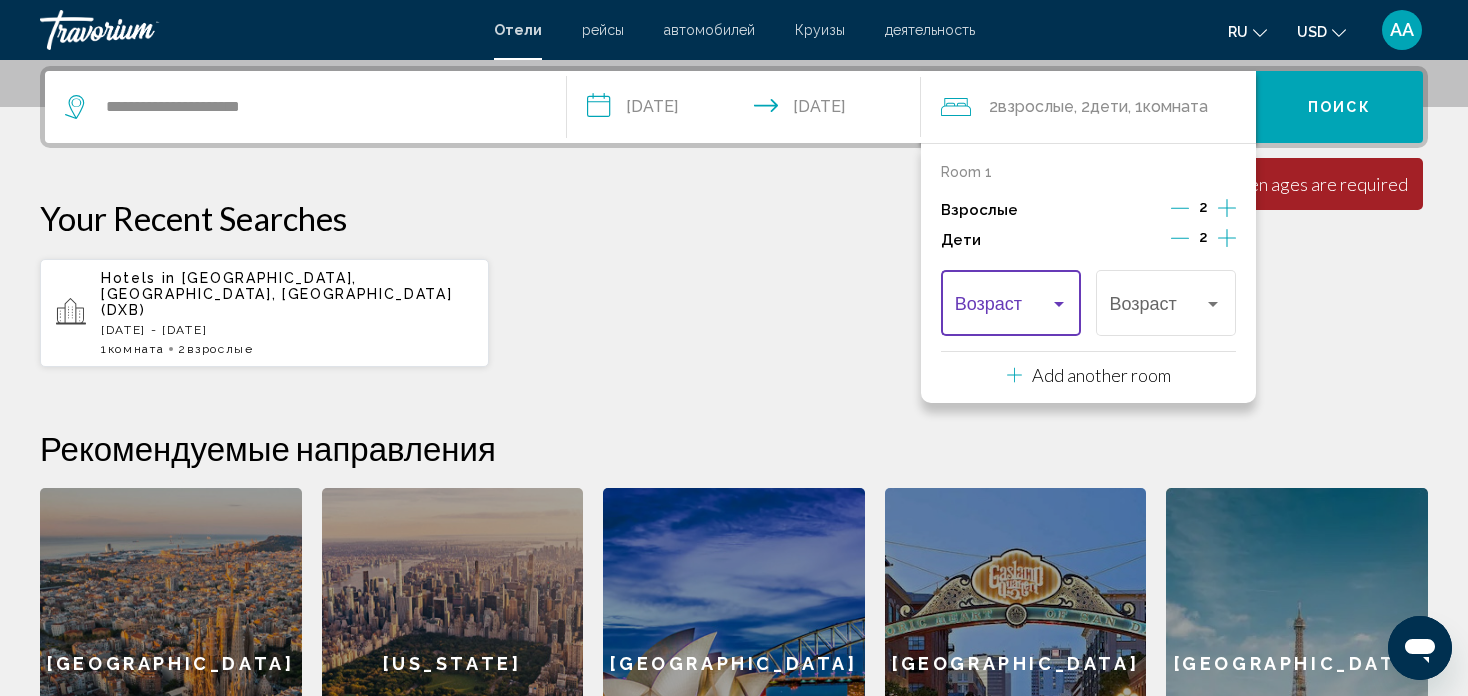 click at bounding box center (1059, 304) 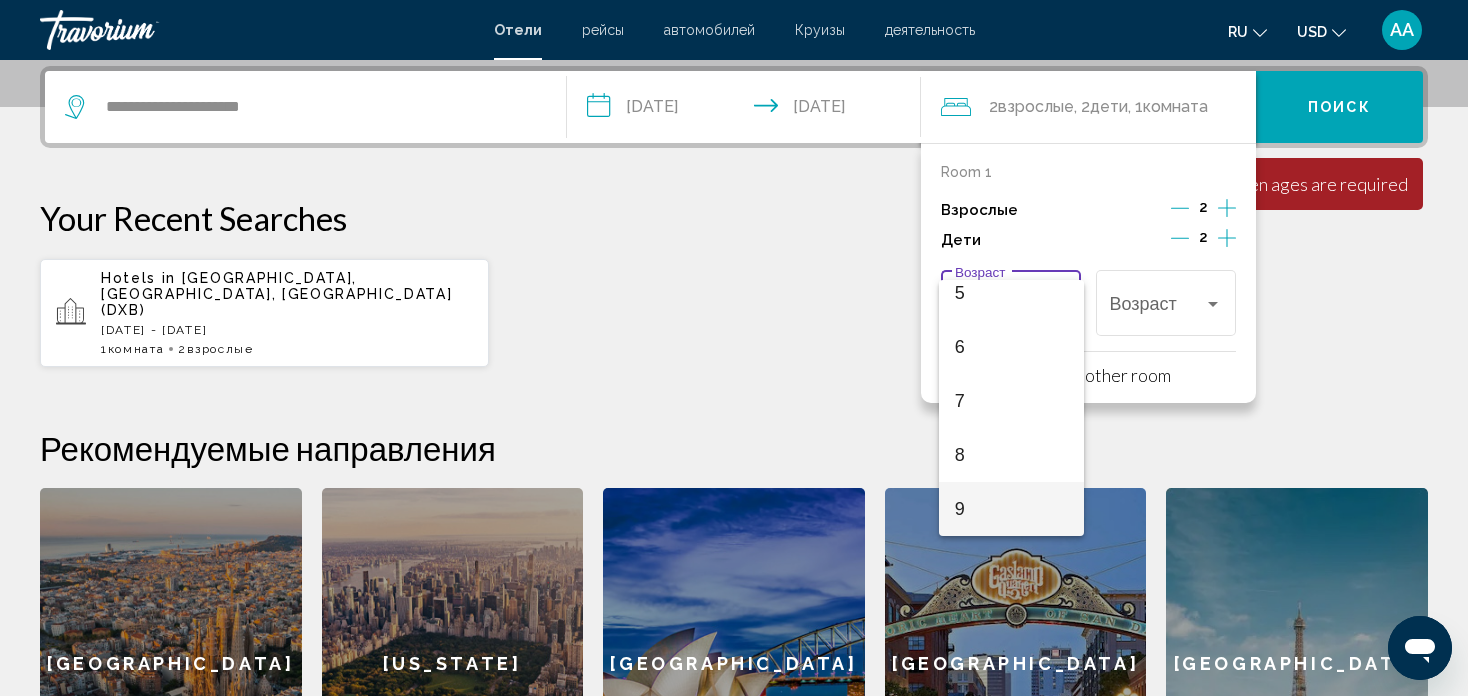scroll, scrollTop: 300, scrollLeft: 0, axis: vertical 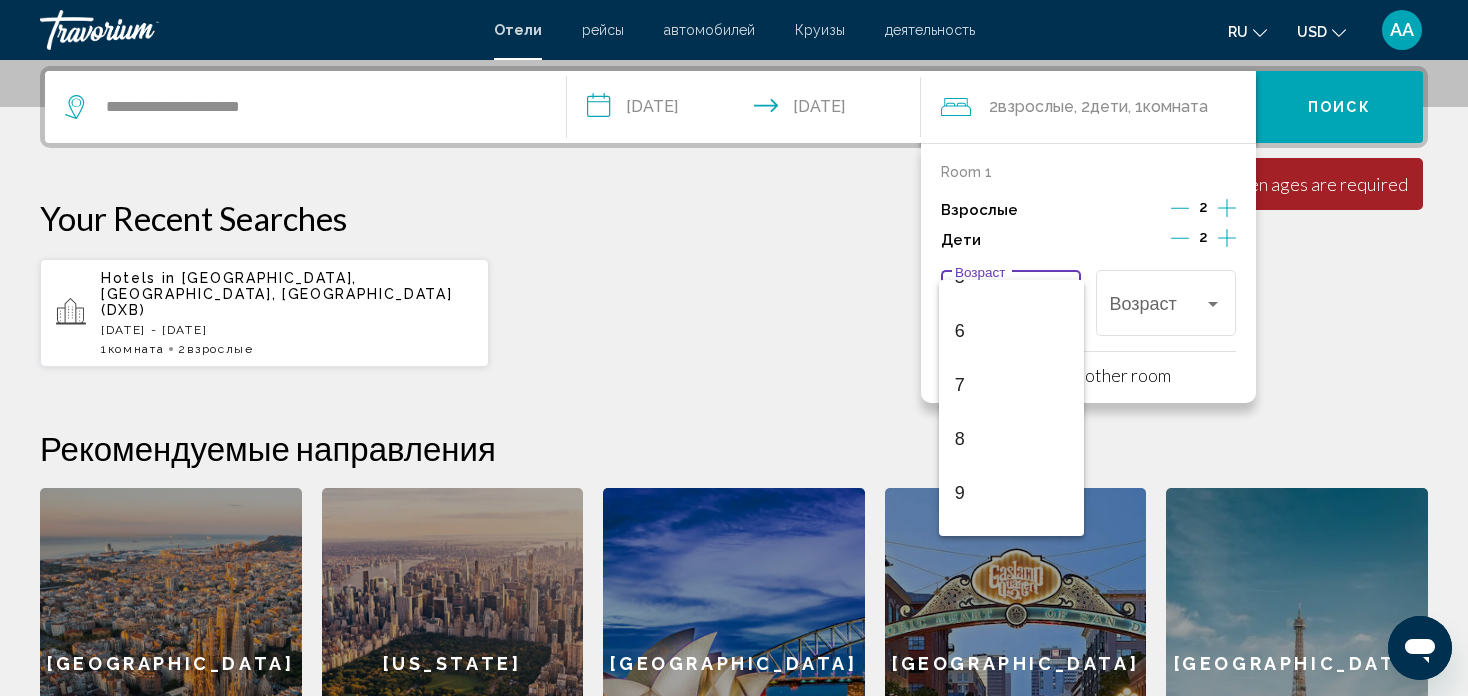 click at bounding box center (734, 348) 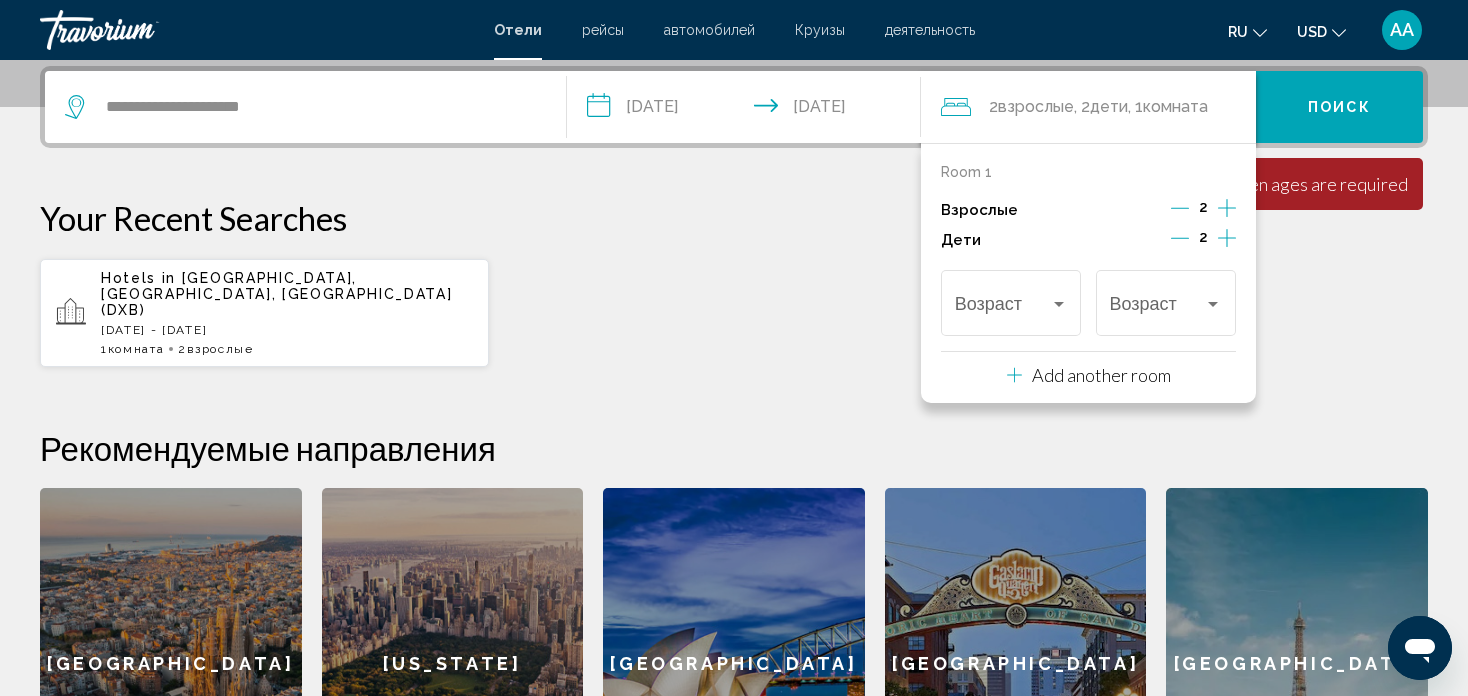 click on "2" at bounding box center (1203, 240) 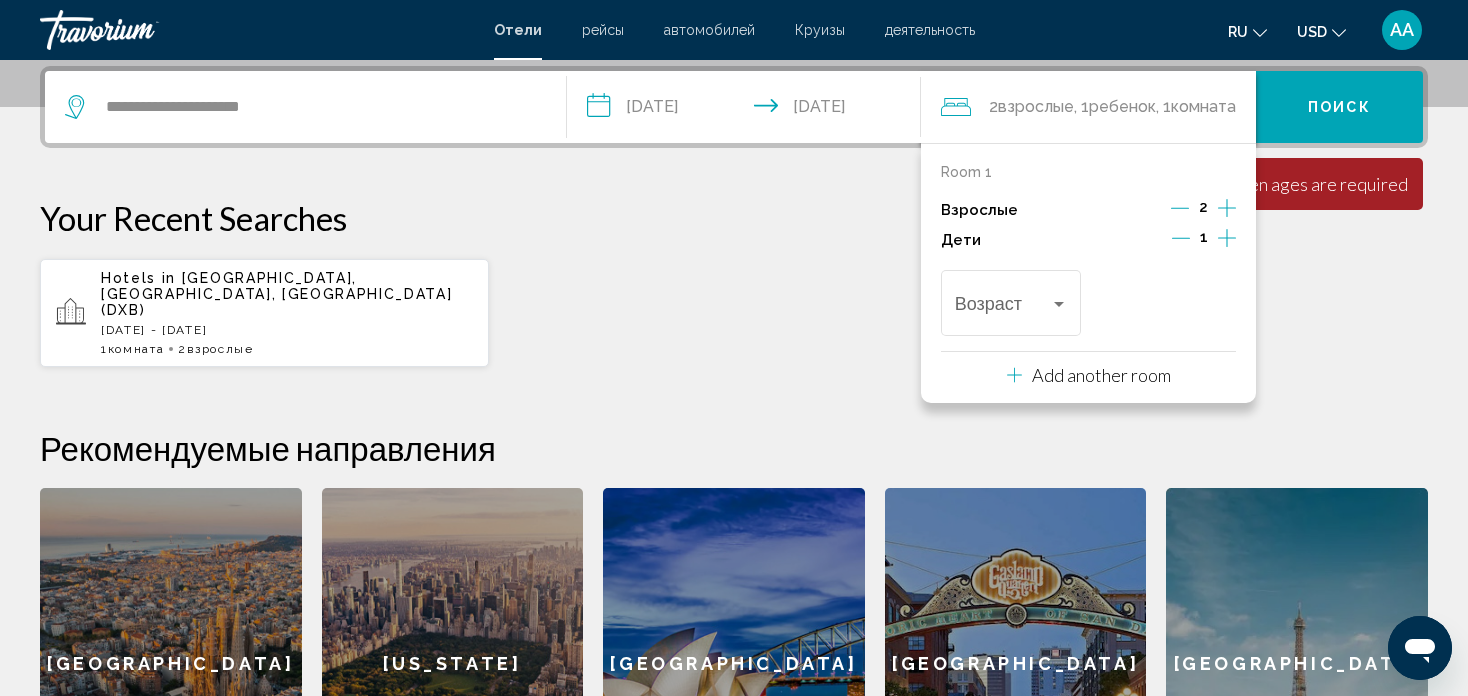 click 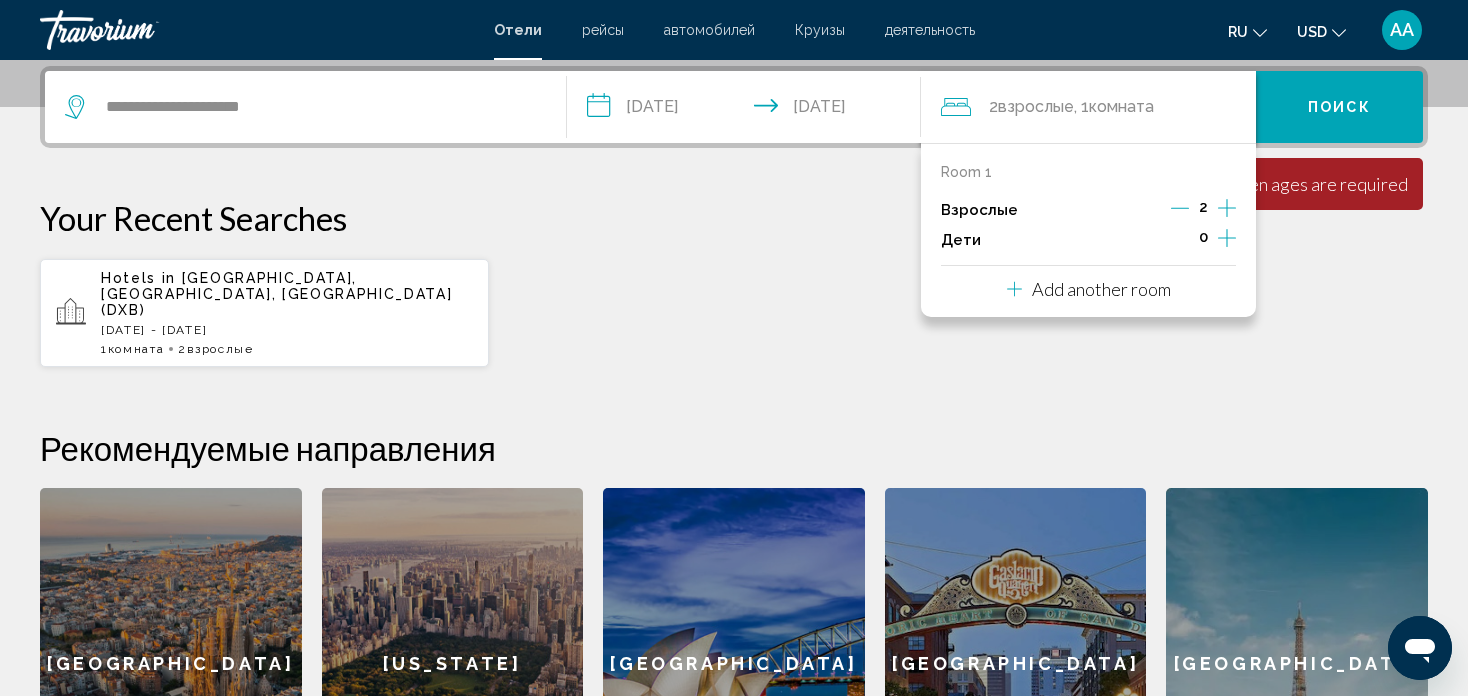 click 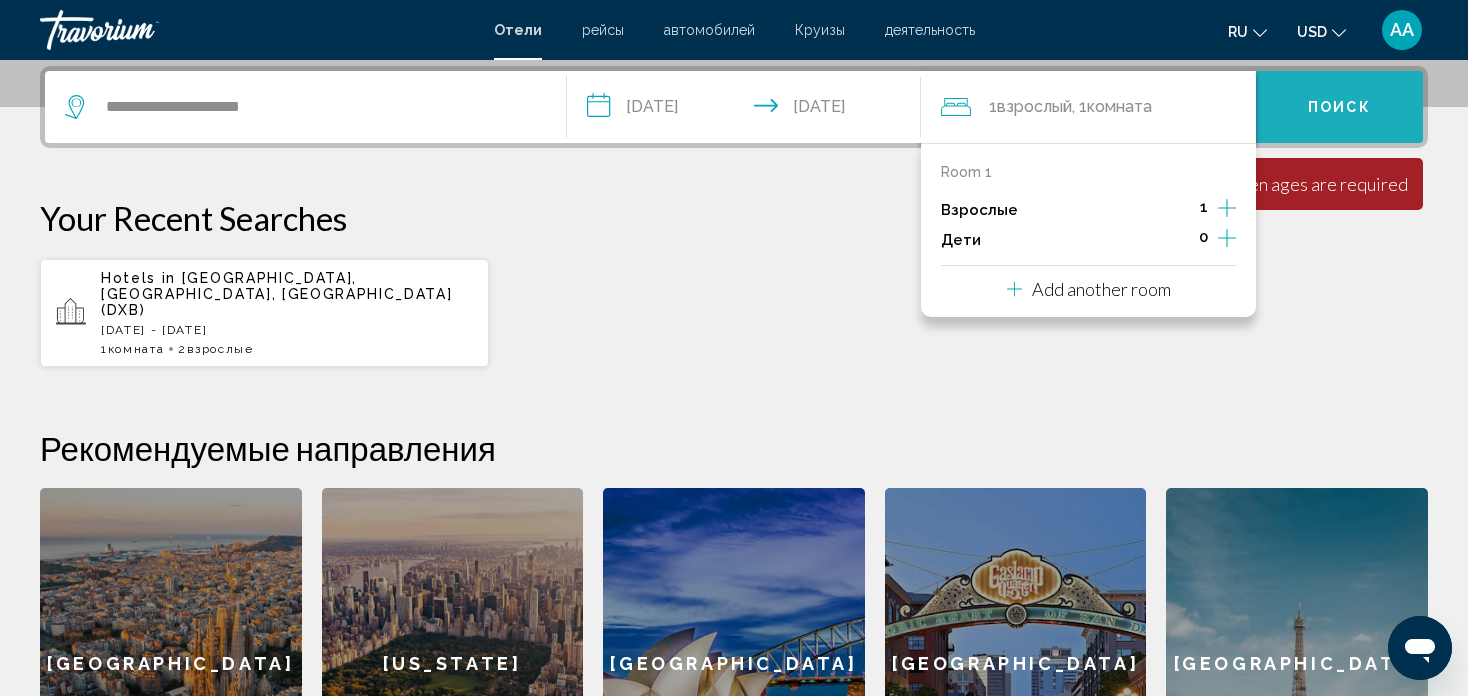 click on "Поиск" at bounding box center (1339, 107) 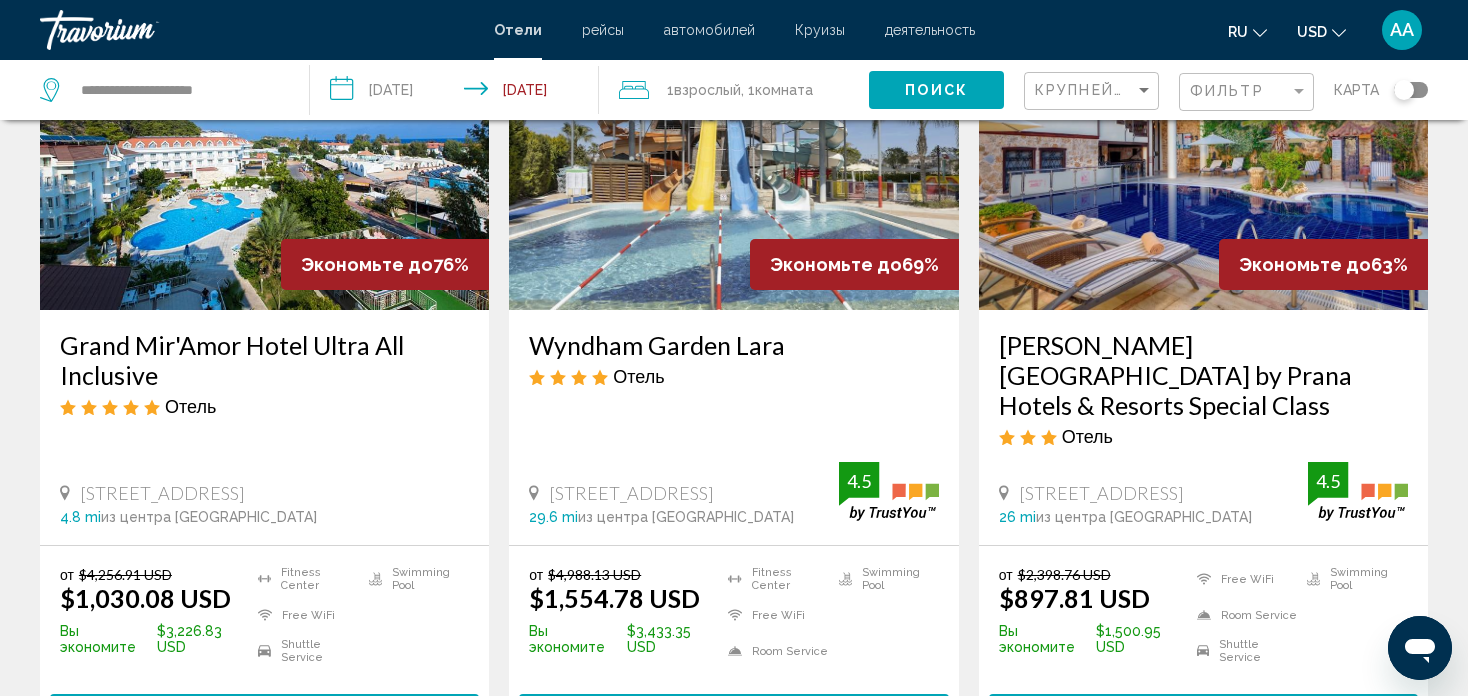 scroll, scrollTop: 300, scrollLeft: 0, axis: vertical 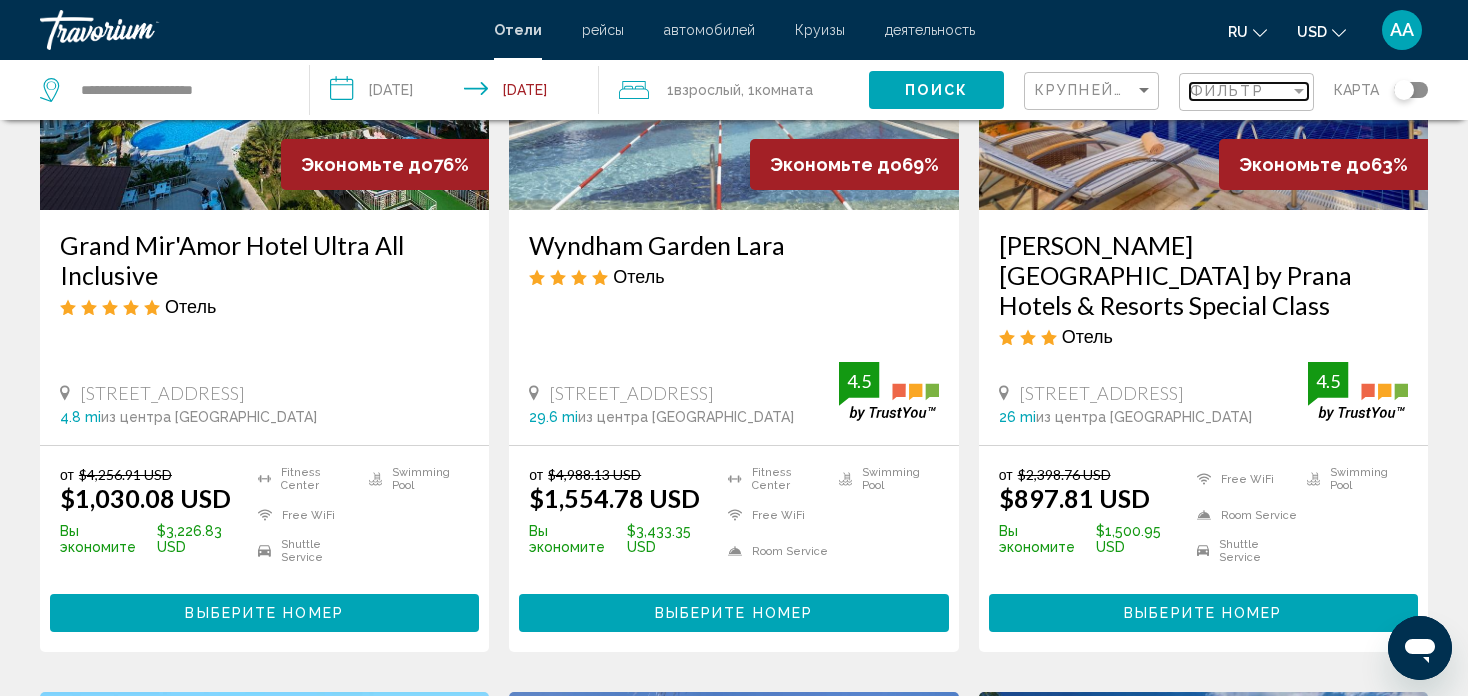 click at bounding box center [1299, 91] 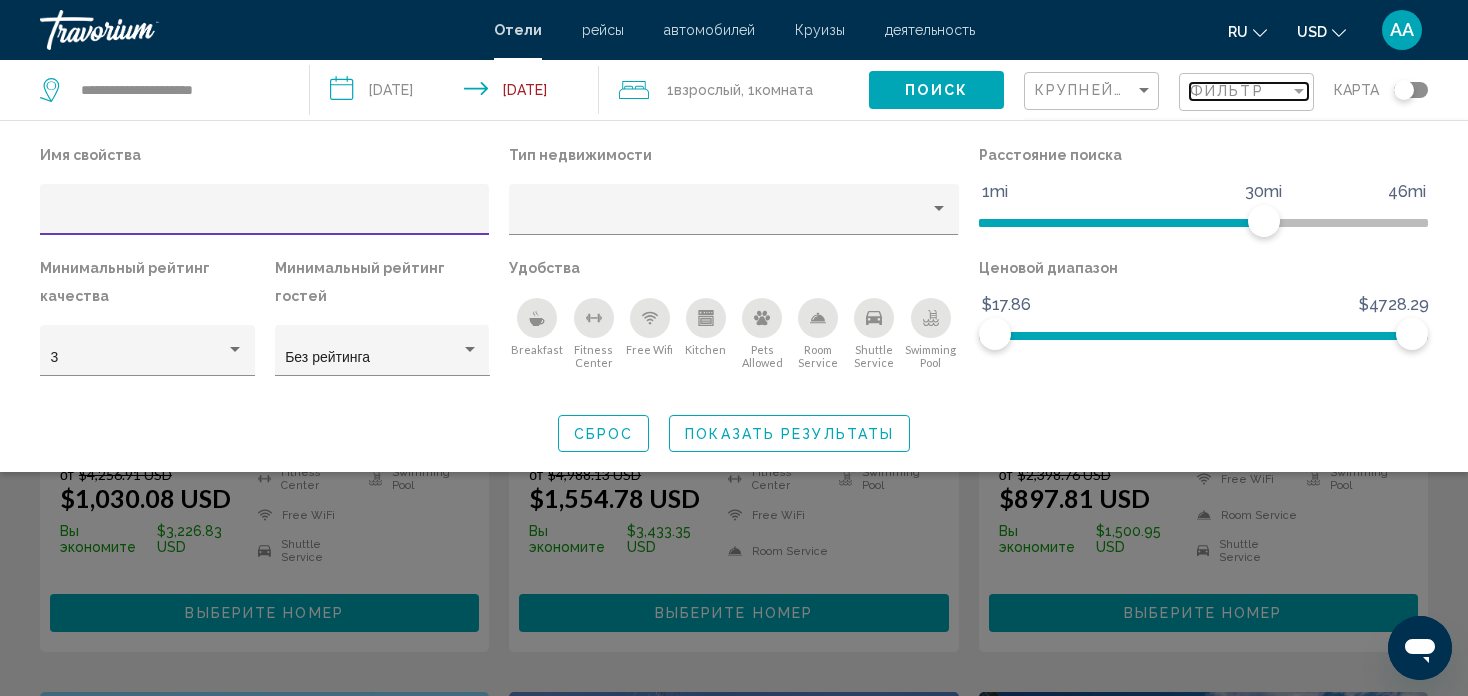 click at bounding box center [1299, 91] 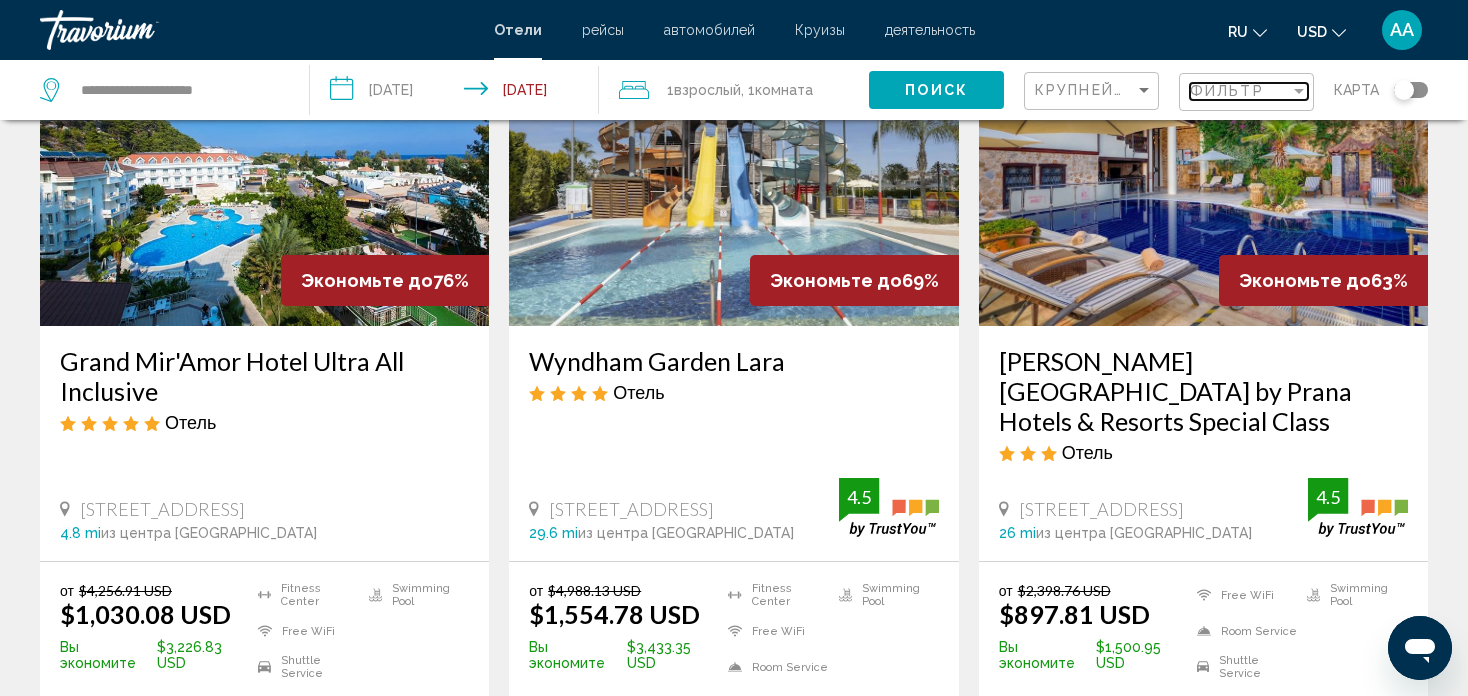 scroll, scrollTop: 0, scrollLeft: 0, axis: both 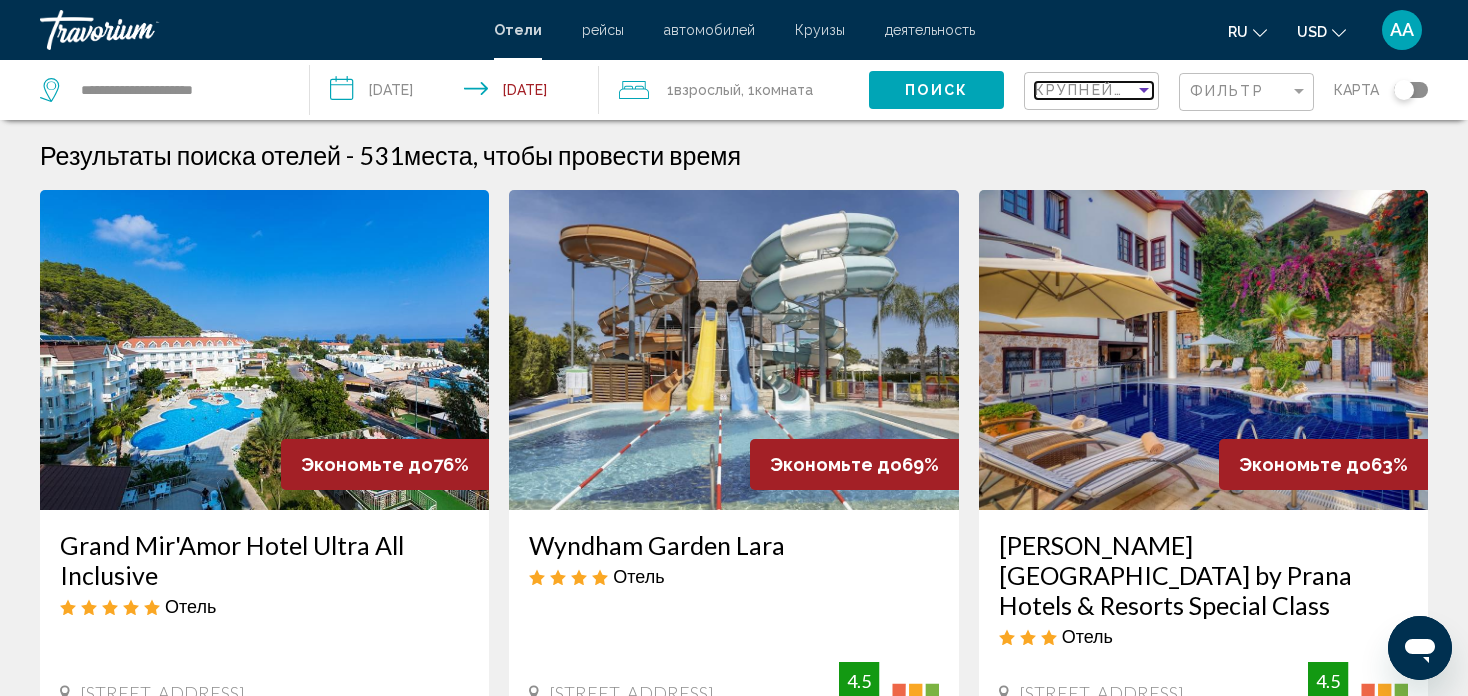 click at bounding box center (1144, 90) 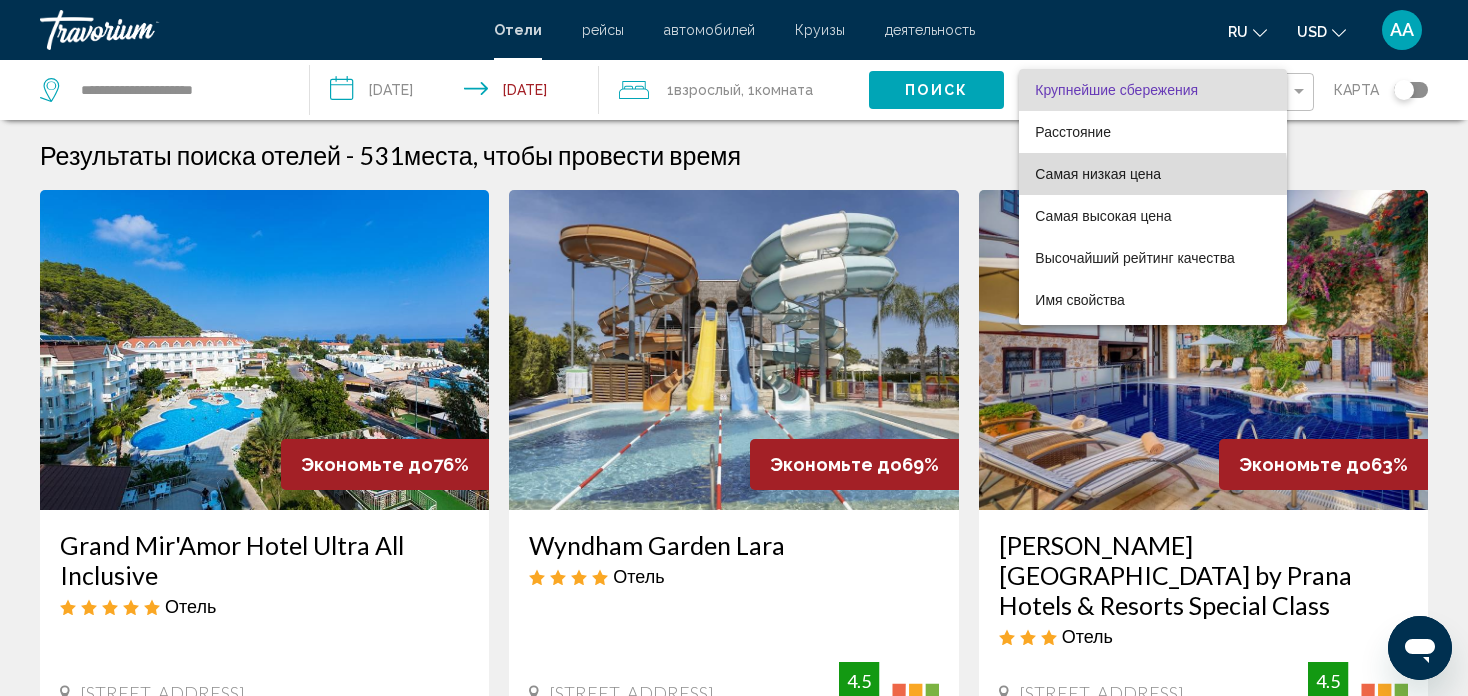 click on "Самая низкая цена" at bounding box center (1098, 174) 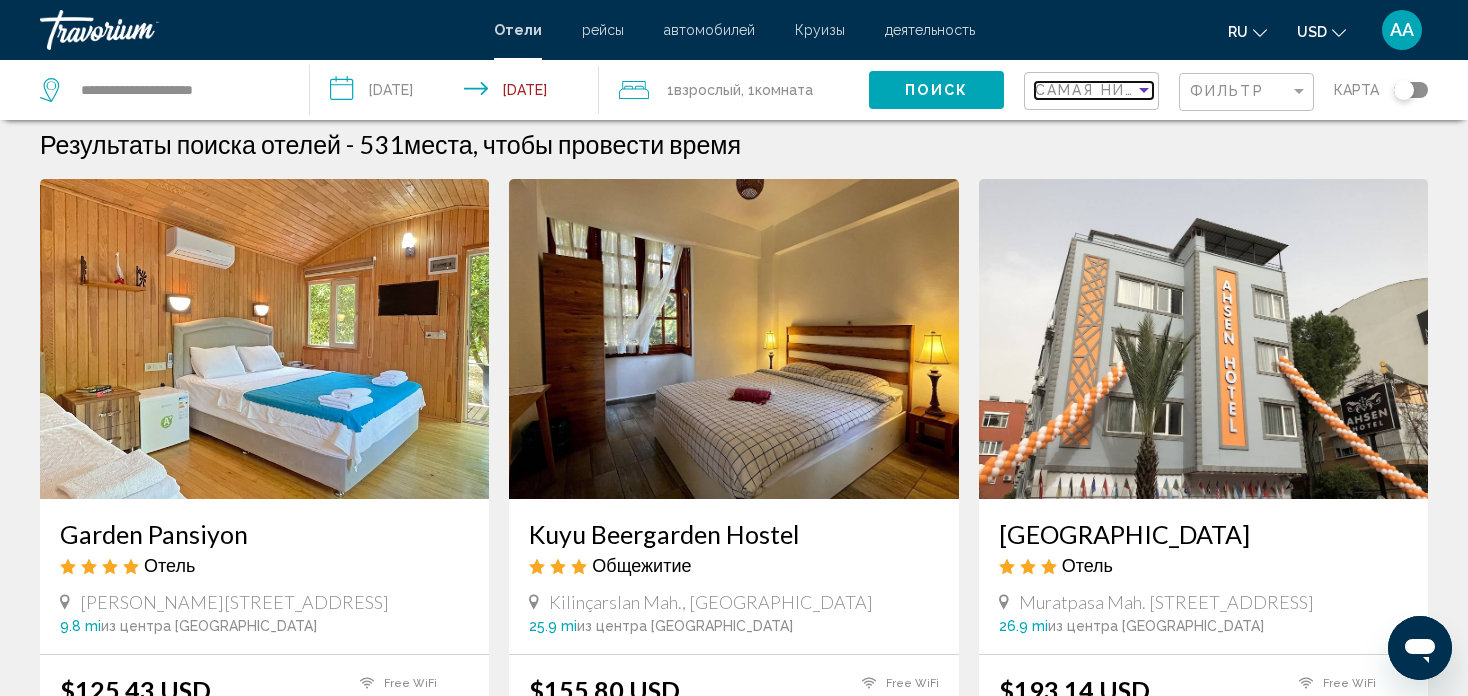 scroll, scrollTop: 0, scrollLeft: 0, axis: both 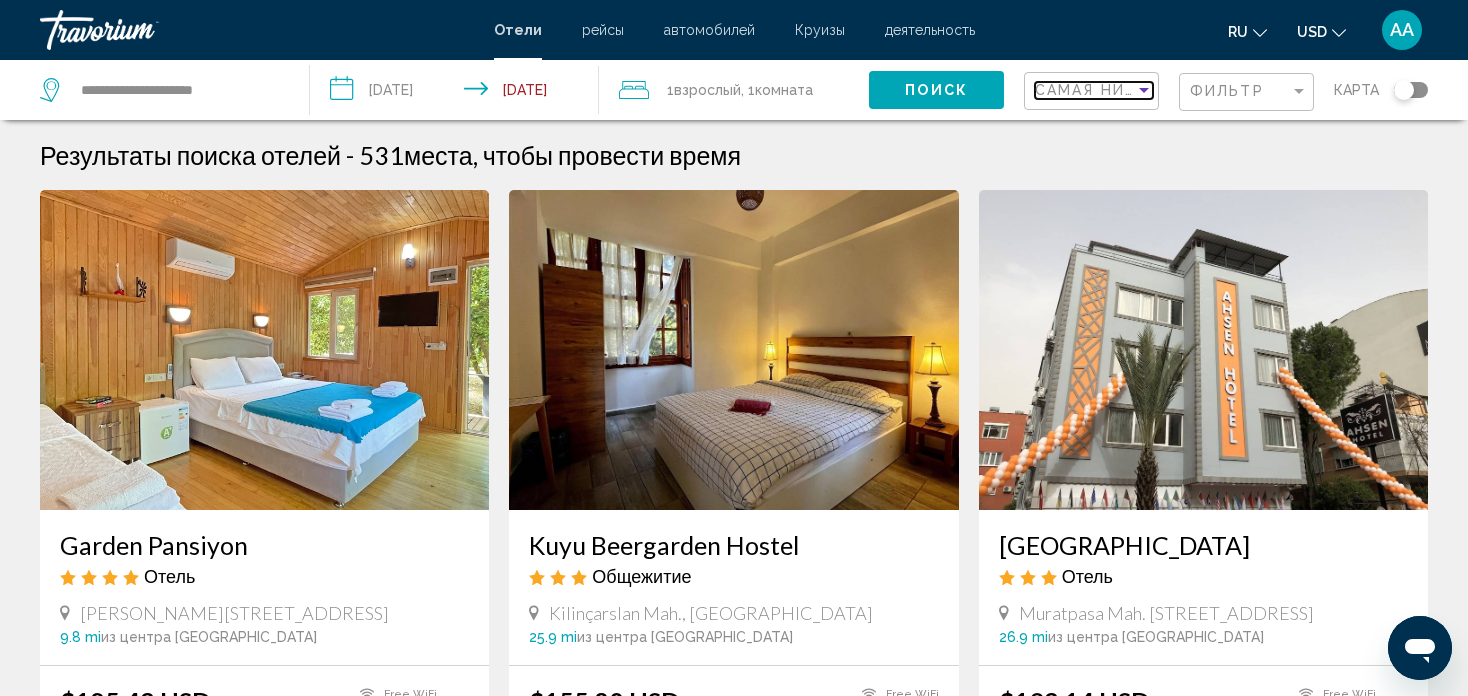 click at bounding box center (1144, 90) 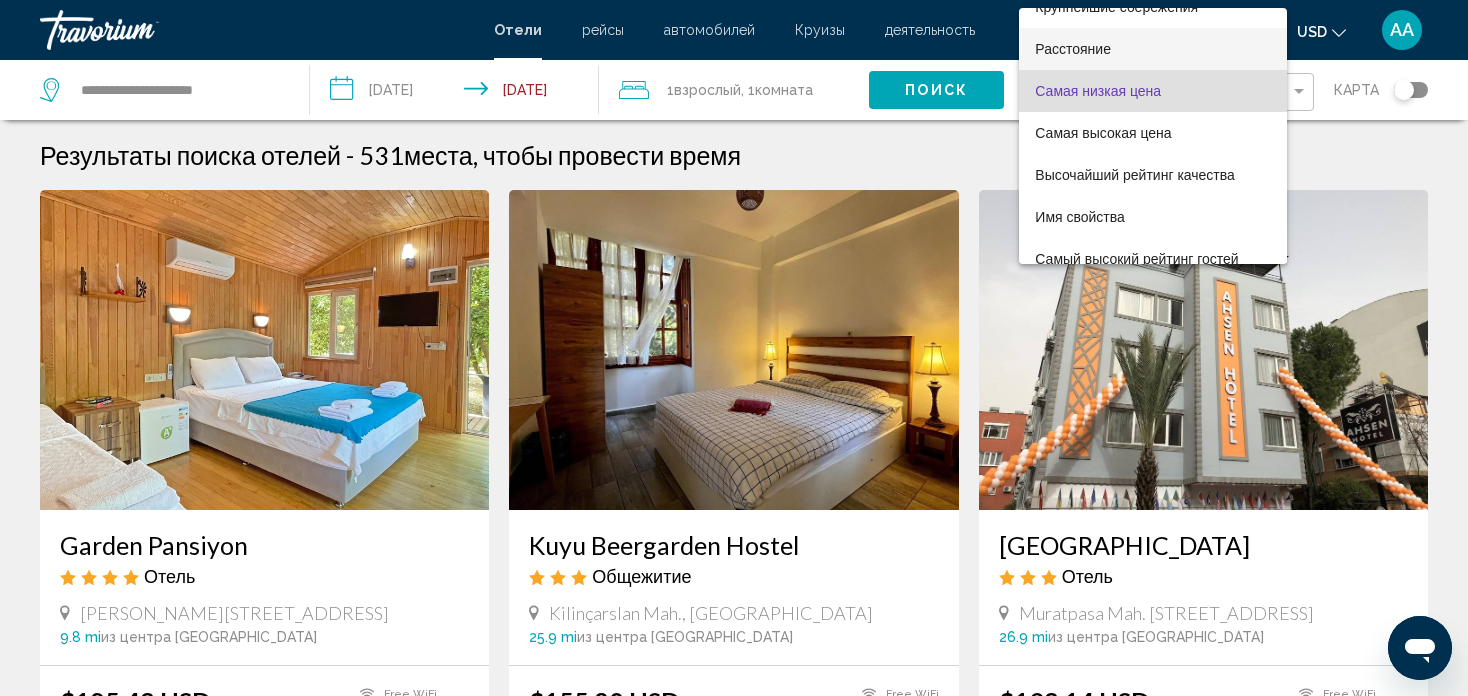 scroll, scrollTop: 0, scrollLeft: 0, axis: both 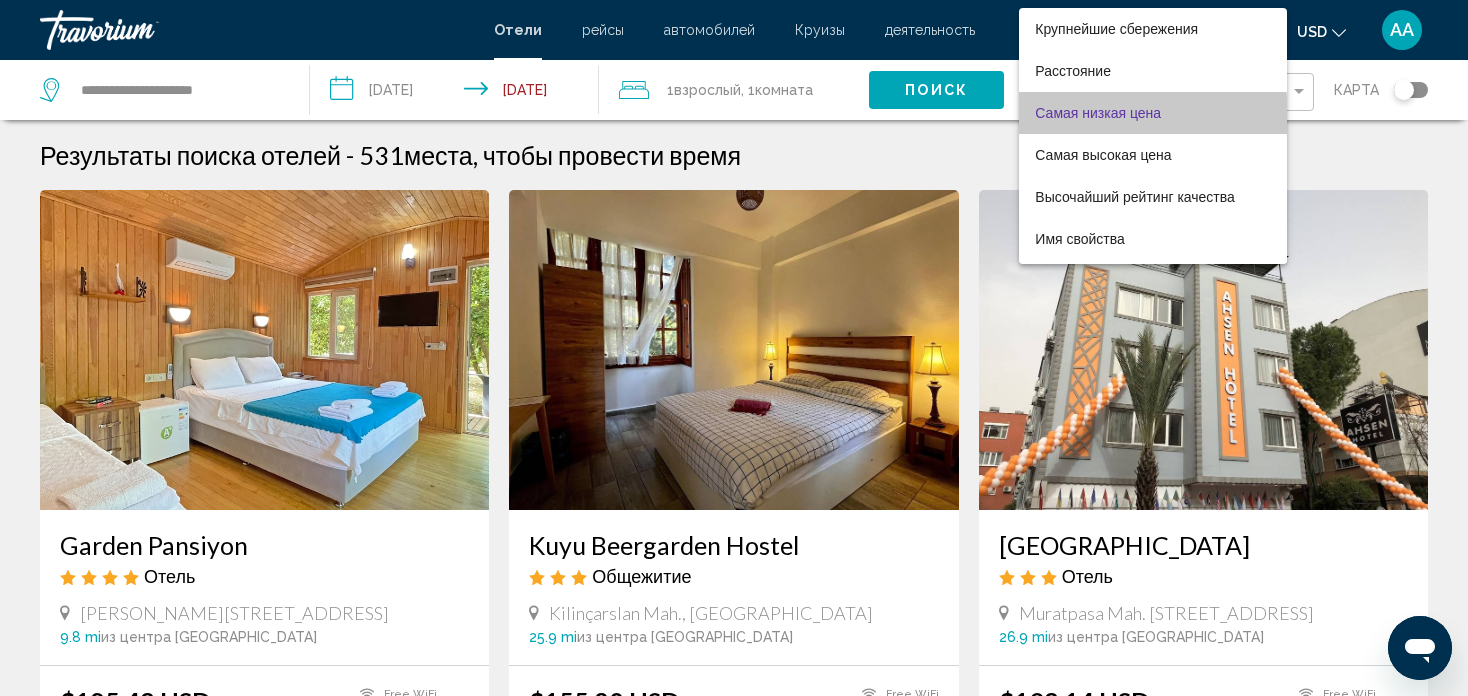 click on "Самая низкая цена" at bounding box center (1152, 113) 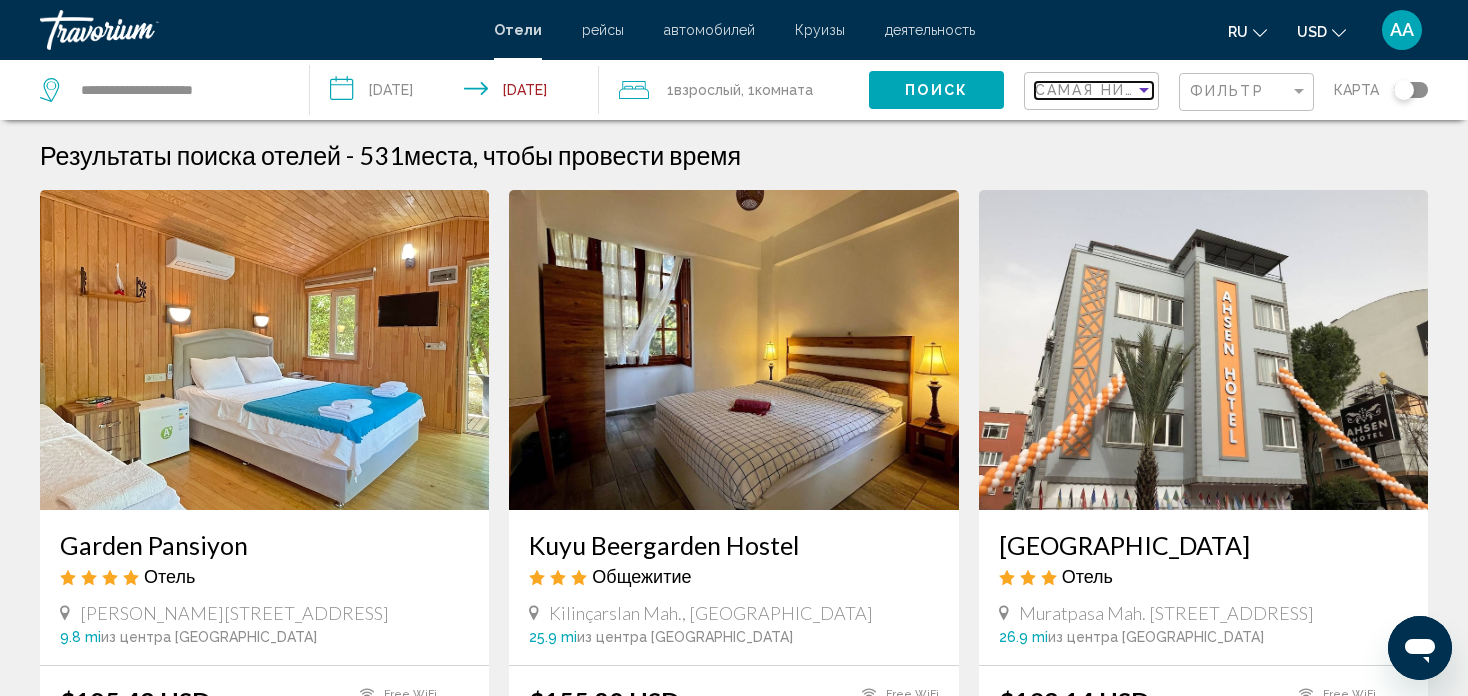 click at bounding box center (1144, 90) 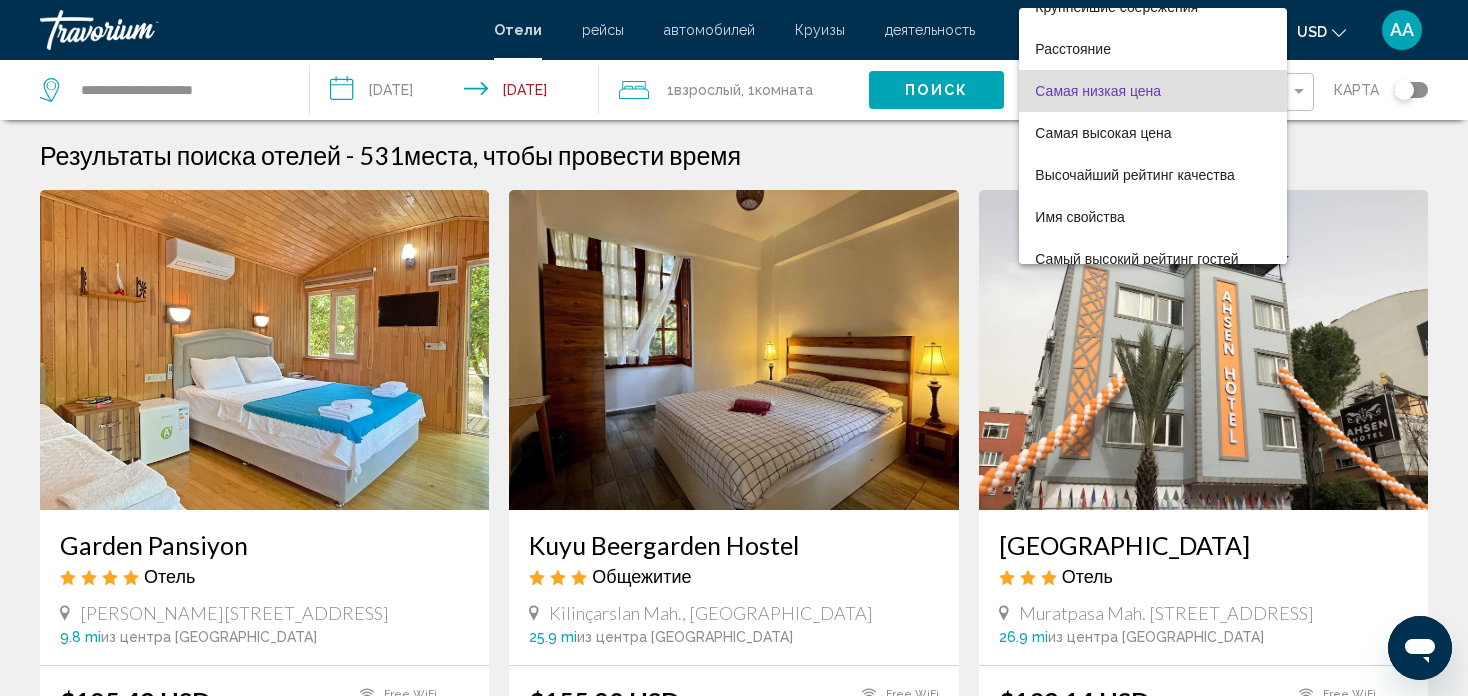 scroll, scrollTop: 0, scrollLeft: 0, axis: both 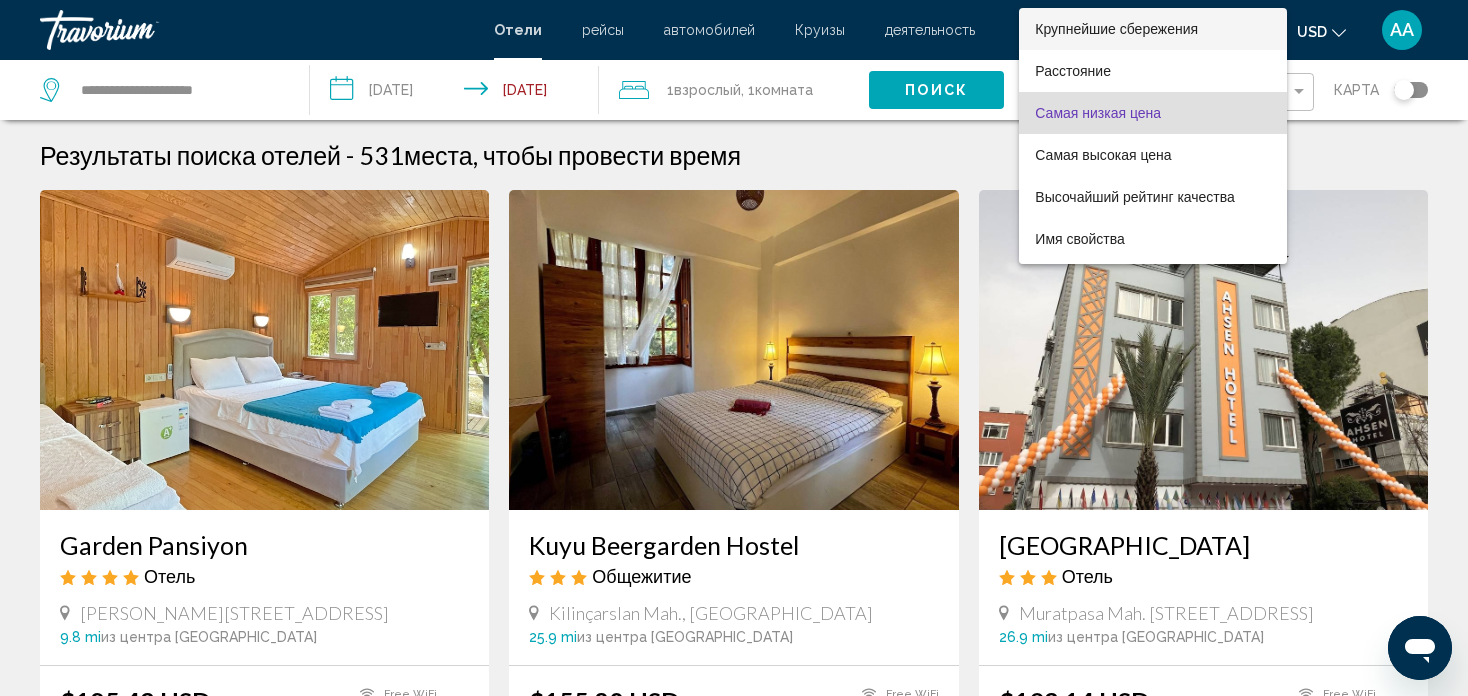 click on "Крупнейшие сбережения" at bounding box center [1116, 29] 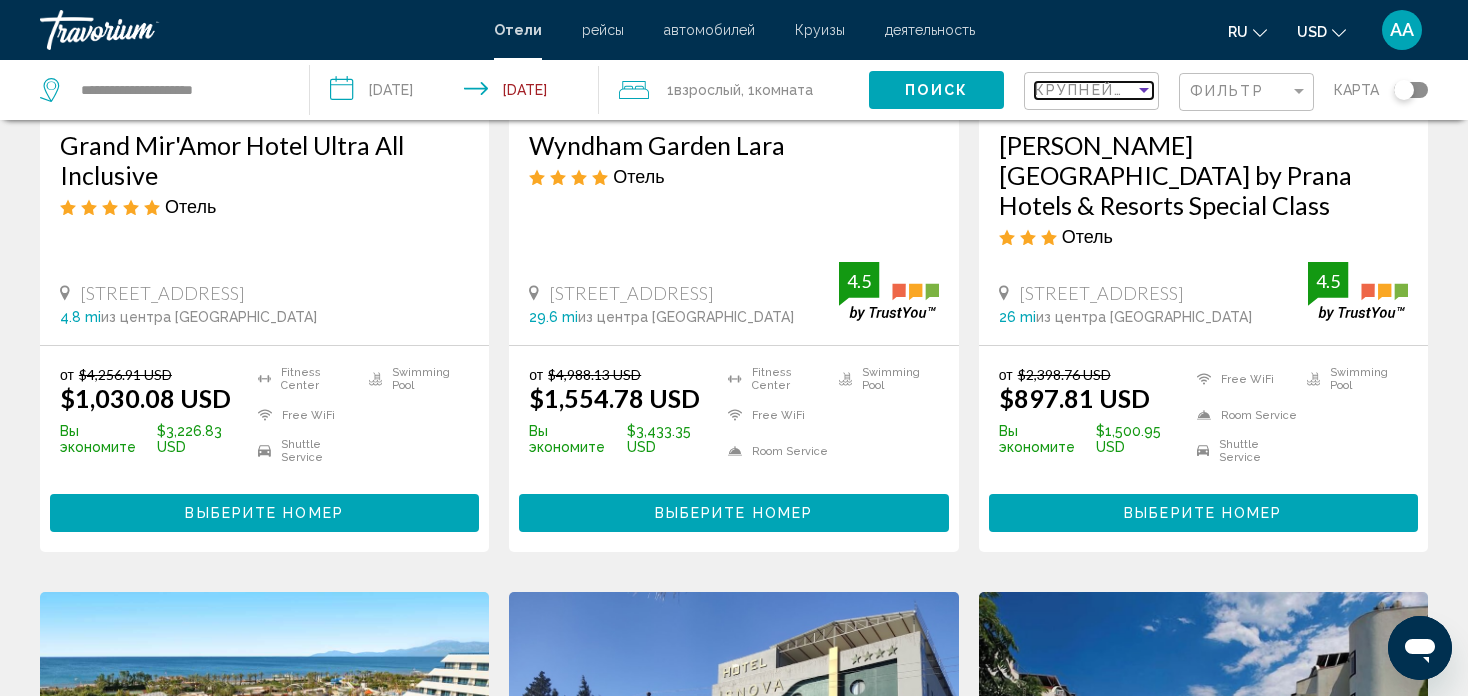 scroll, scrollTop: 300, scrollLeft: 0, axis: vertical 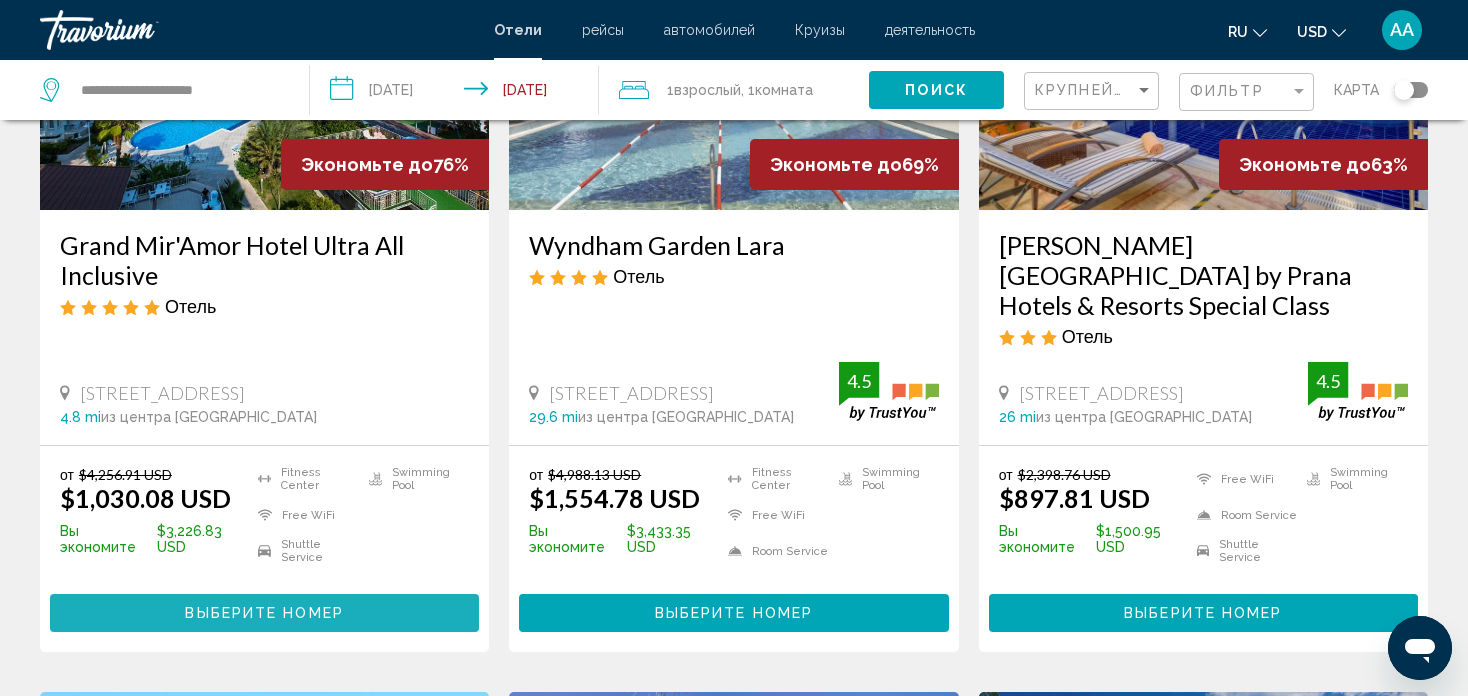 click on "Выберите номер" at bounding box center [264, 614] 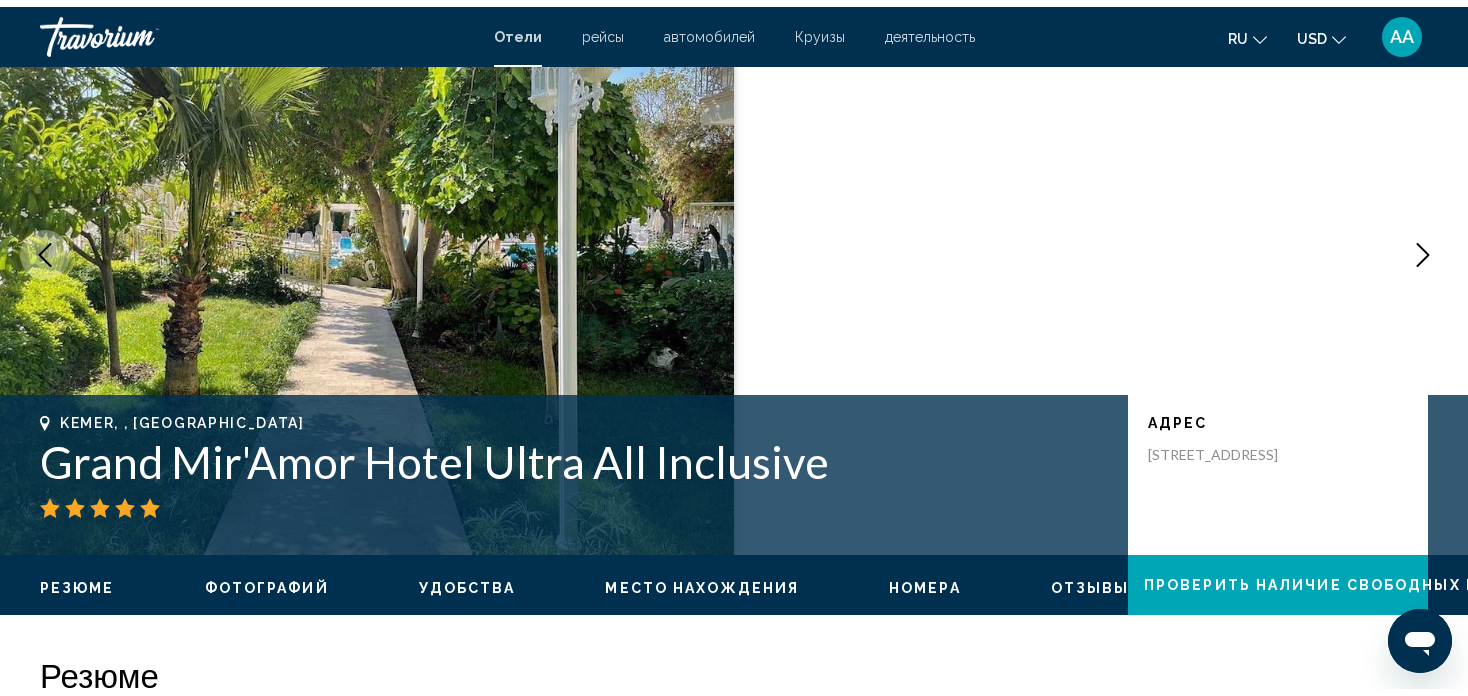 scroll, scrollTop: 0, scrollLeft: 0, axis: both 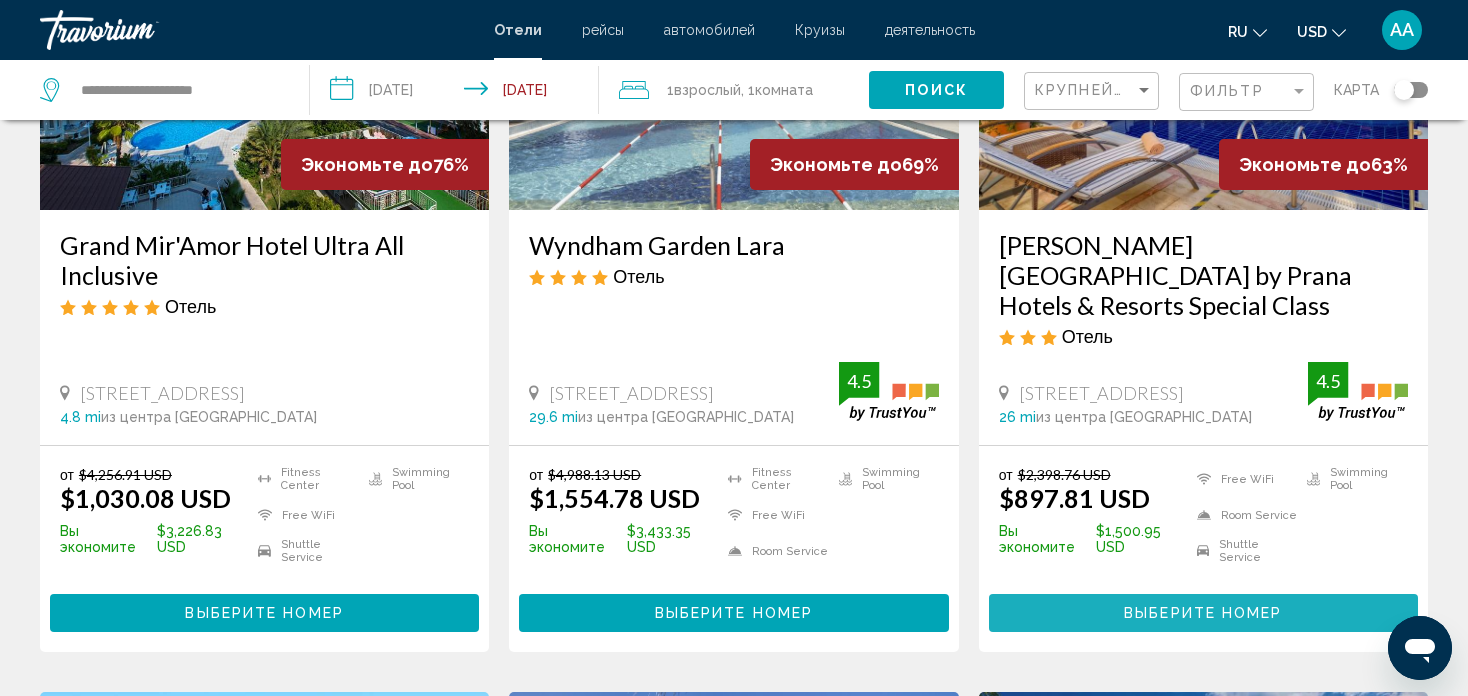 click on "Выберите номер" at bounding box center (1203, 614) 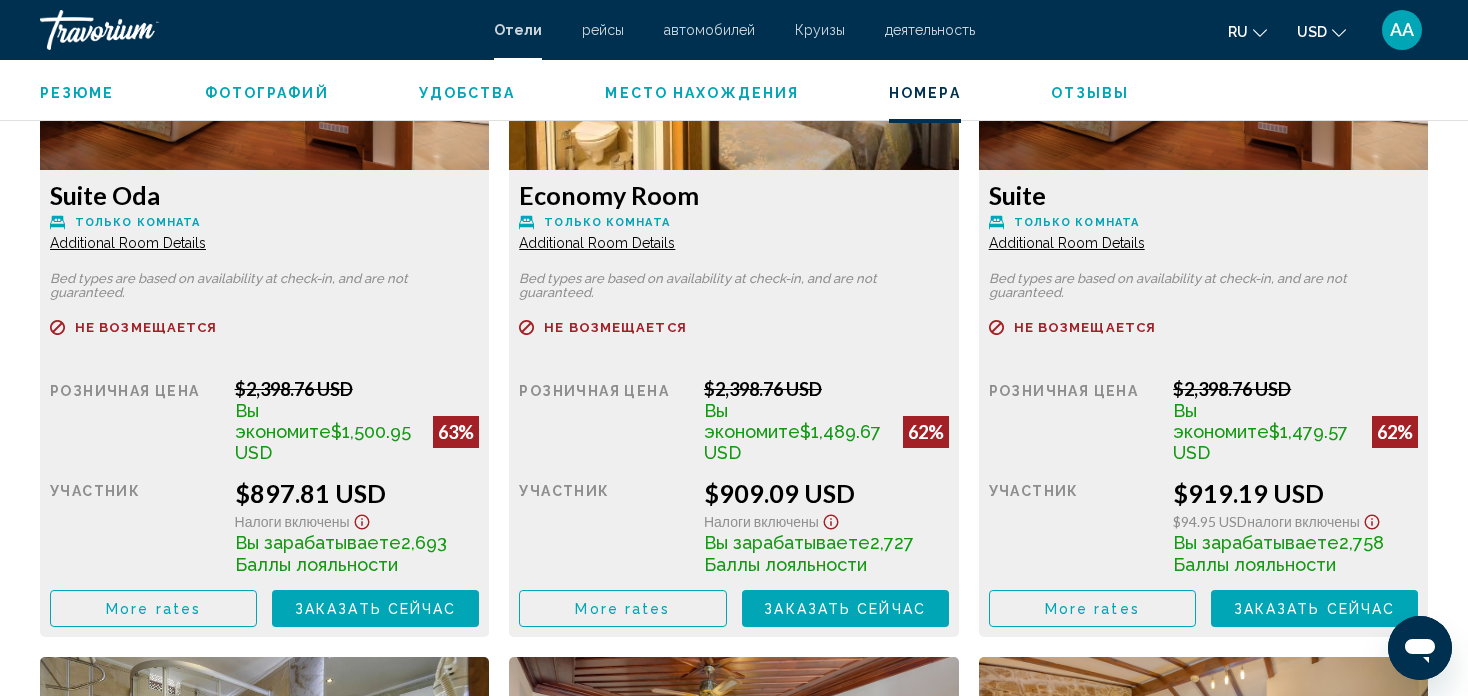 scroll, scrollTop: 3012, scrollLeft: 0, axis: vertical 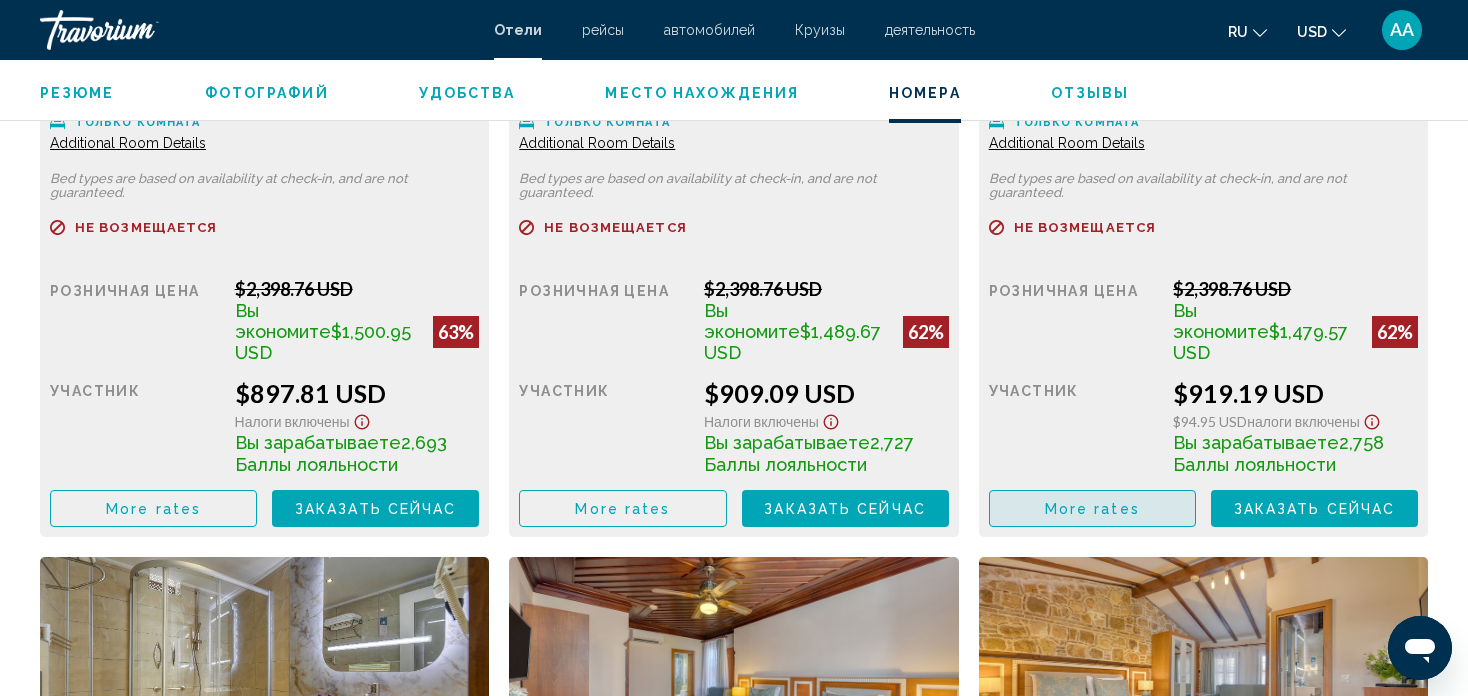 click on "More rates" at bounding box center [1092, 509] 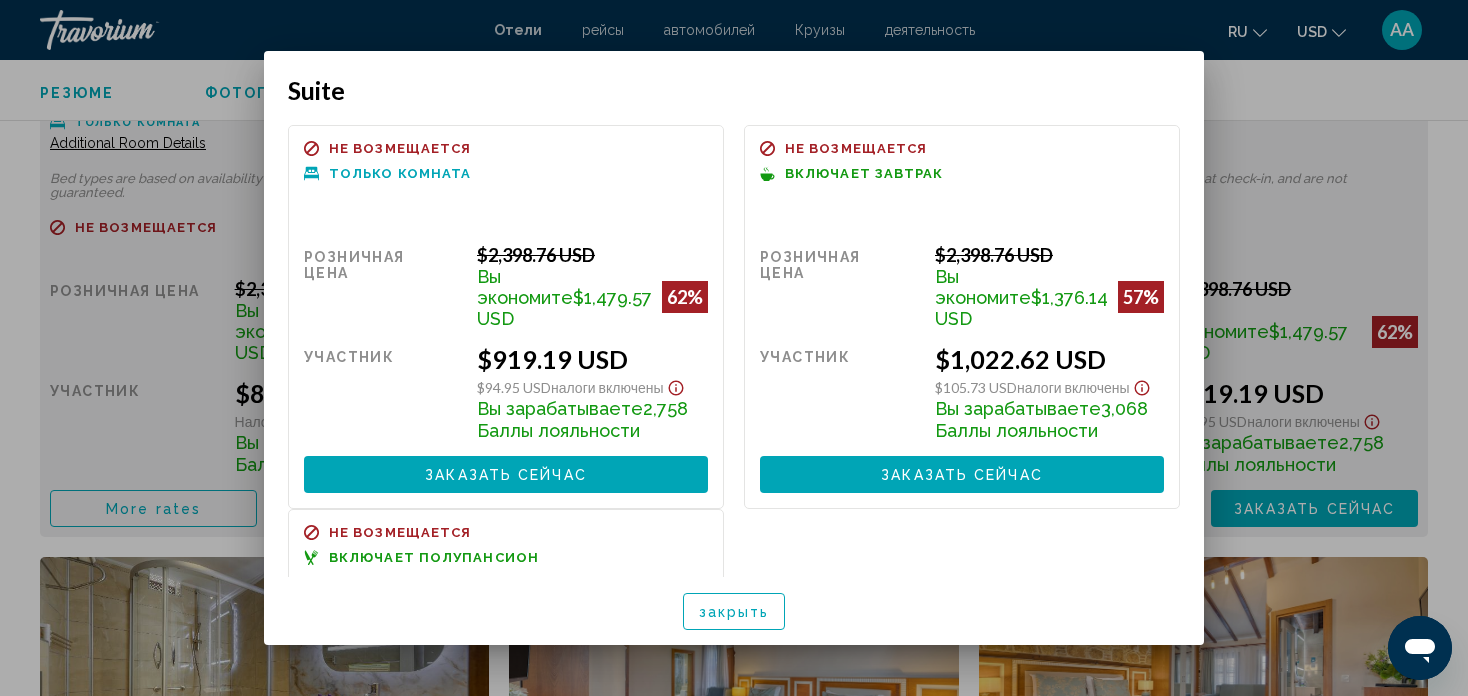 click at bounding box center (734, 348) 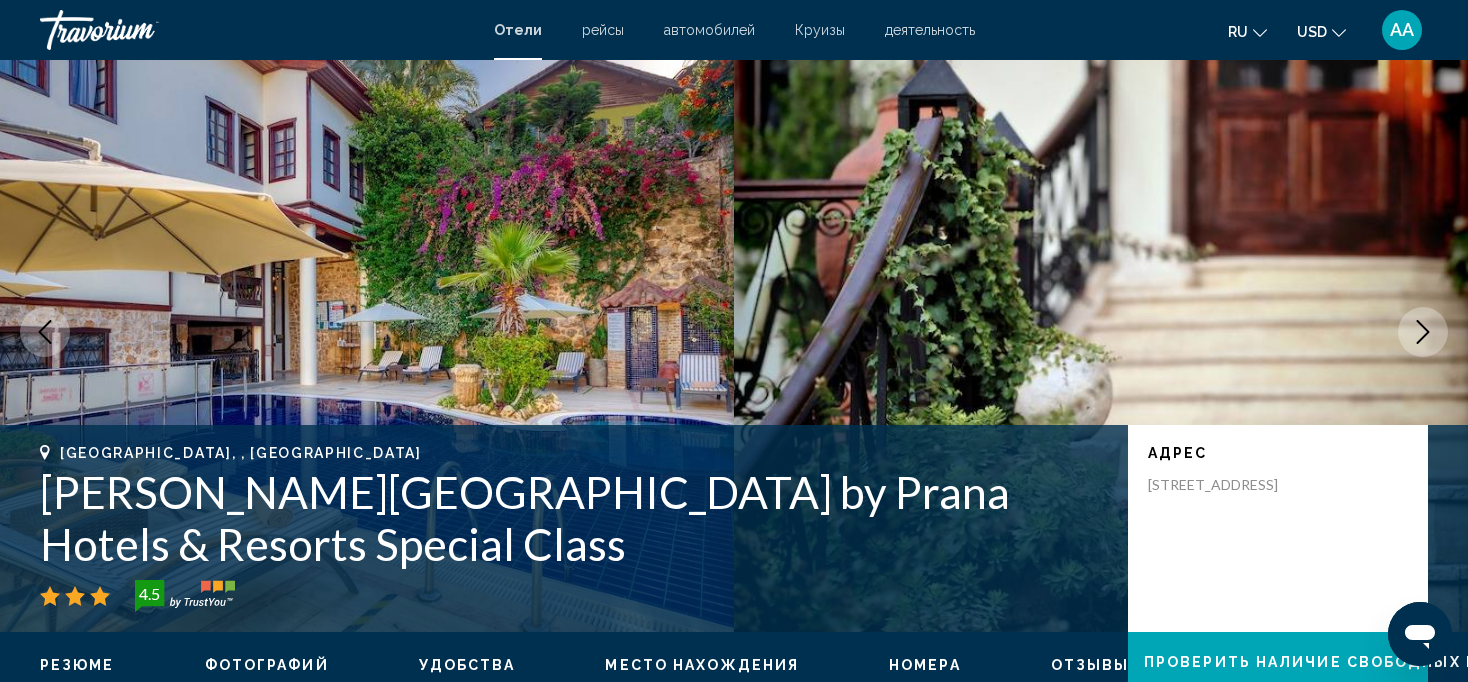 scroll, scrollTop: 0, scrollLeft: 0, axis: both 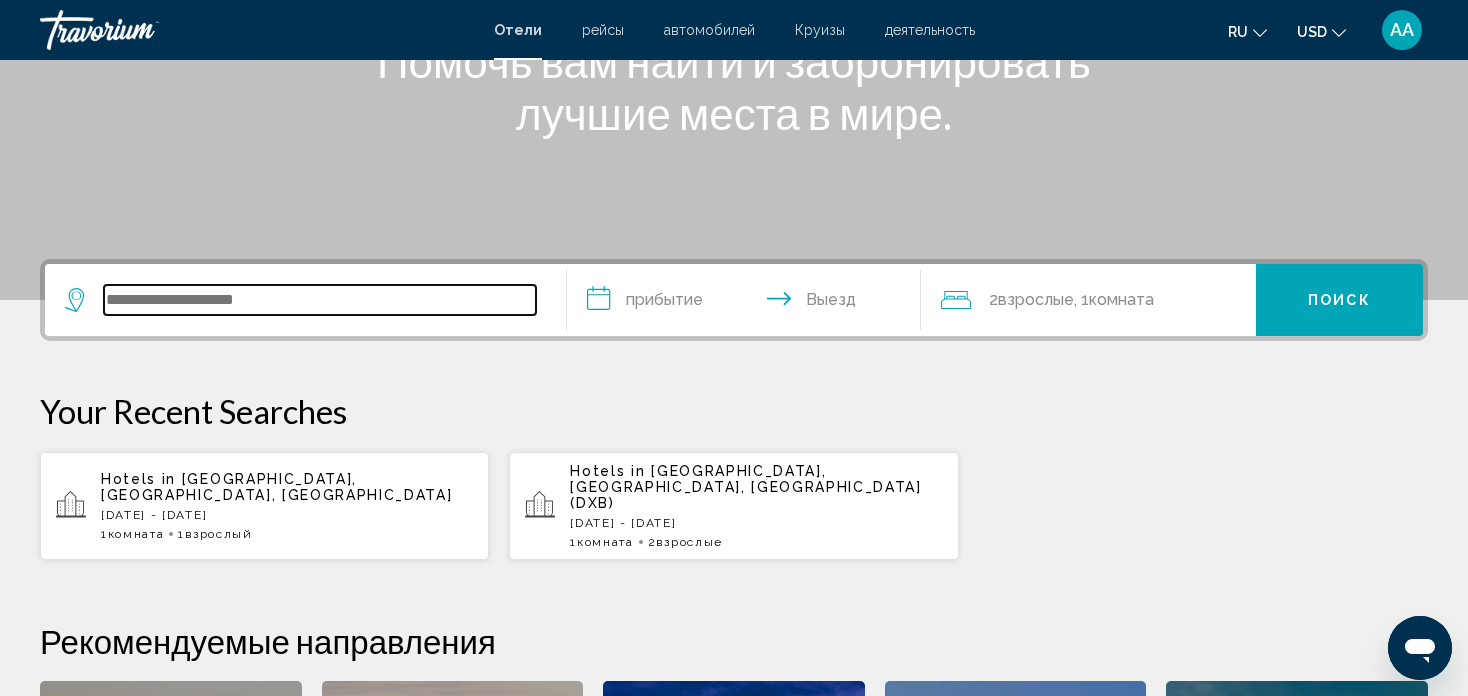 click at bounding box center [320, 300] 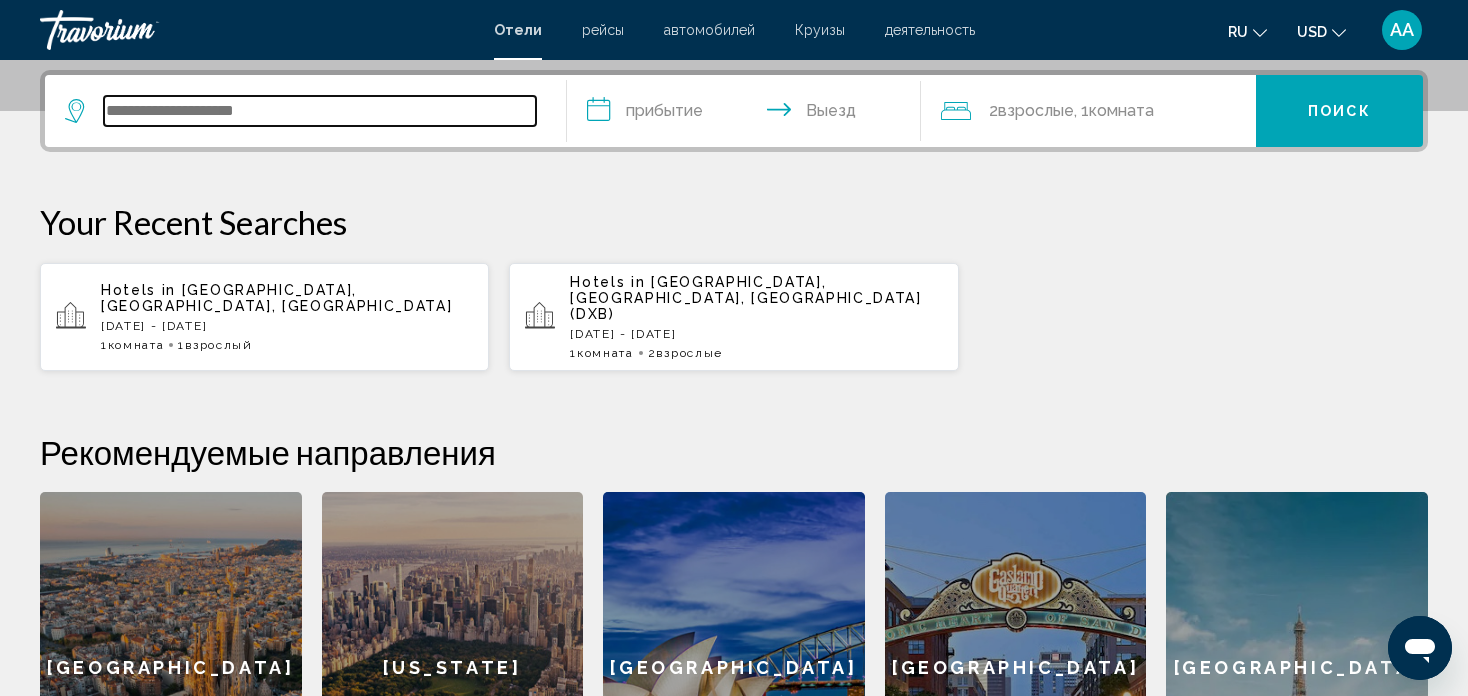 scroll, scrollTop: 493, scrollLeft: 0, axis: vertical 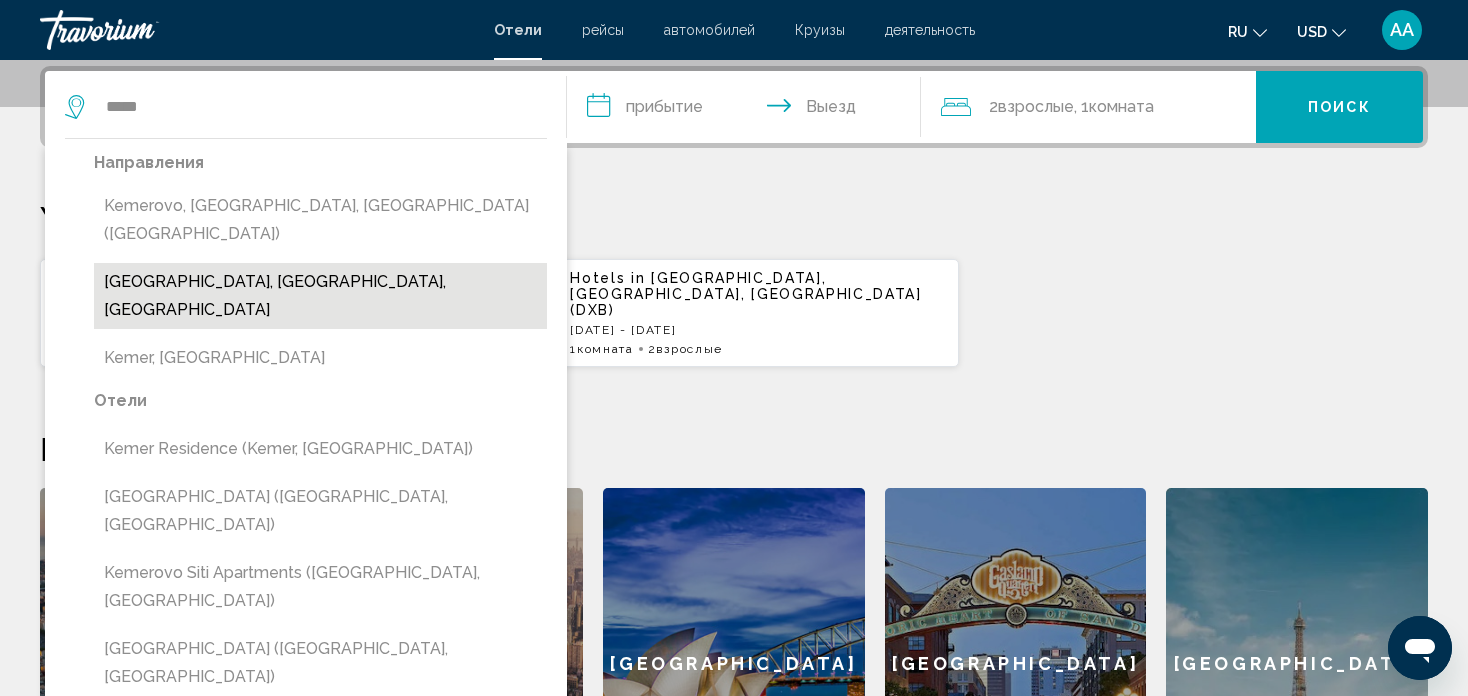 click on "Kemer, Antalya, Turkey" at bounding box center (320, 296) 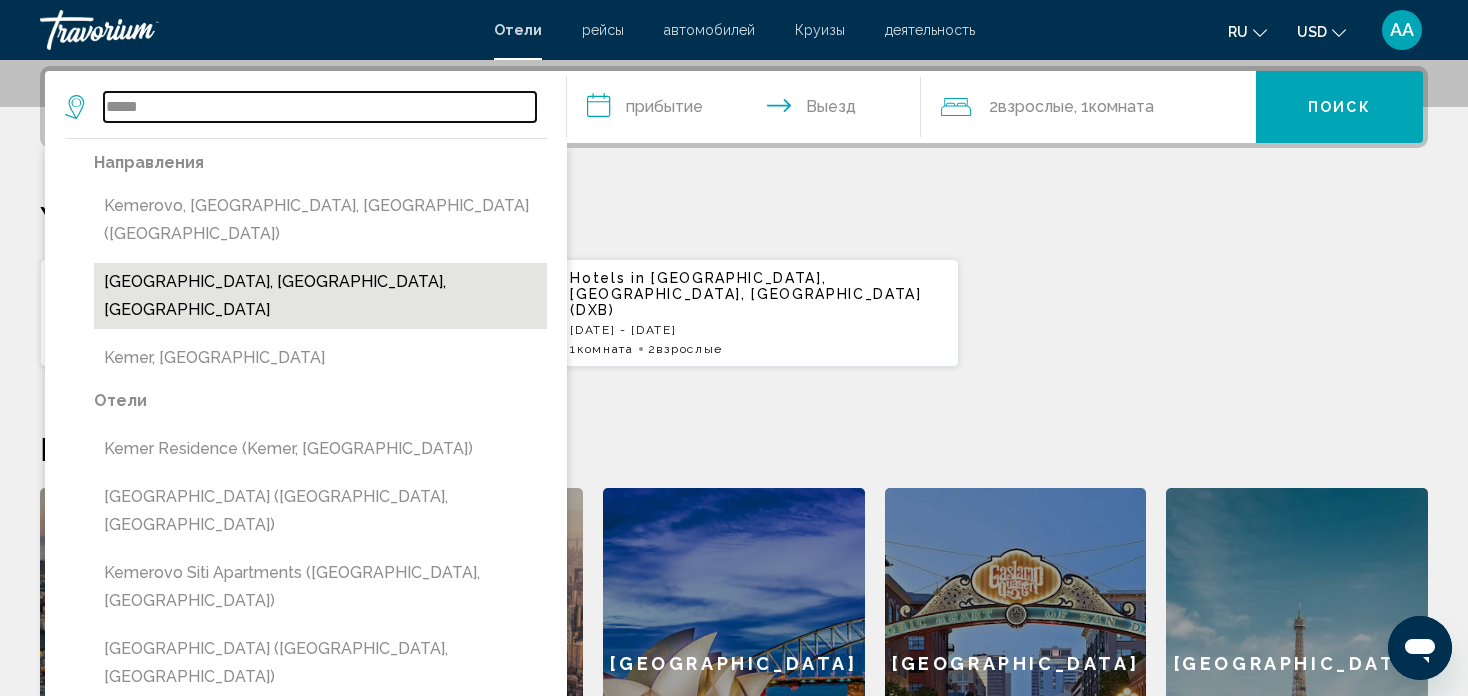 type on "**********" 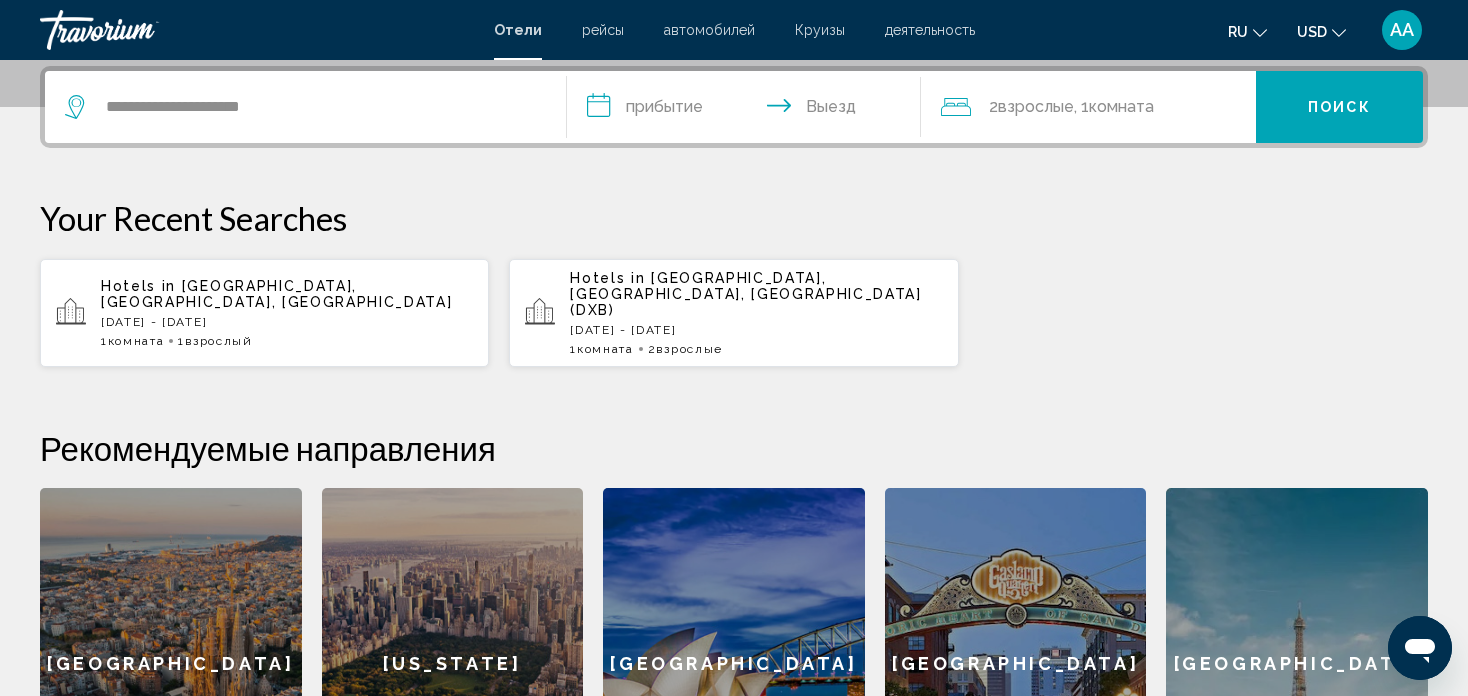 click on "**********" at bounding box center (748, 110) 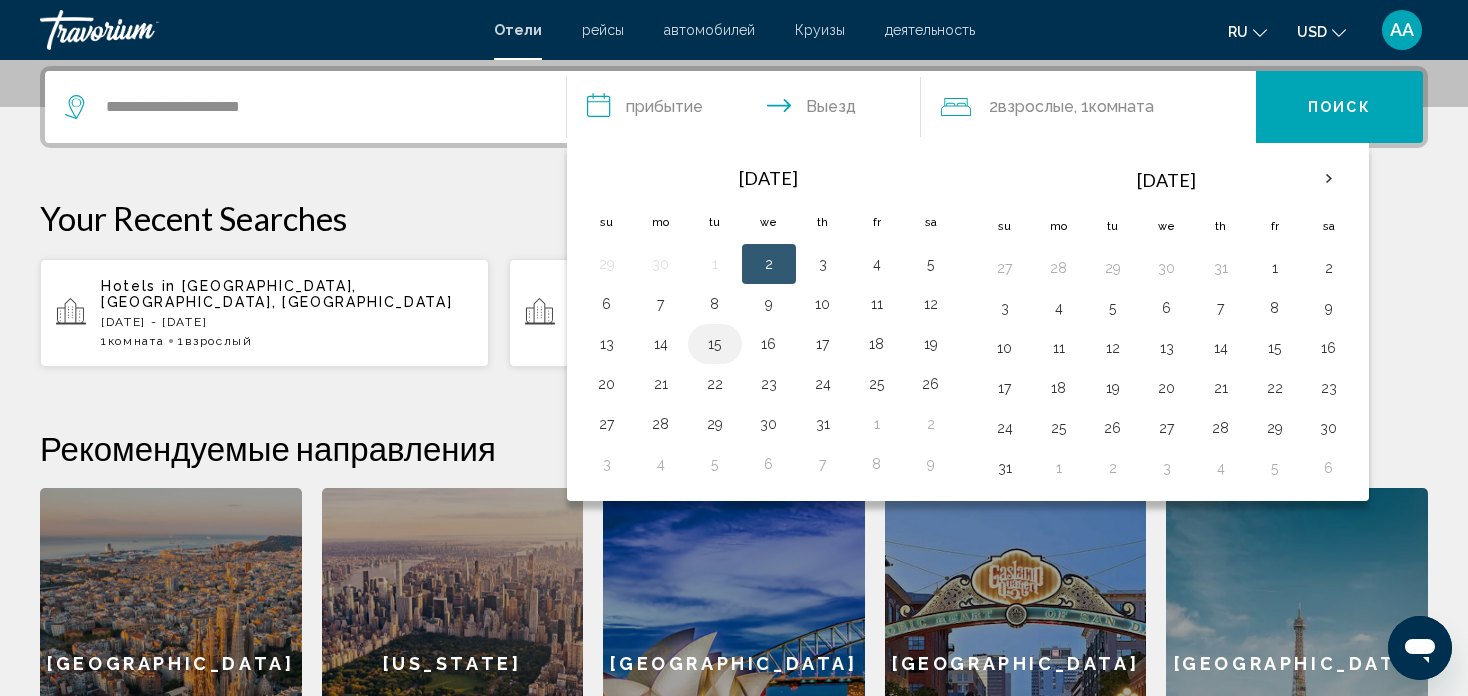 click on "15" at bounding box center (715, 344) 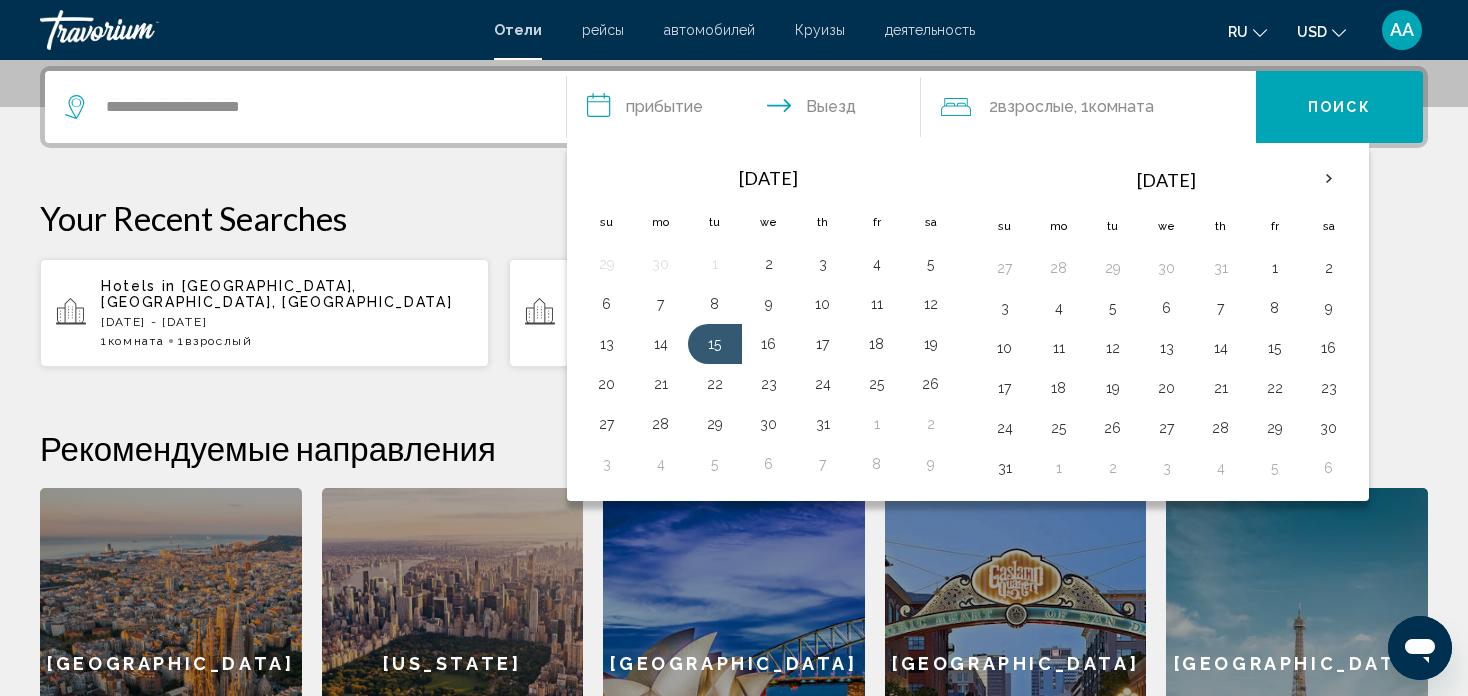 click on "**********" at bounding box center [748, 110] 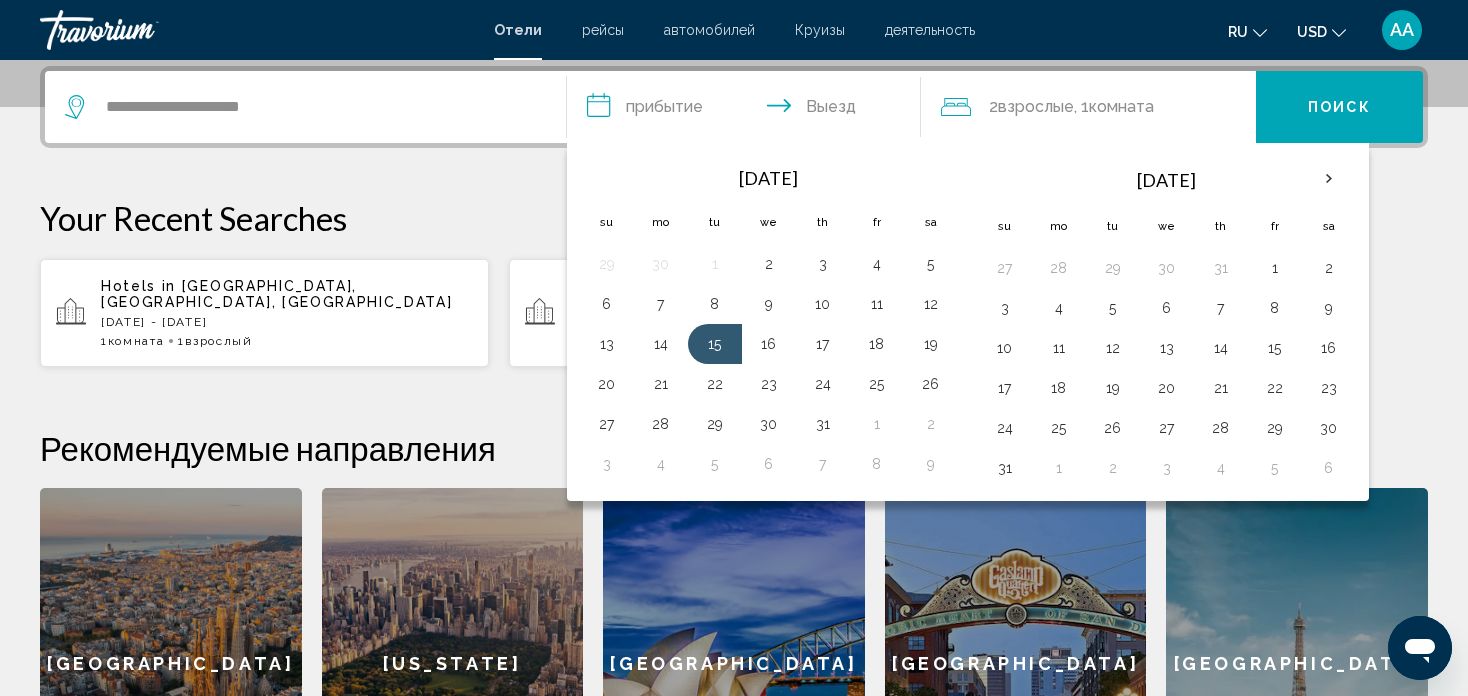 click on "**********" at bounding box center [748, 110] 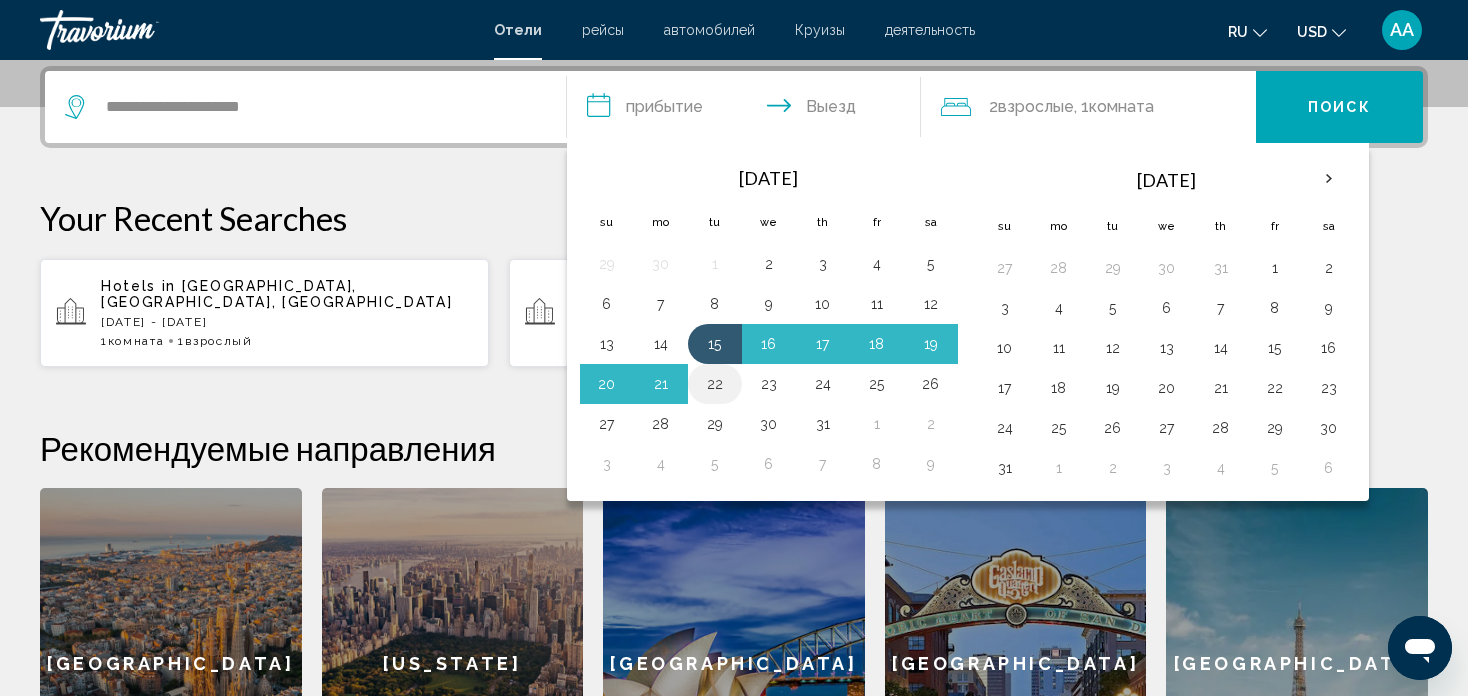click on "22" at bounding box center (715, 384) 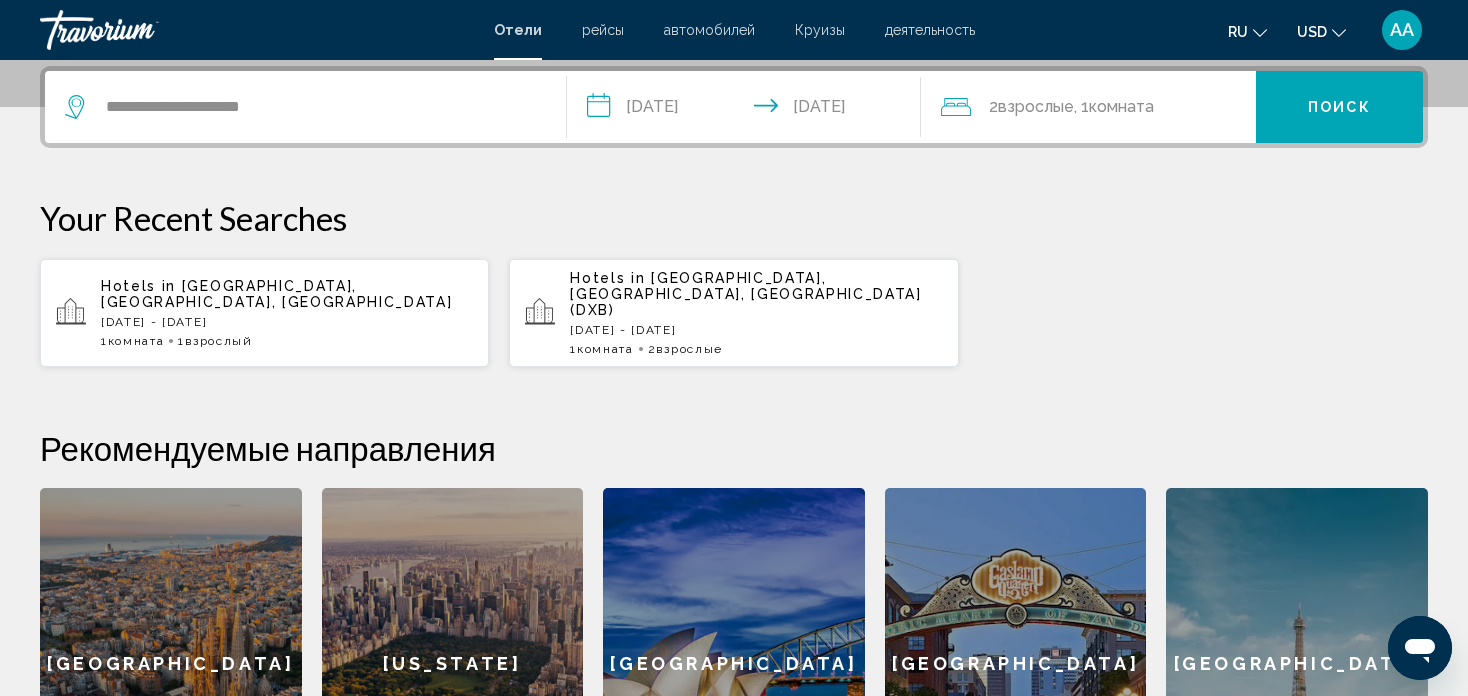 click on "Взрослые" 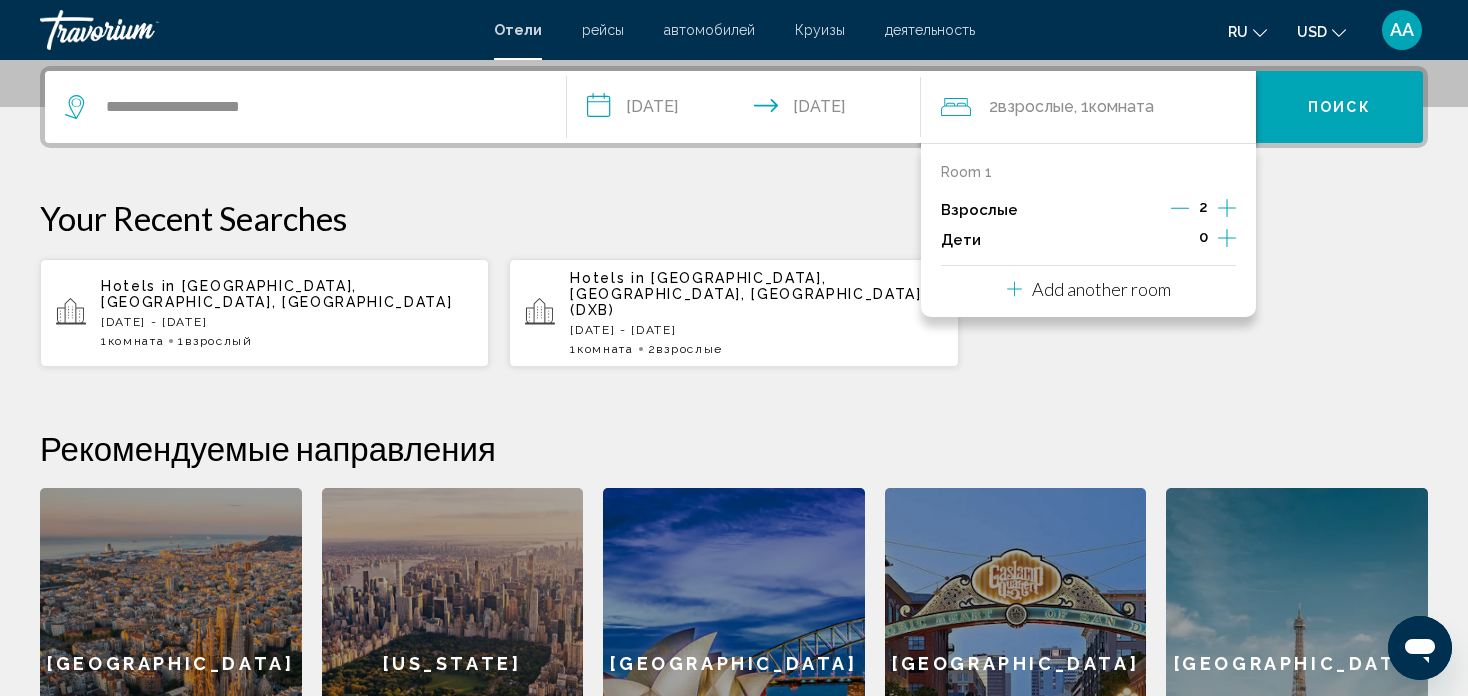 click 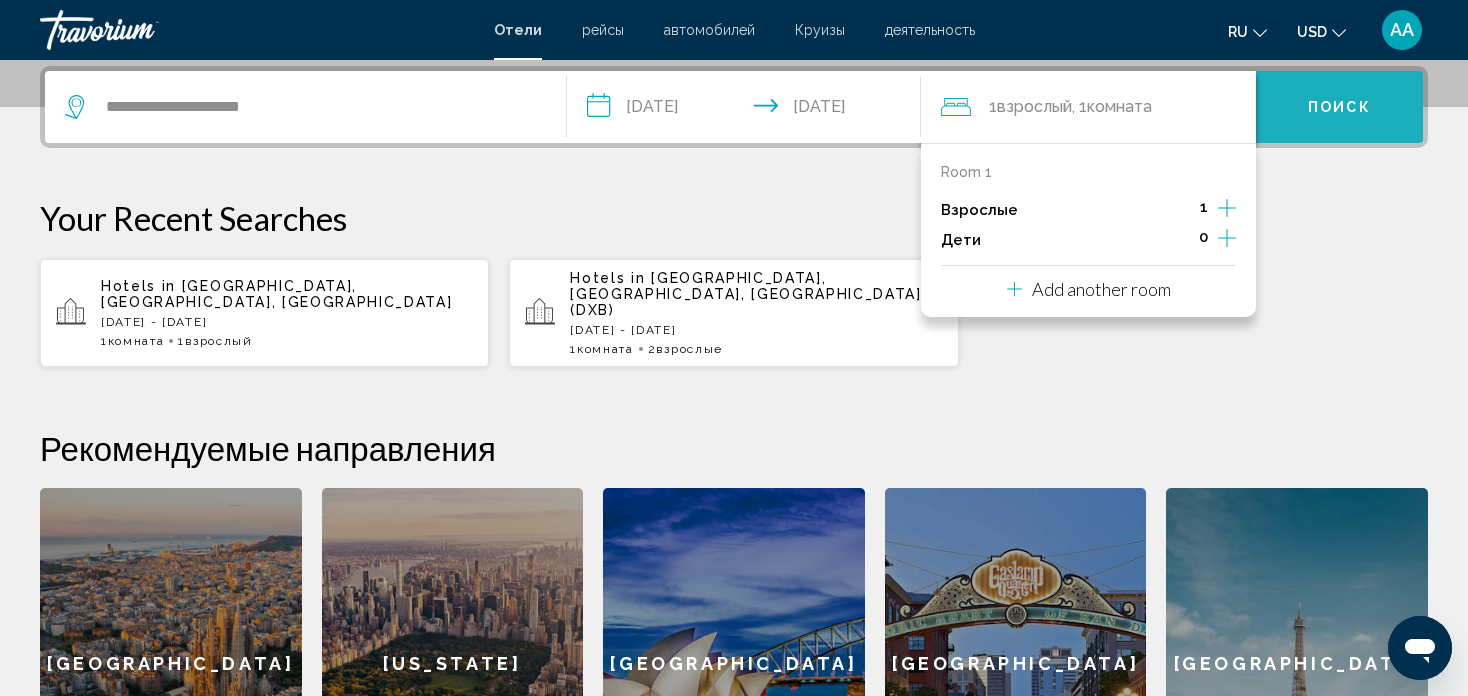 click on "Поиск" at bounding box center (1339, 107) 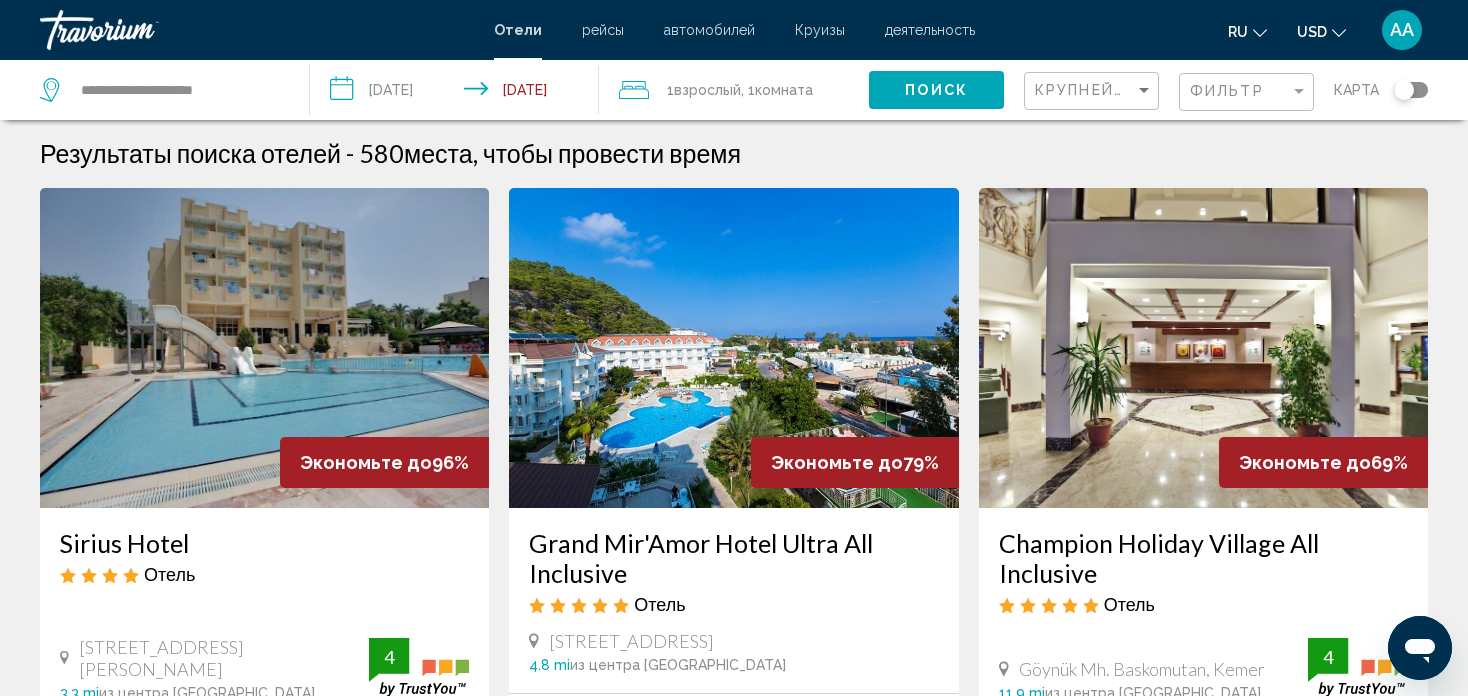 scroll, scrollTop: 0, scrollLeft: 0, axis: both 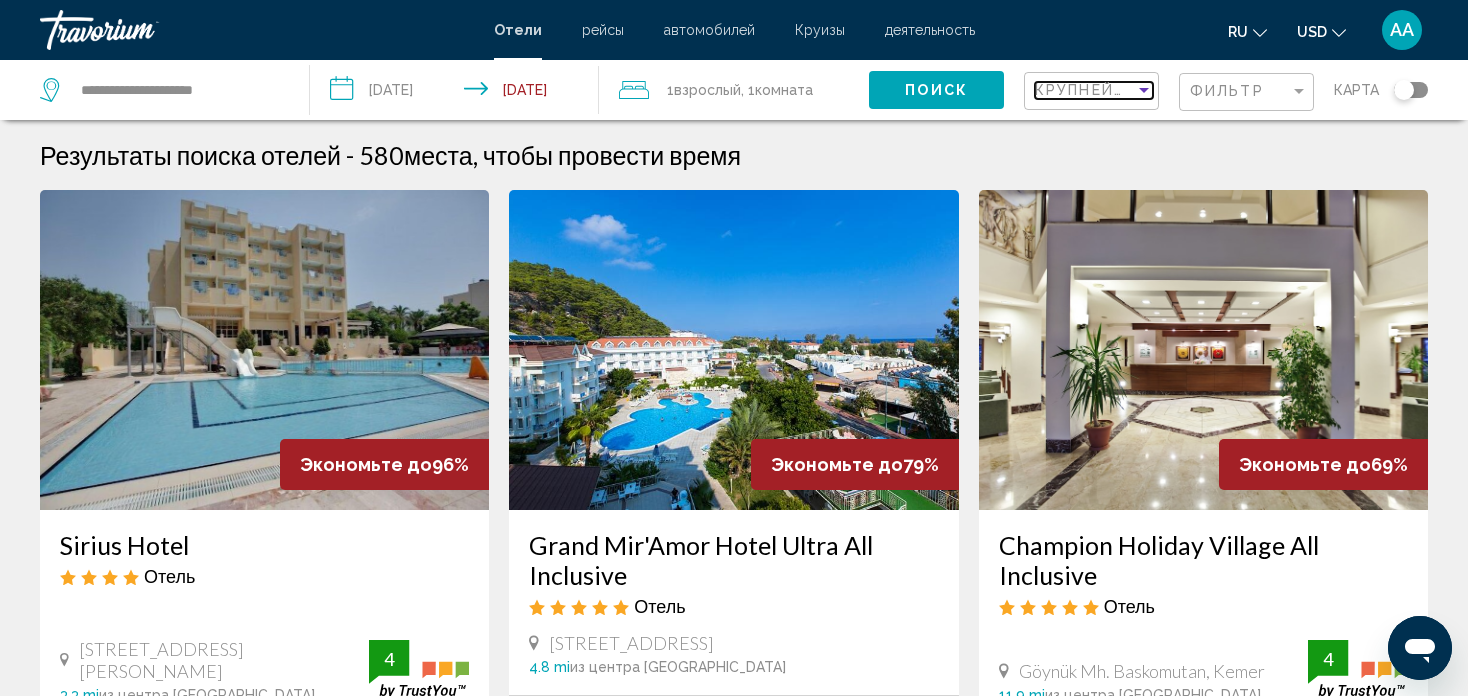 click at bounding box center [1144, 90] 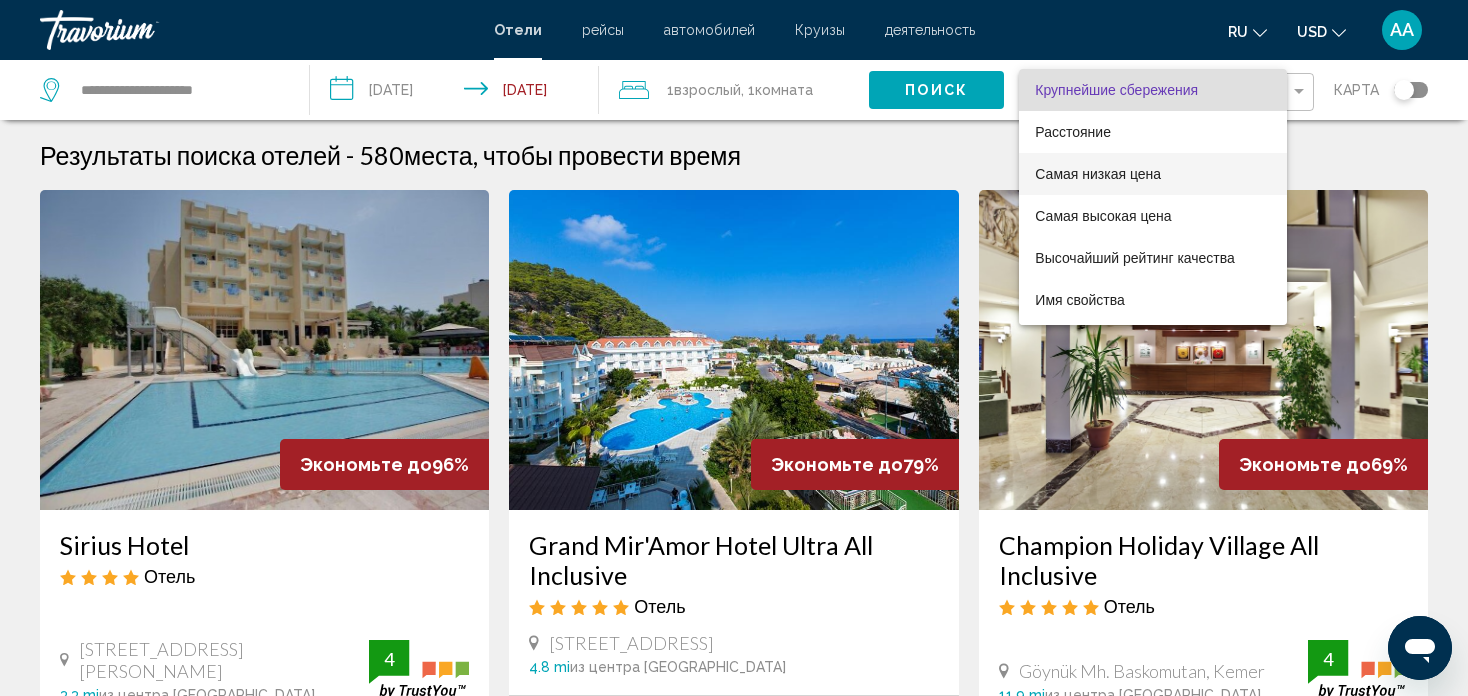 click on "Самая низкая цена" at bounding box center (1098, 174) 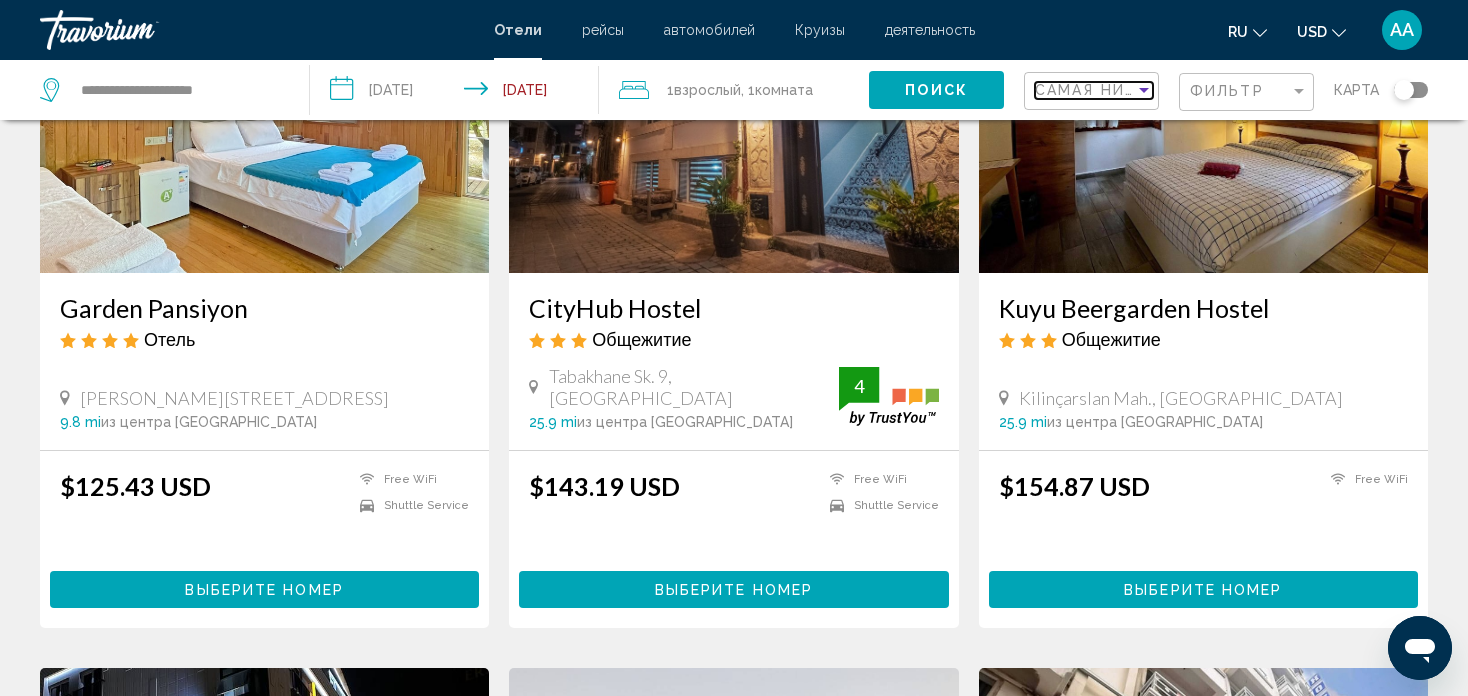 scroll, scrollTop: 200, scrollLeft: 0, axis: vertical 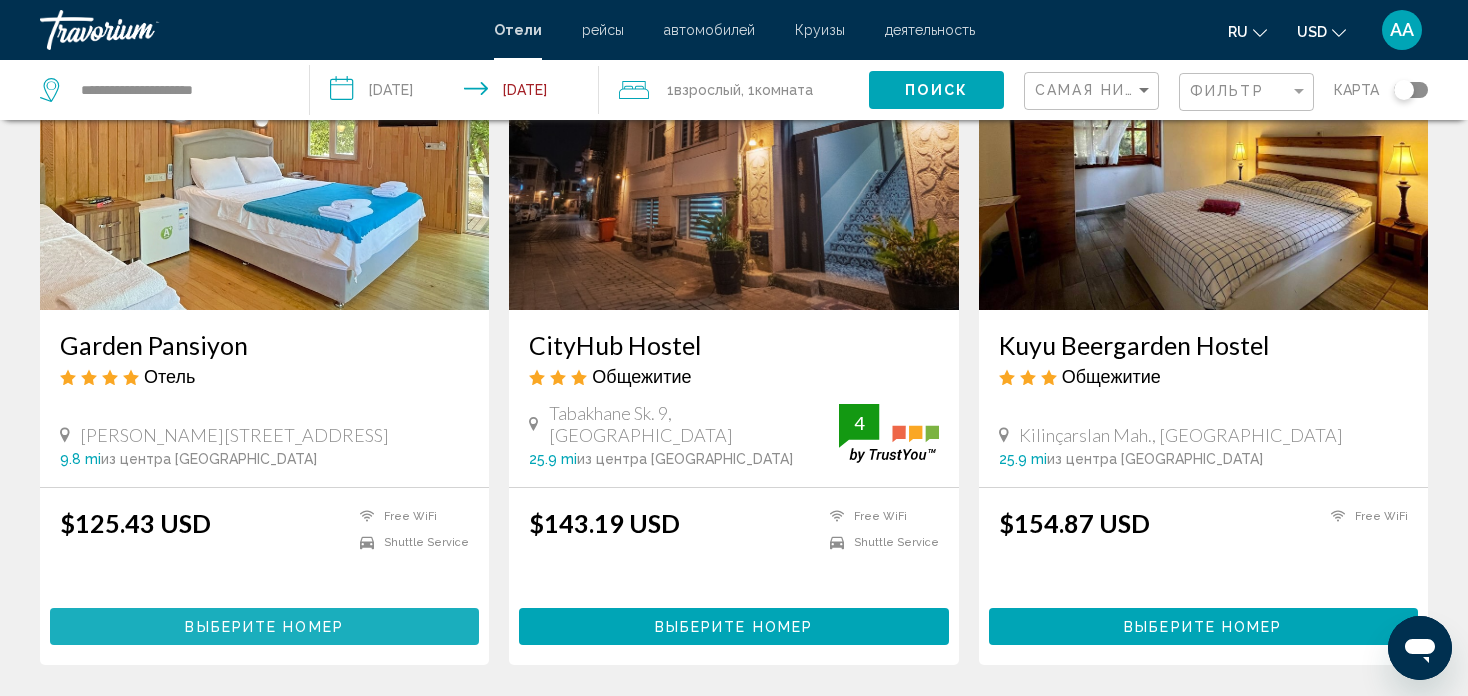 click on "Выберите номер" at bounding box center (264, 627) 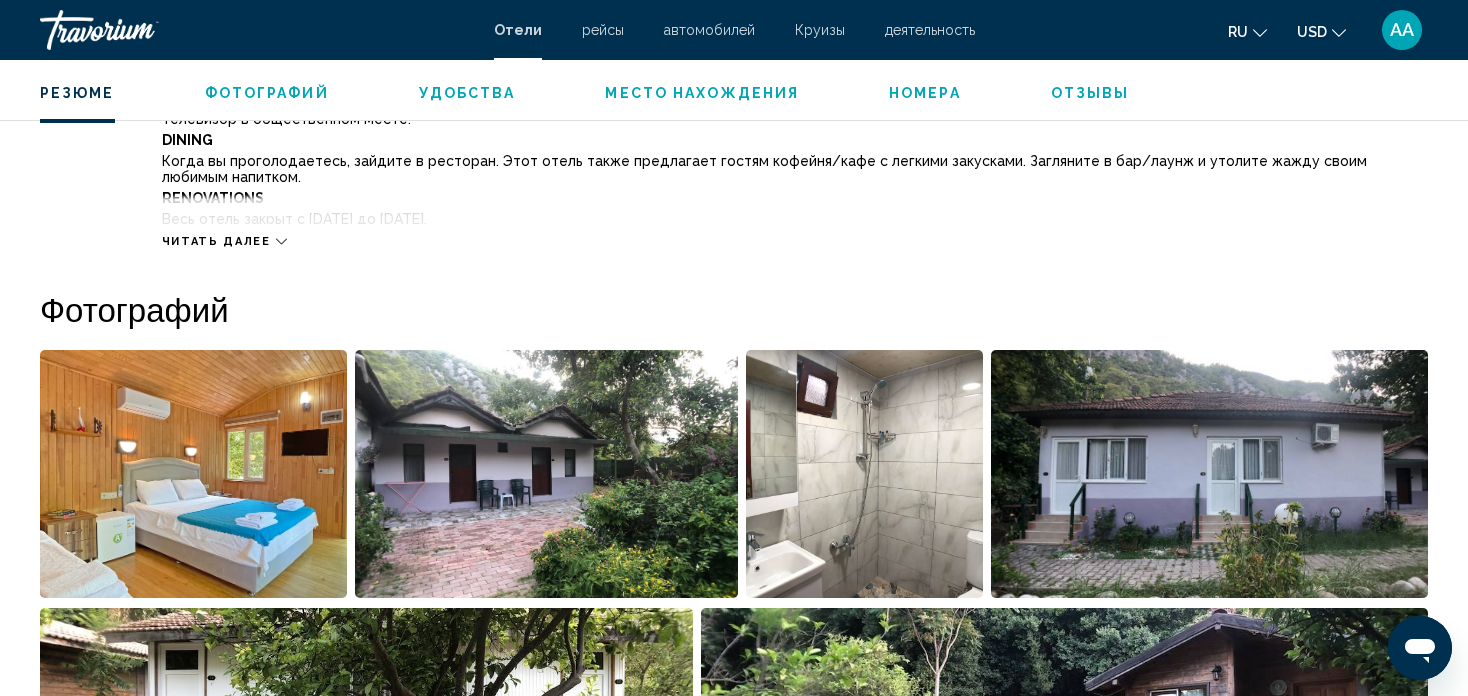 scroll, scrollTop: 812, scrollLeft: 0, axis: vertical 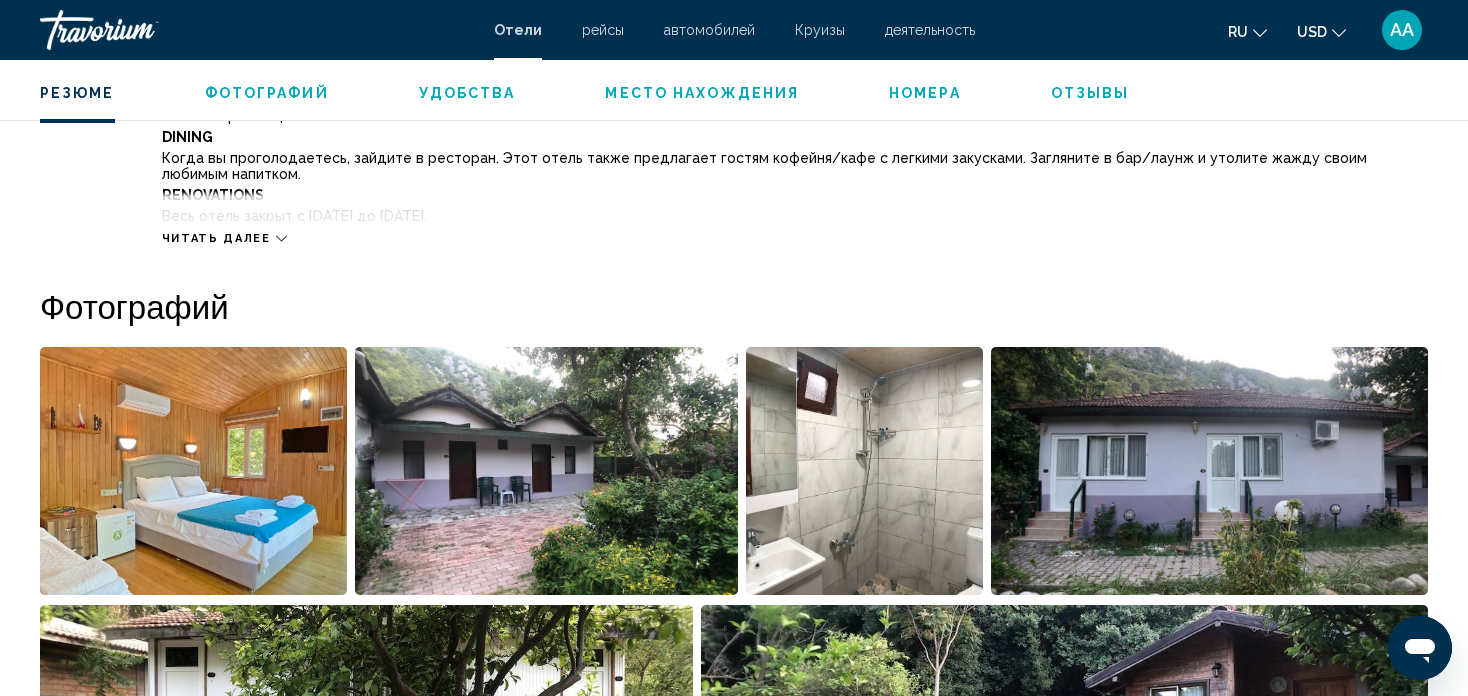 click on "Читать далее" at bounding box center [224, 238] 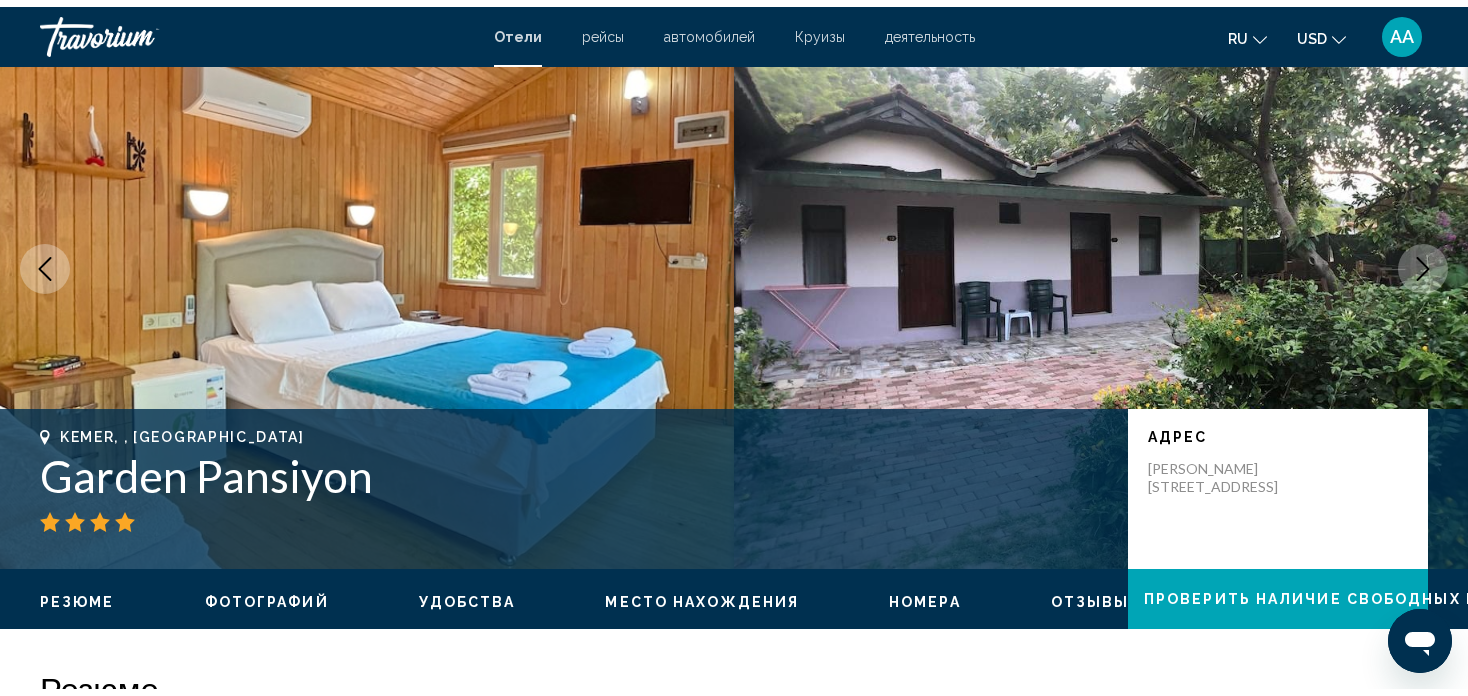 scroll, scrollTop: 0, scrollLeft: 0, axis: both 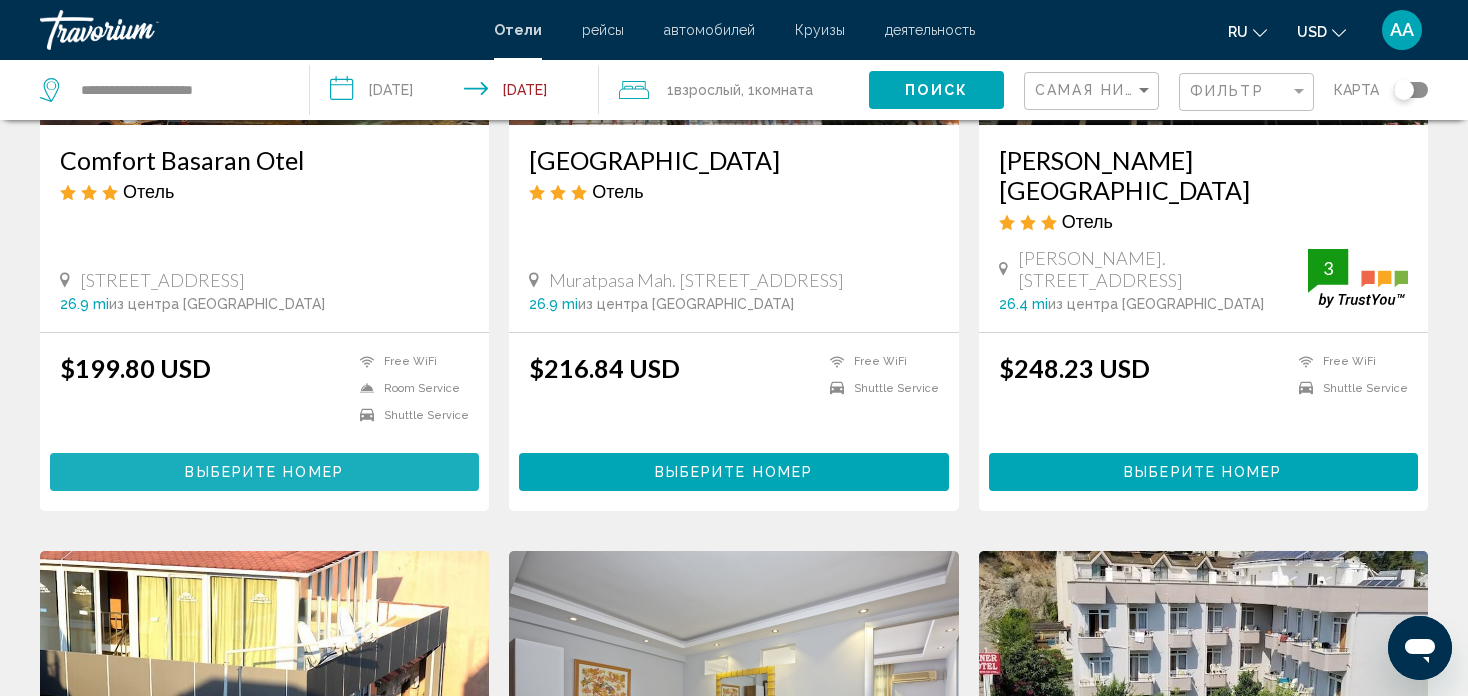 click on "Выберите номер" at bounding box center [264, 473] 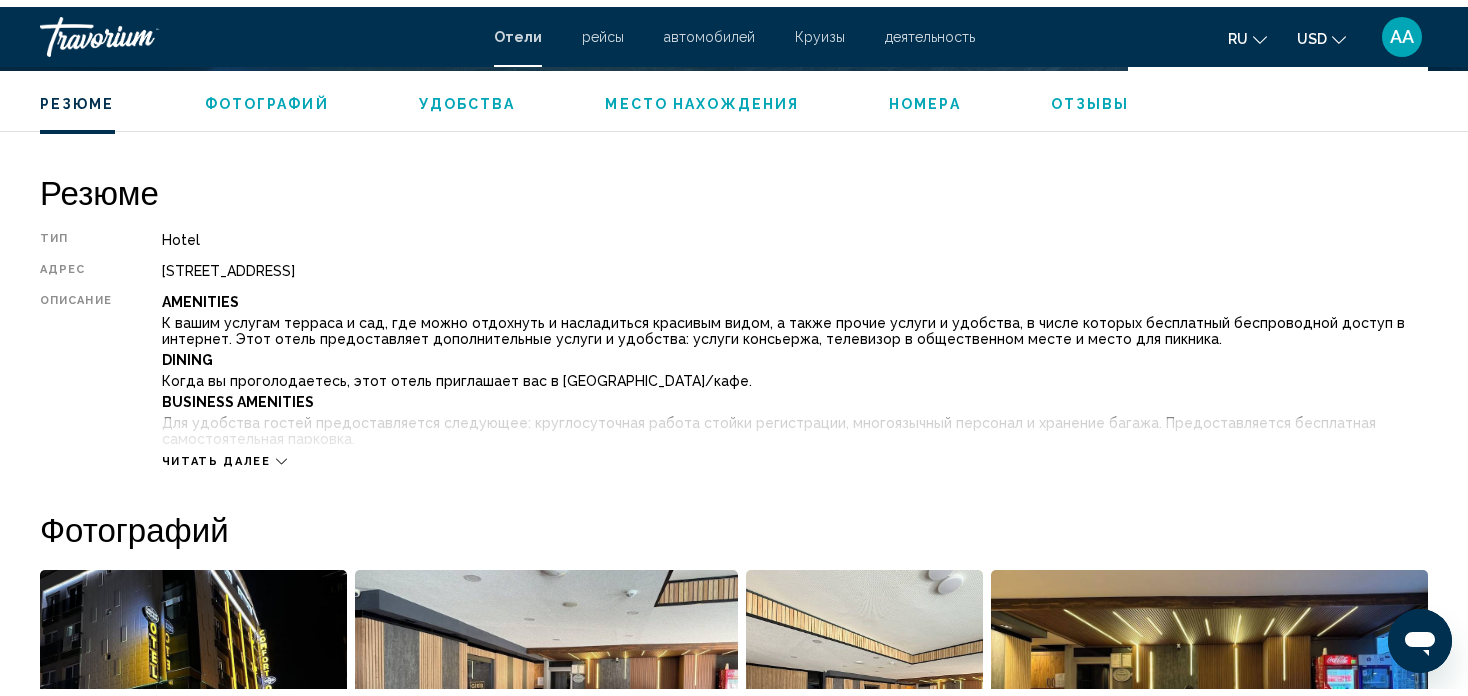scroll, scrollTop: 612, scrollLeft: 0, axis: vertical 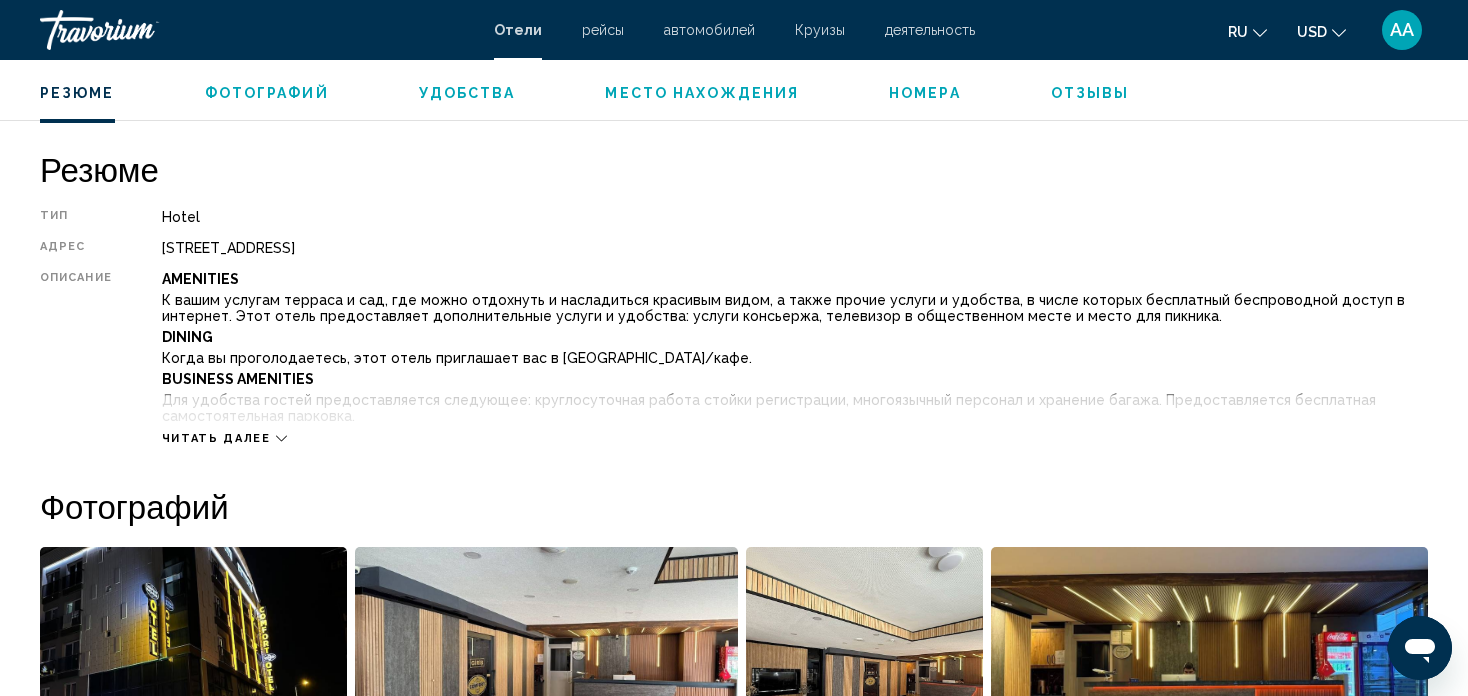 click 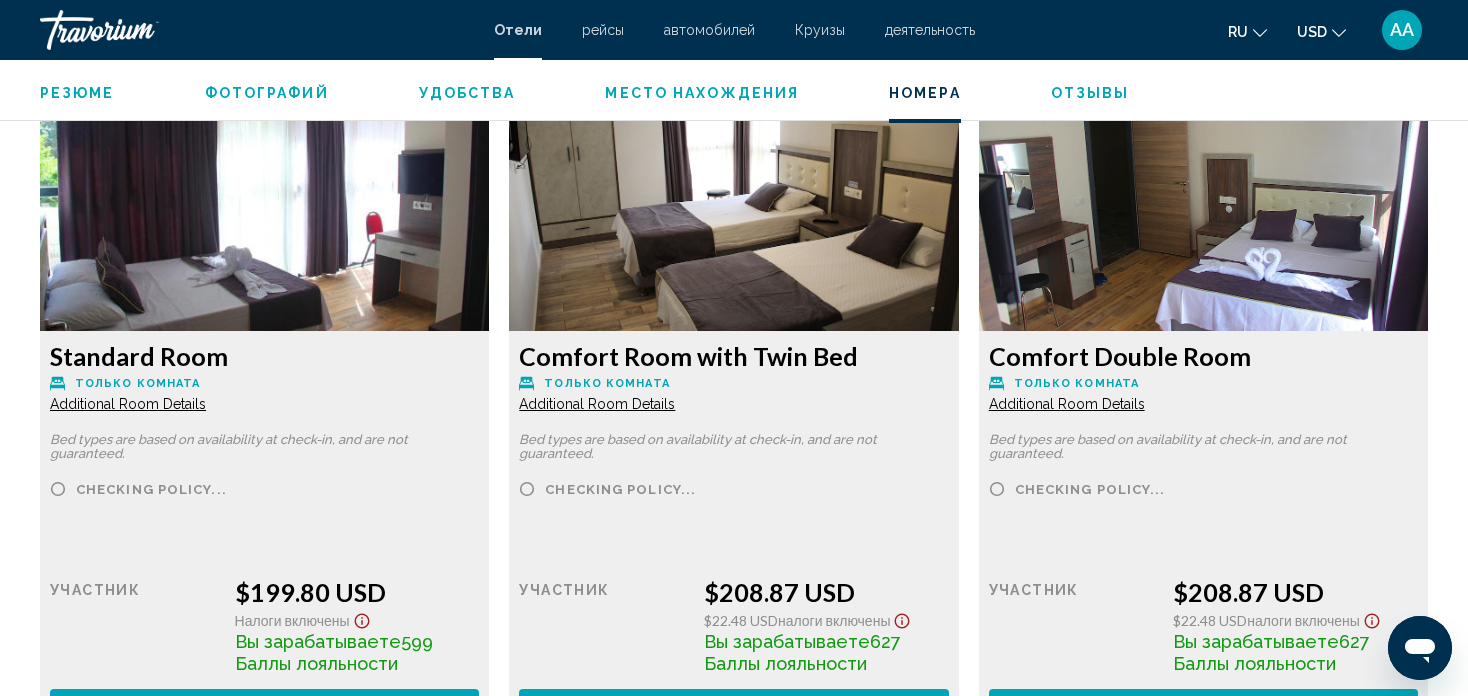 scroll, scrollTop: 3312, scrollLeft: 0, axis: vertical 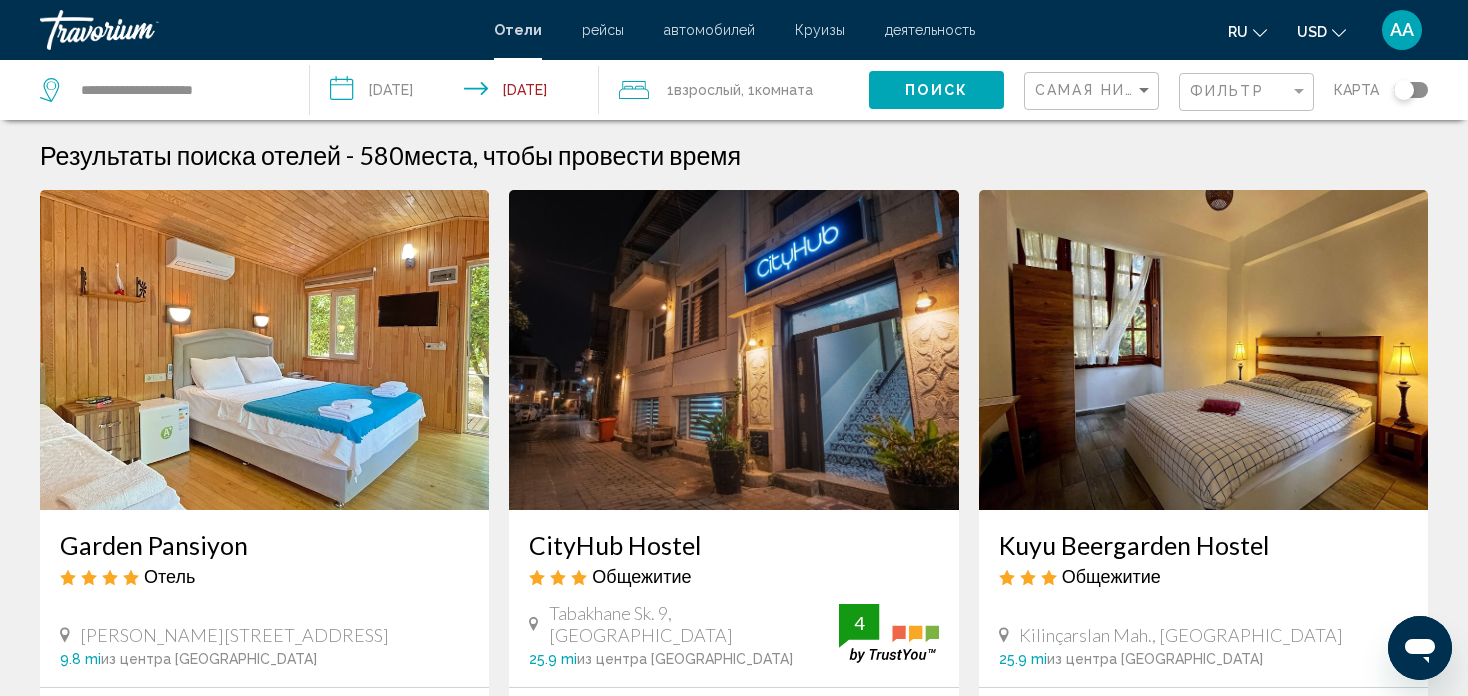 click on ", 1  Комната номера" 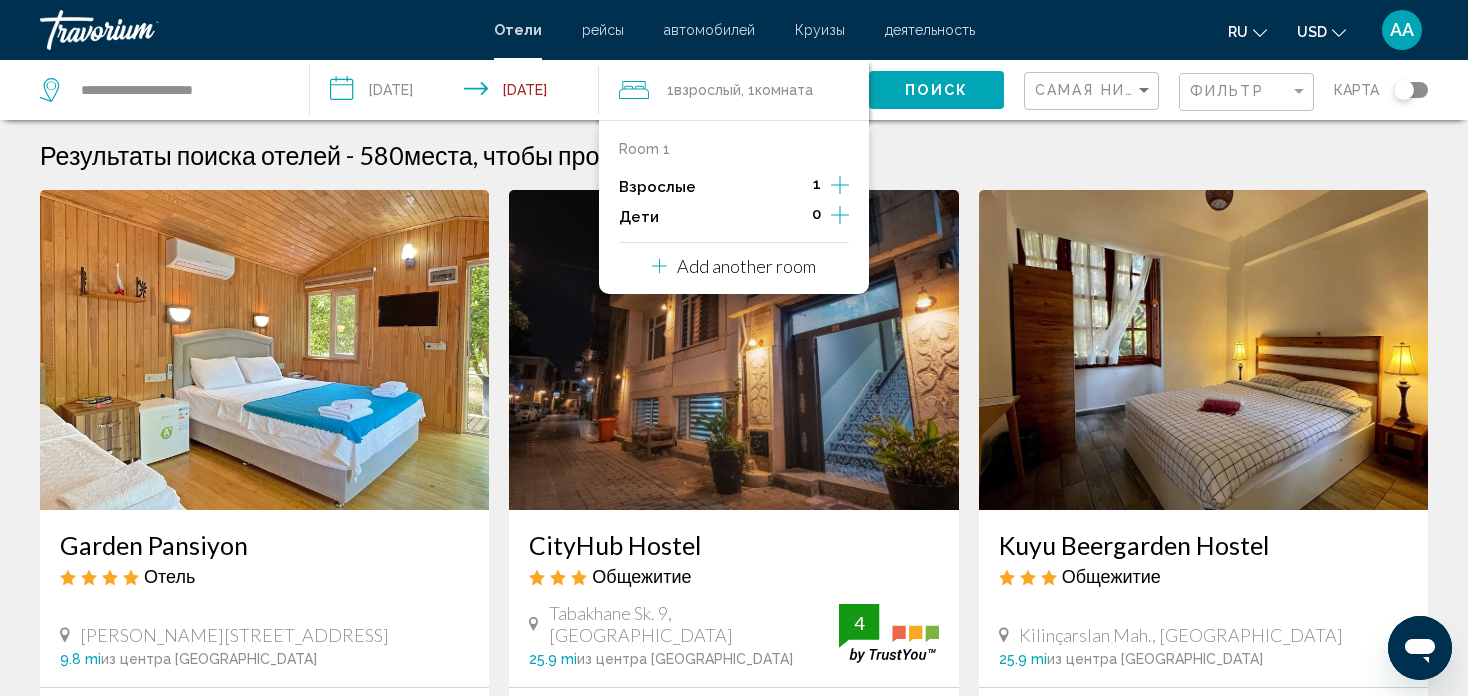 click 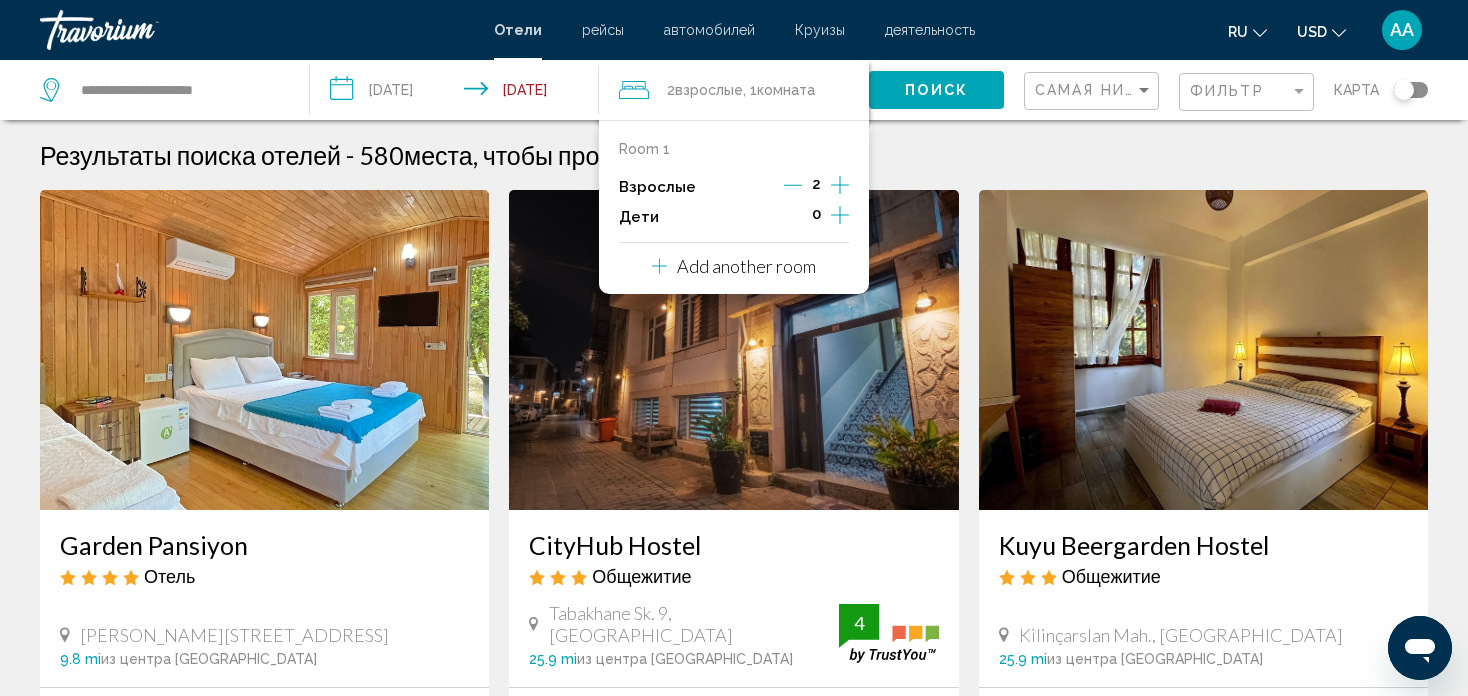 click 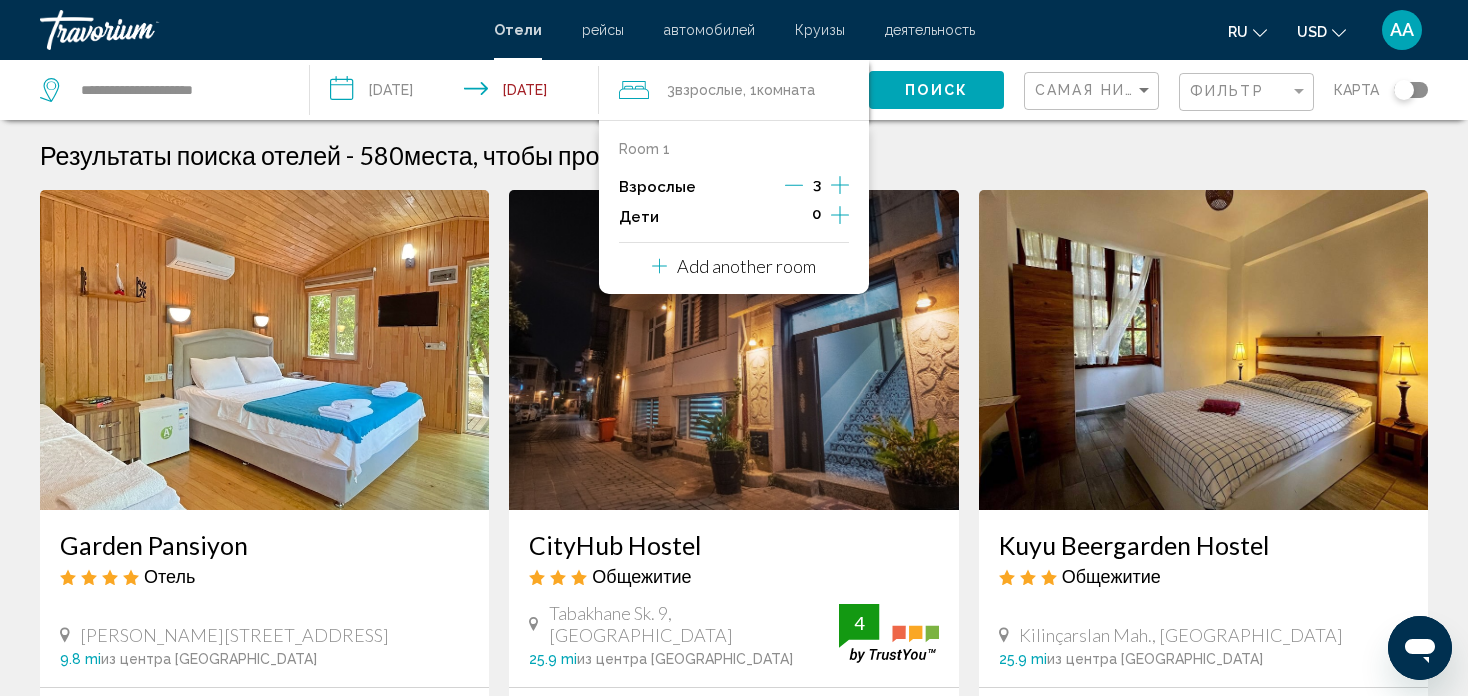 click 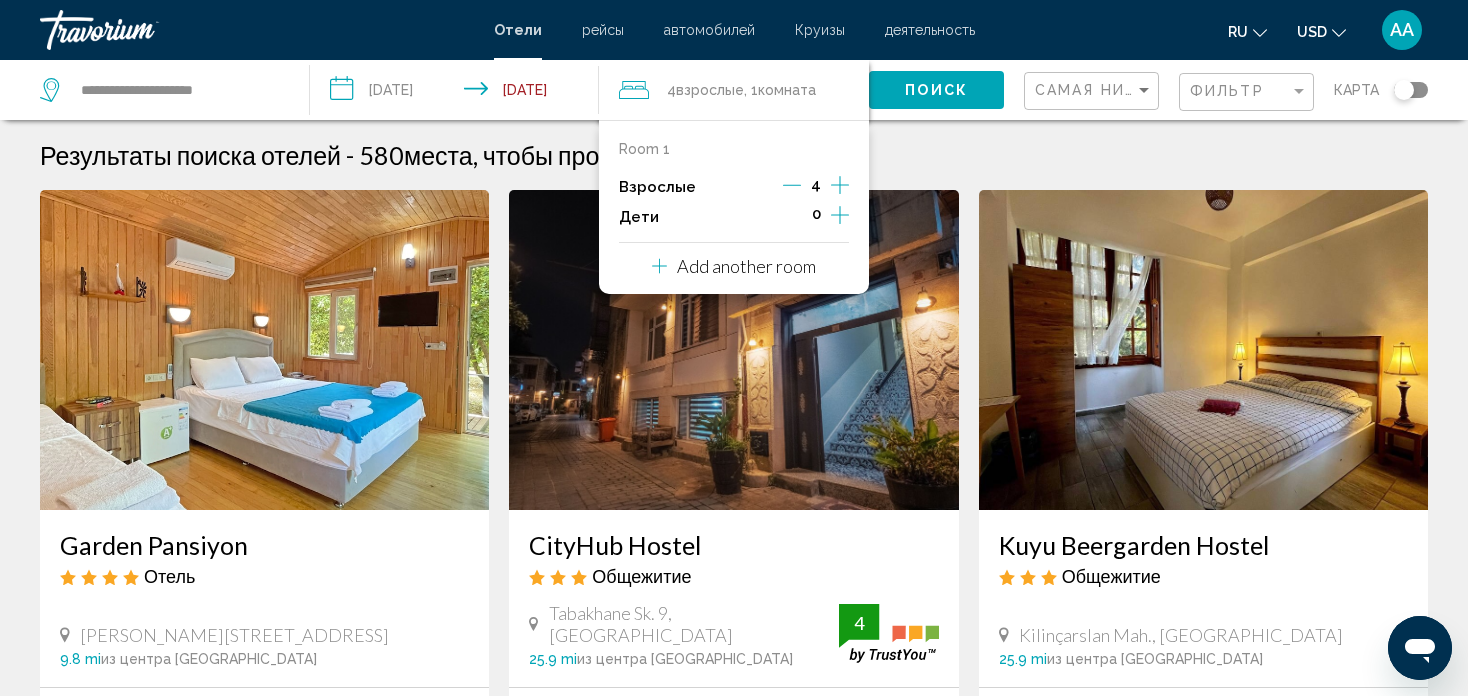 click 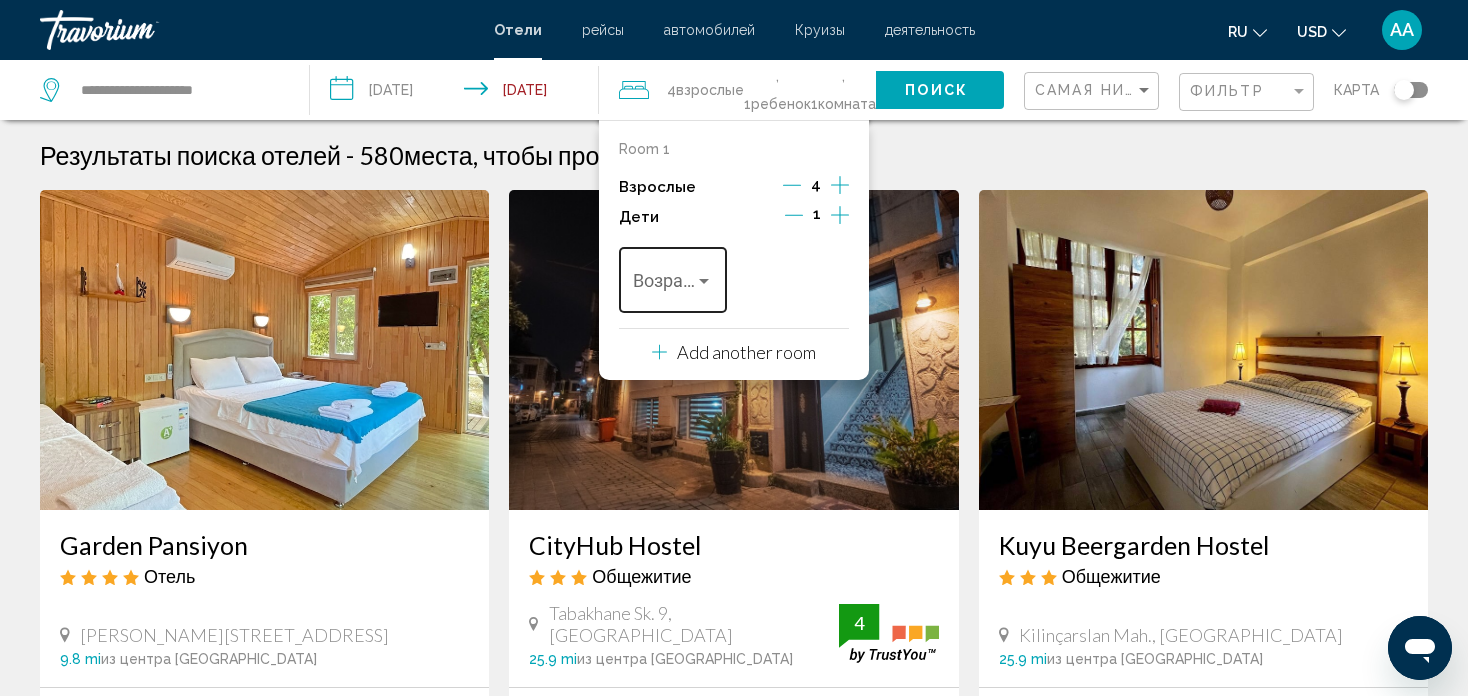 click at bounding box center [704, 281] 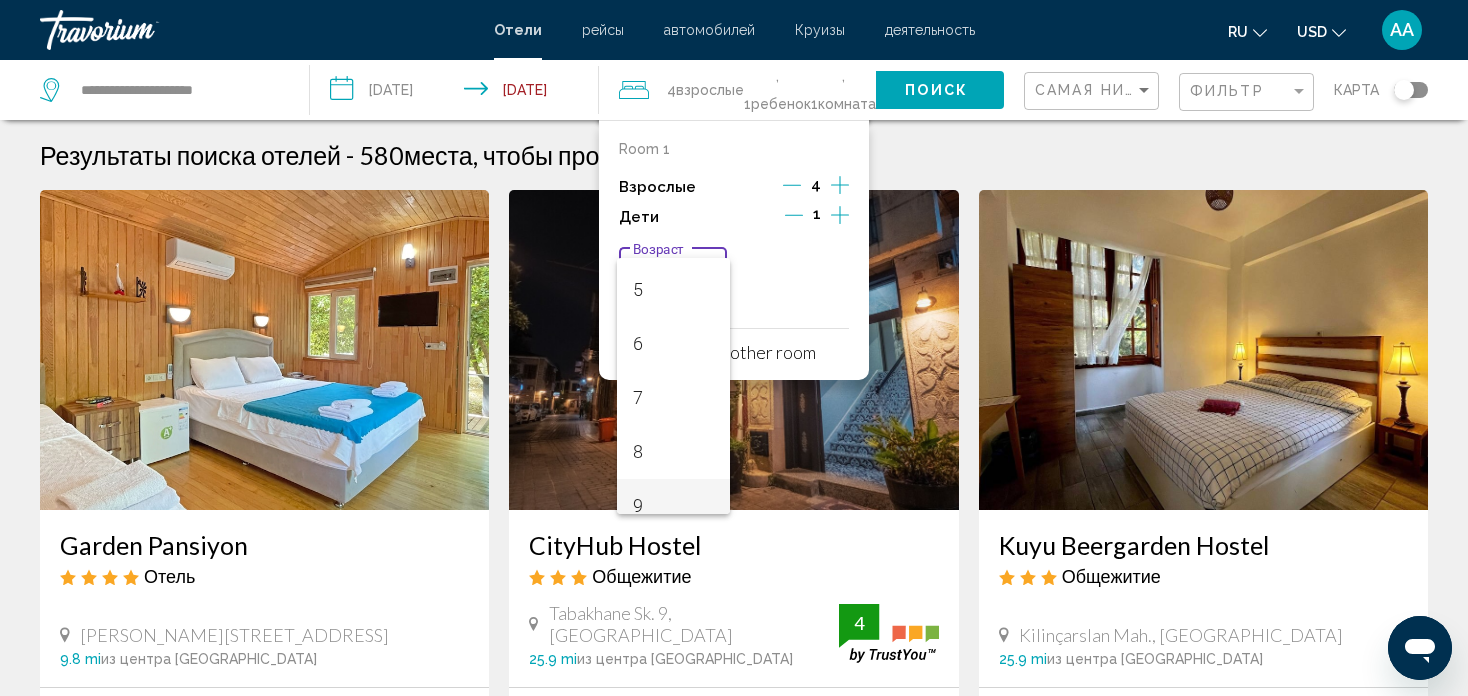 scroll, scrollTop: 300, scrollLeft: 0, axis: vertical 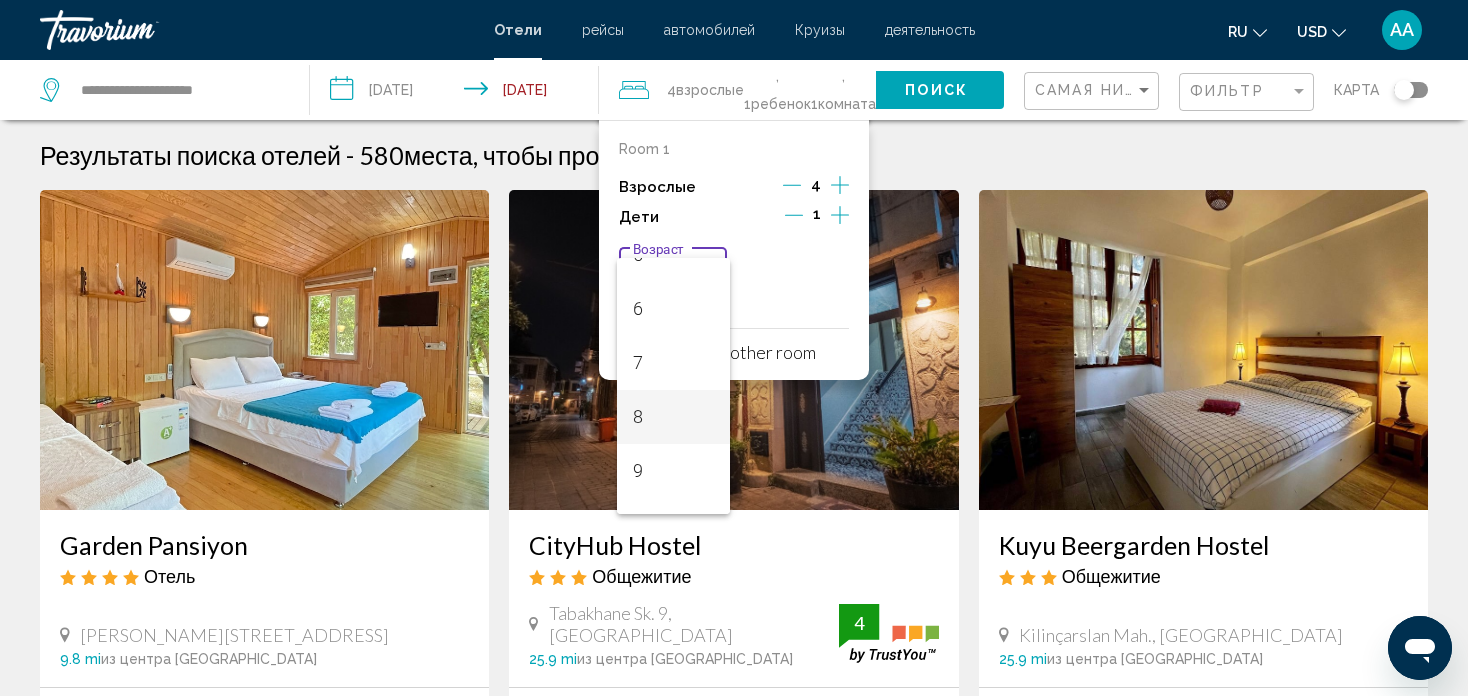 click on "8" at bounding box center [673, 417] 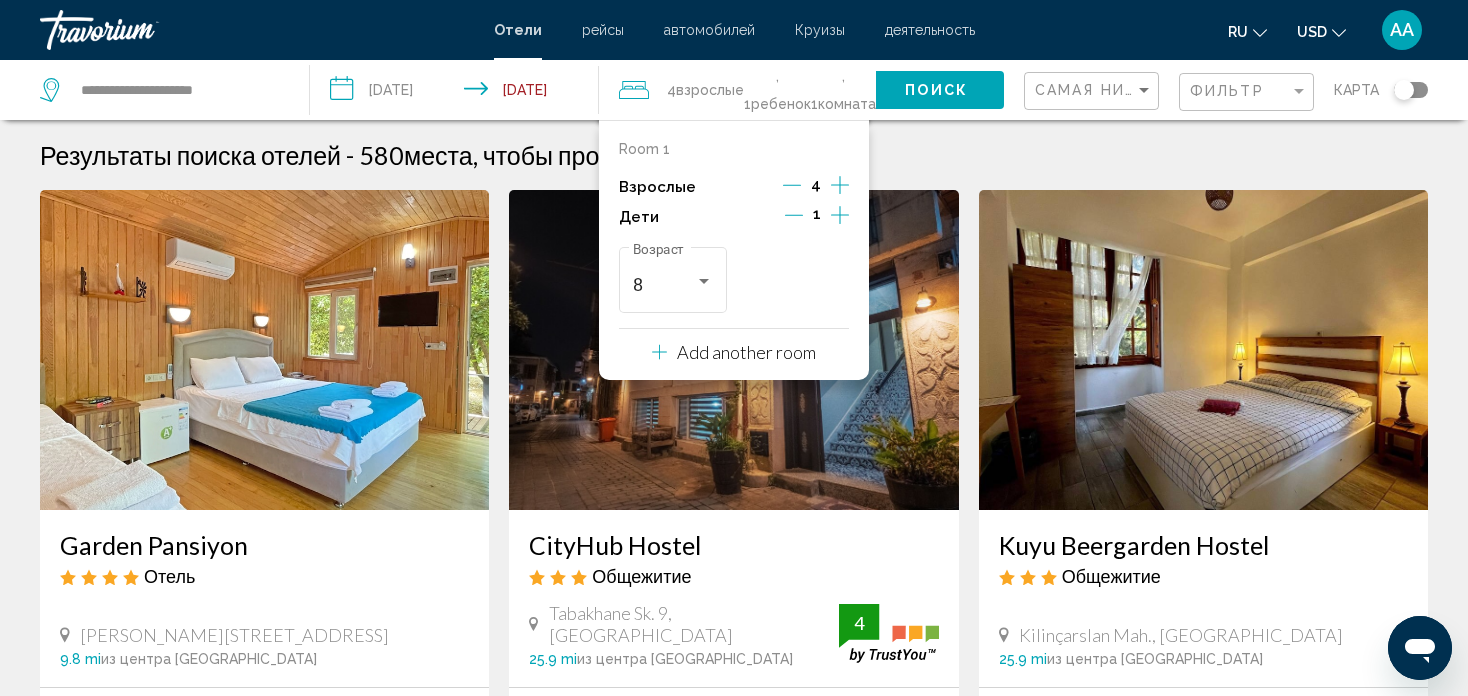 click on "**********" at bounding box center [459, 93] 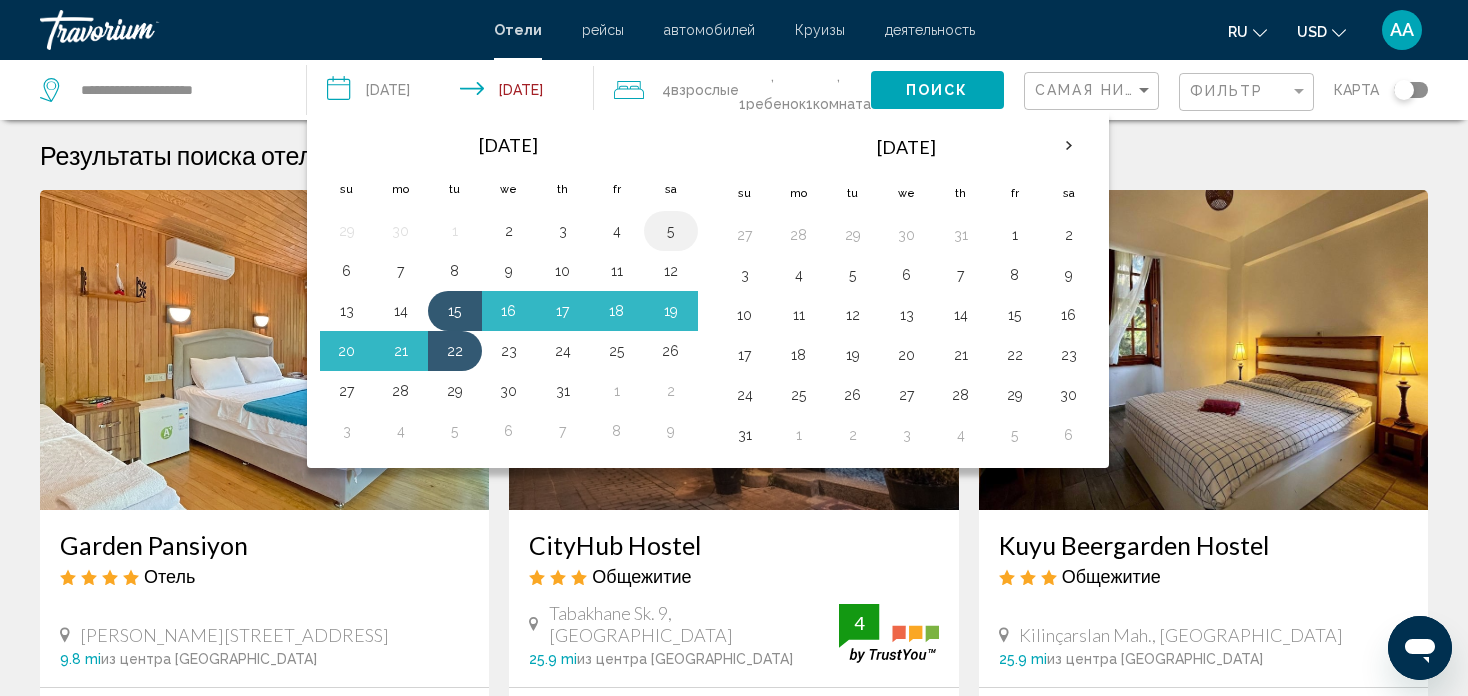 click on "5" at bounding box center [671, 231] 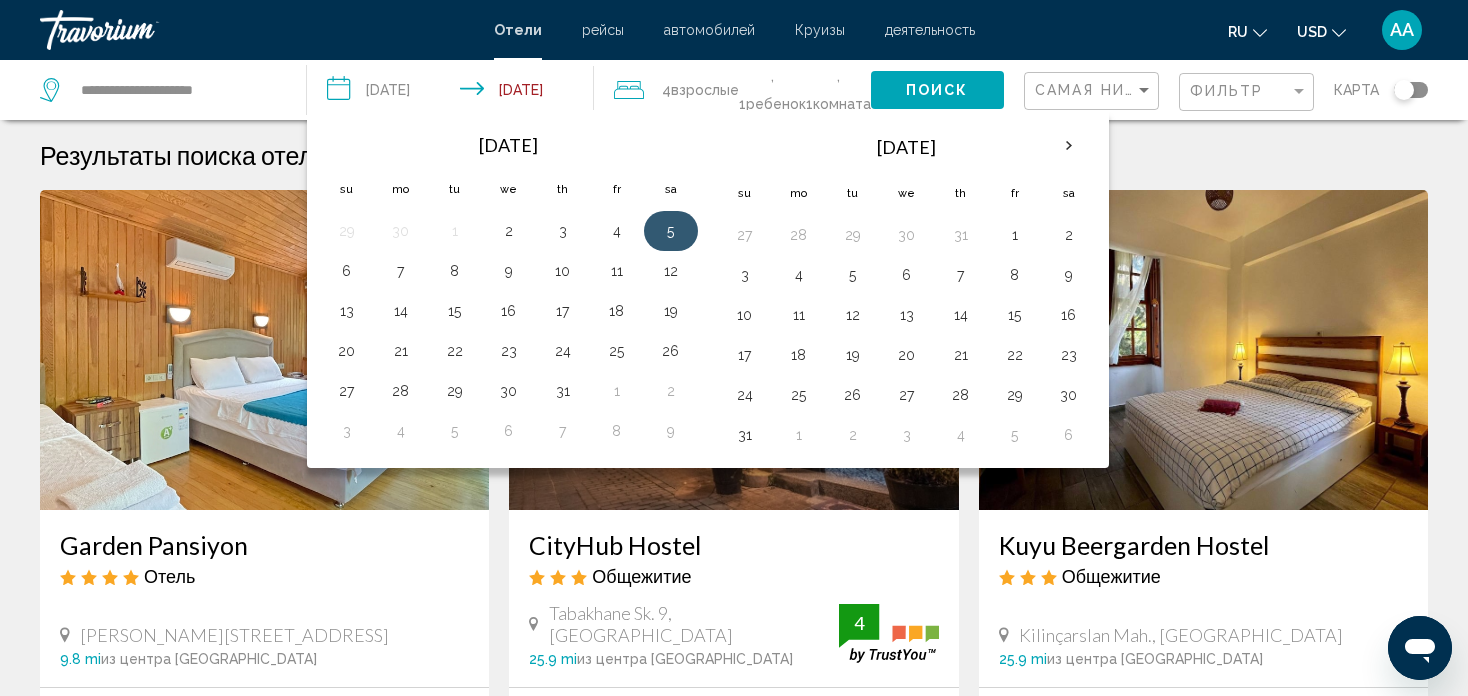 click on "5" at bounding box center (671, 231) 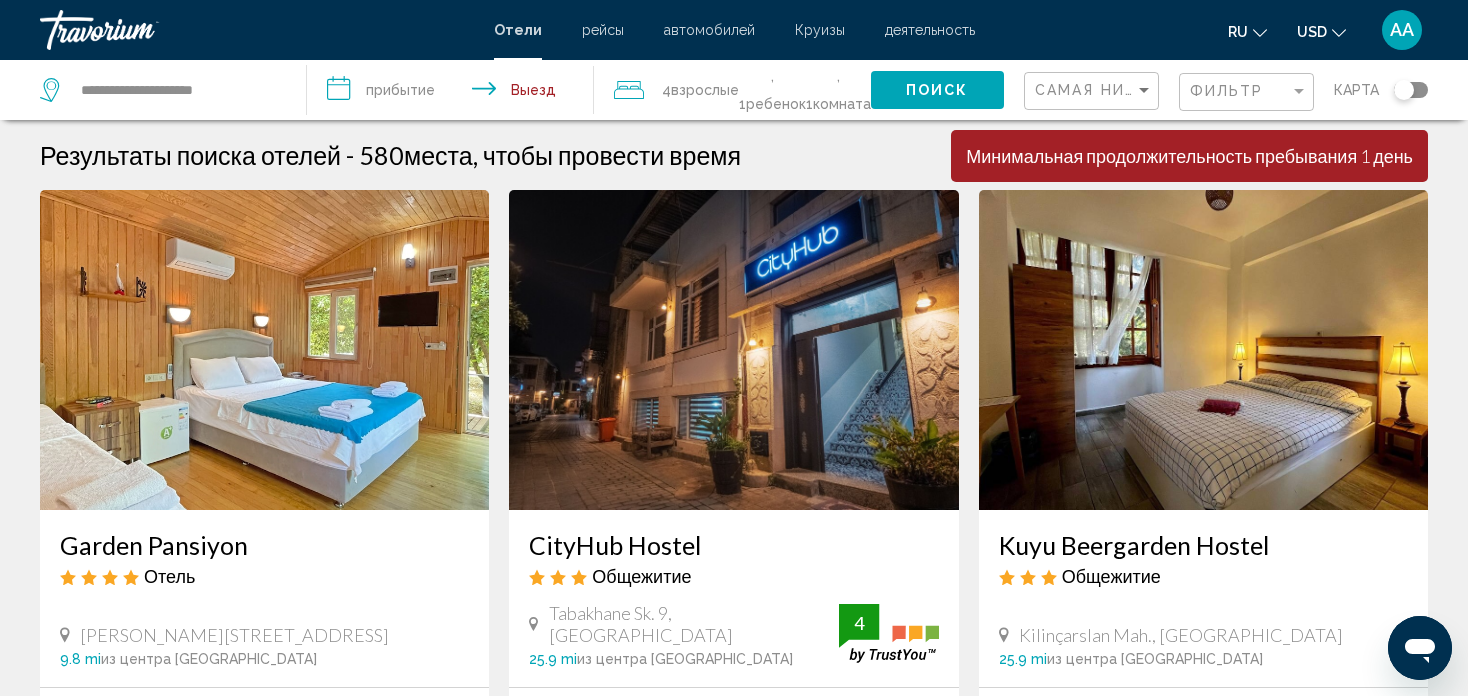 click on "**********" at bounding box center [454, 93] 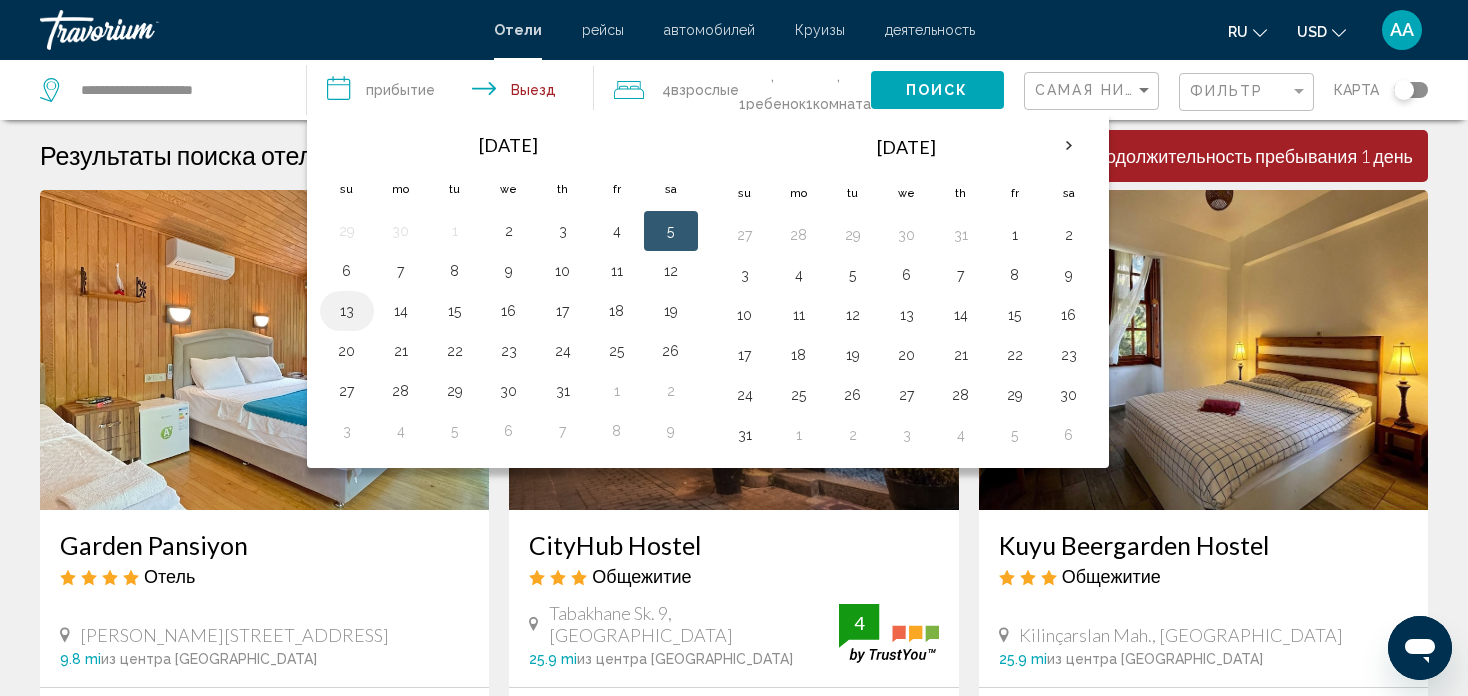 click on "13" at bounding box center (347, 311) 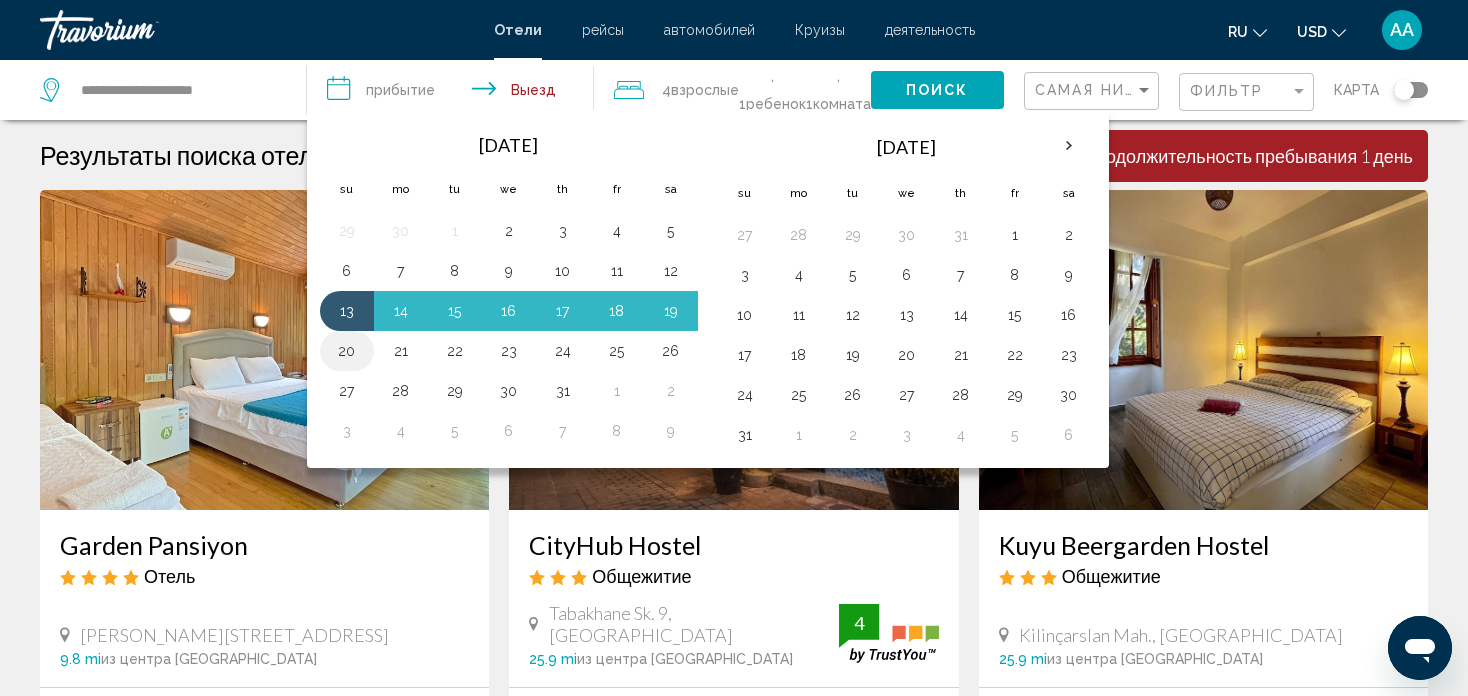 click on "20" at bounding box center (347, 351) 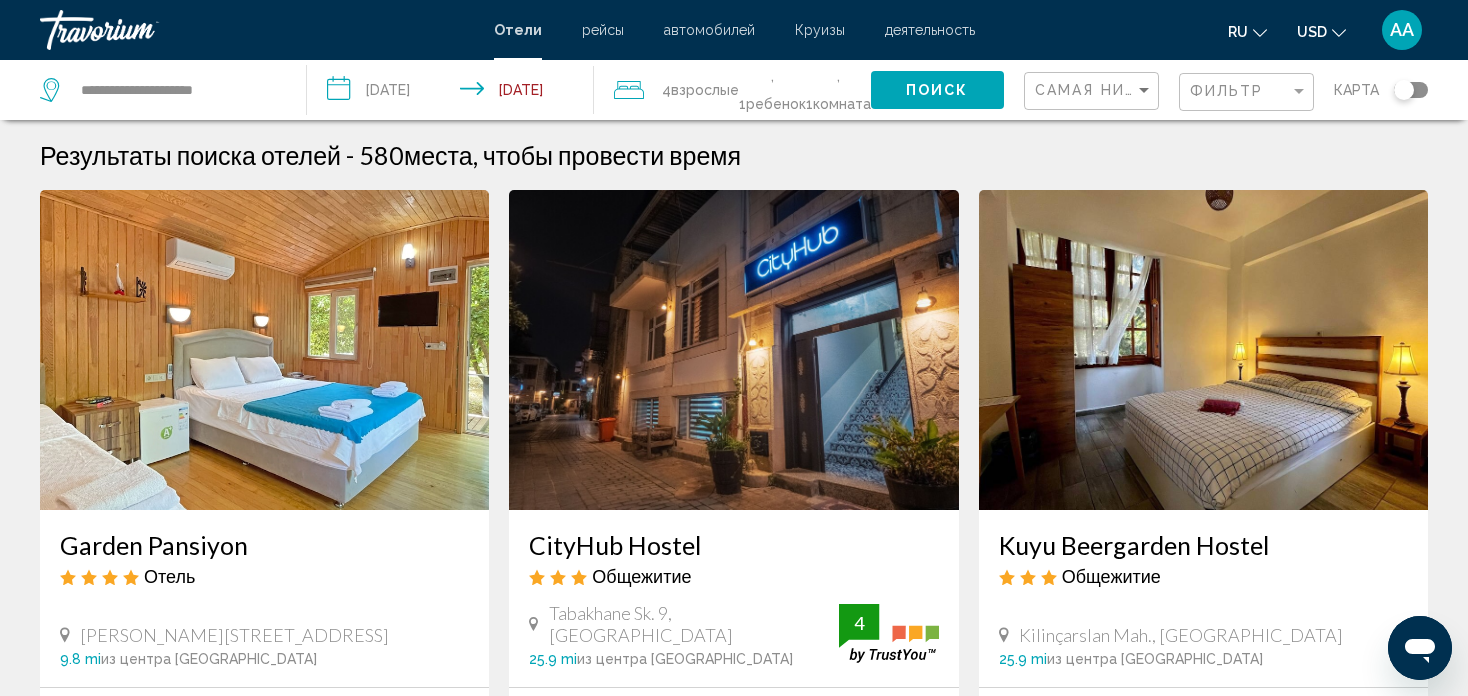click on "Поиск" 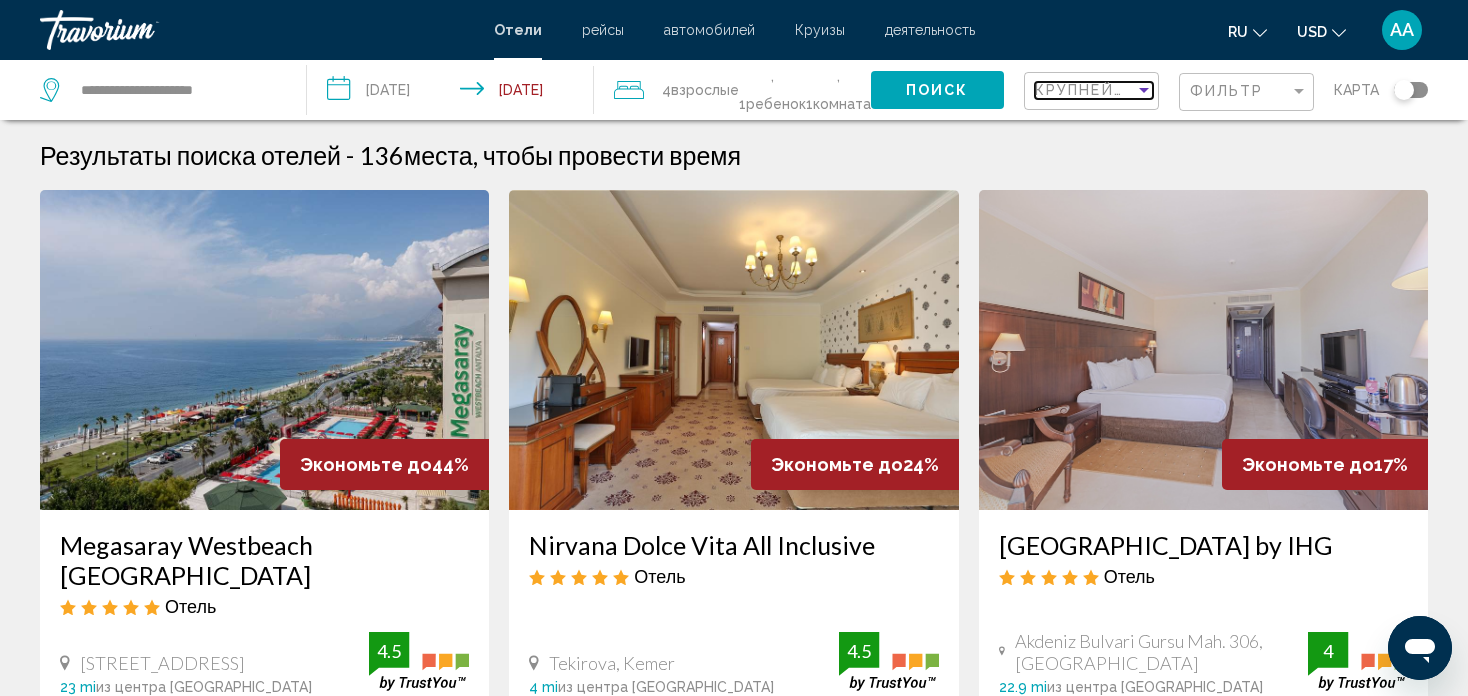 click at bounding box center [1144, 90] 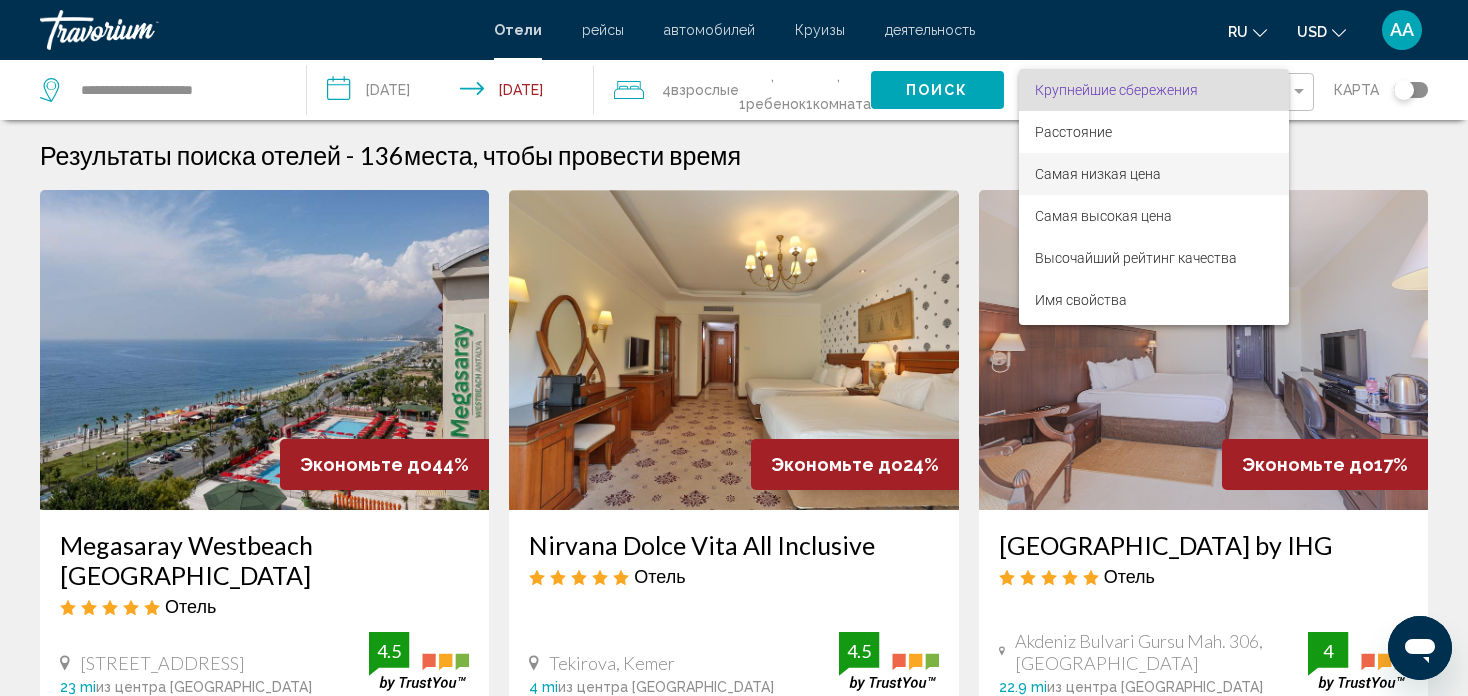 click on "Самая низкая цена" at bounding box center (1098, 174) 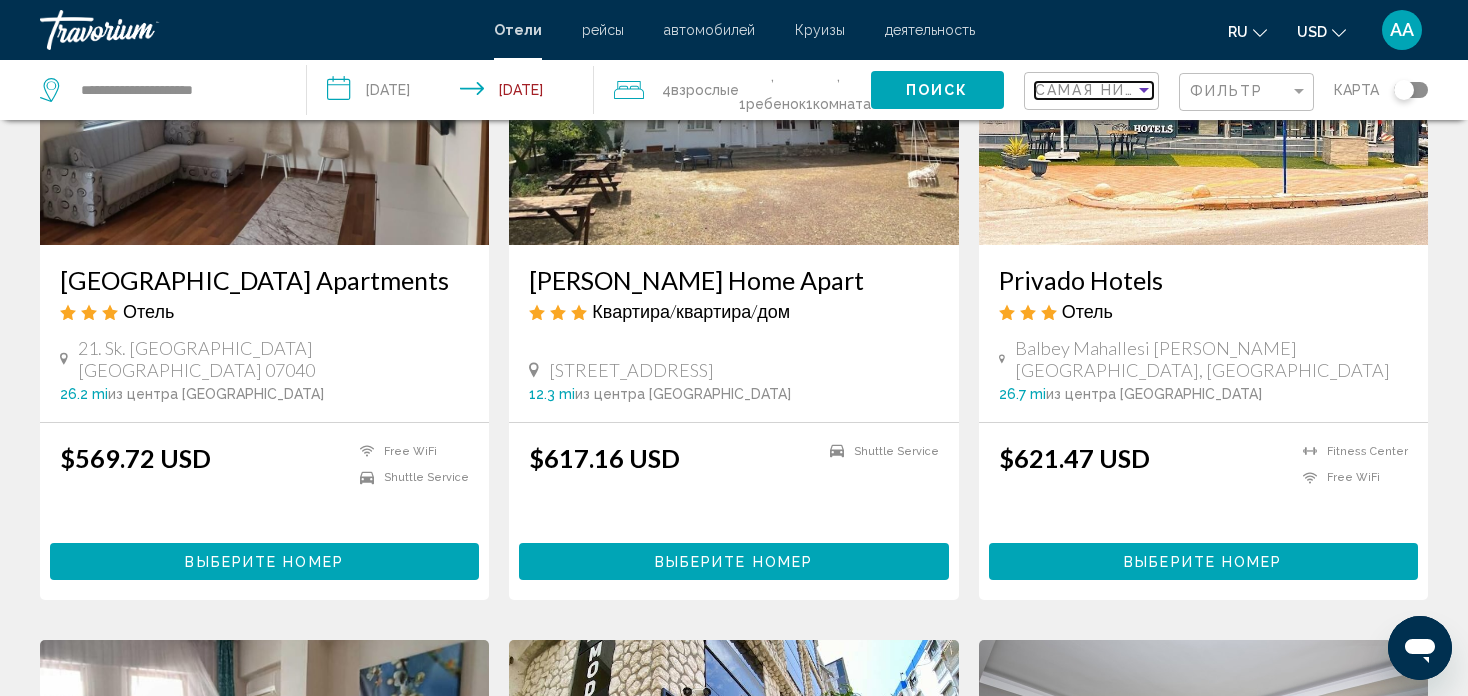 scroll, scrollTop: 300, scrollLeft: 0, axis: vertical 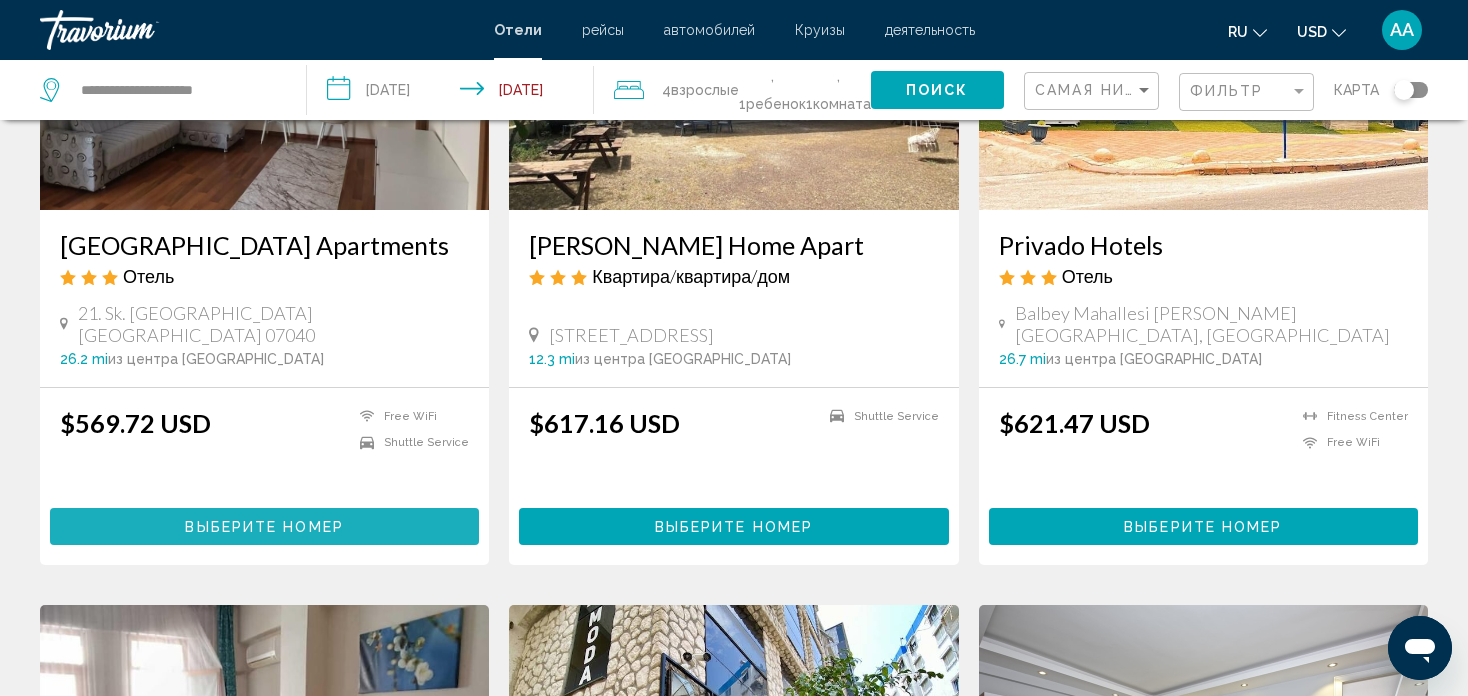 click on "Выберите номер" at bounding box center [264, 527] 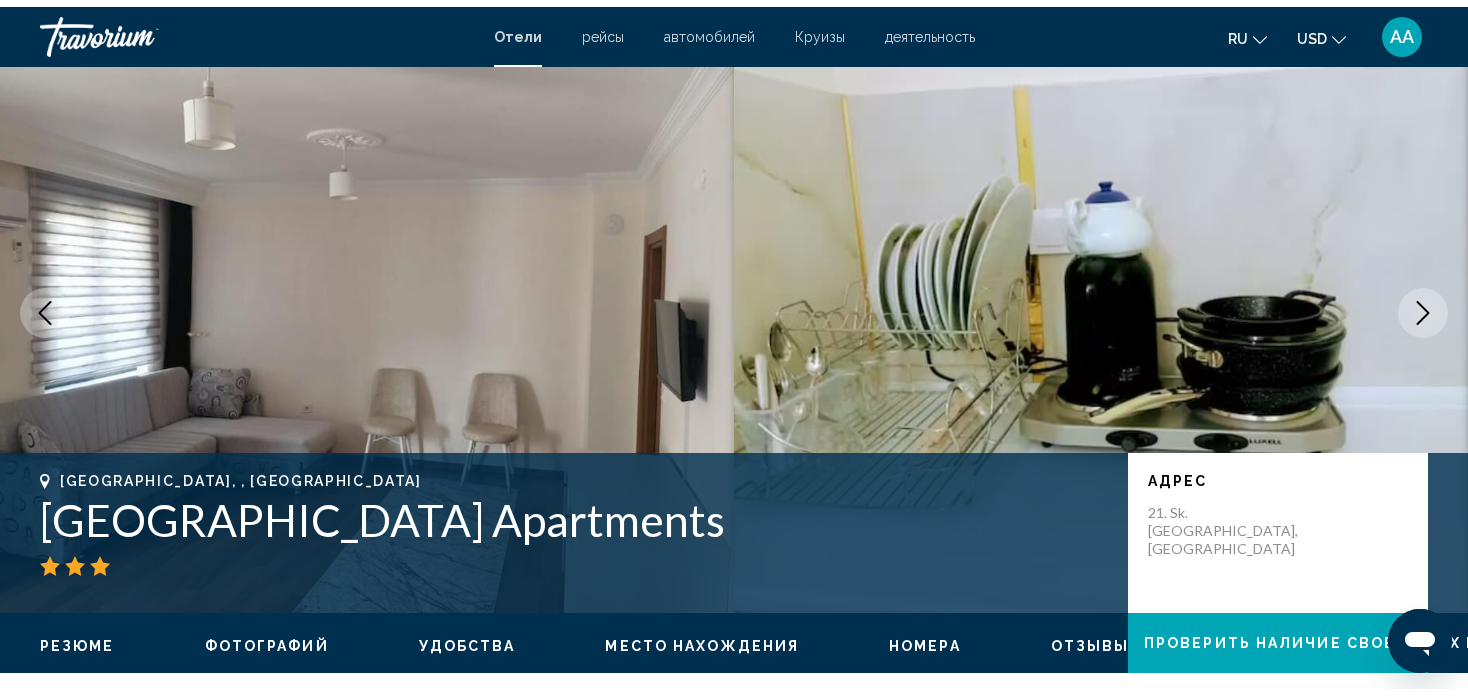 scroll, scrollTop: 0, scrollLeft: 0, axis: both 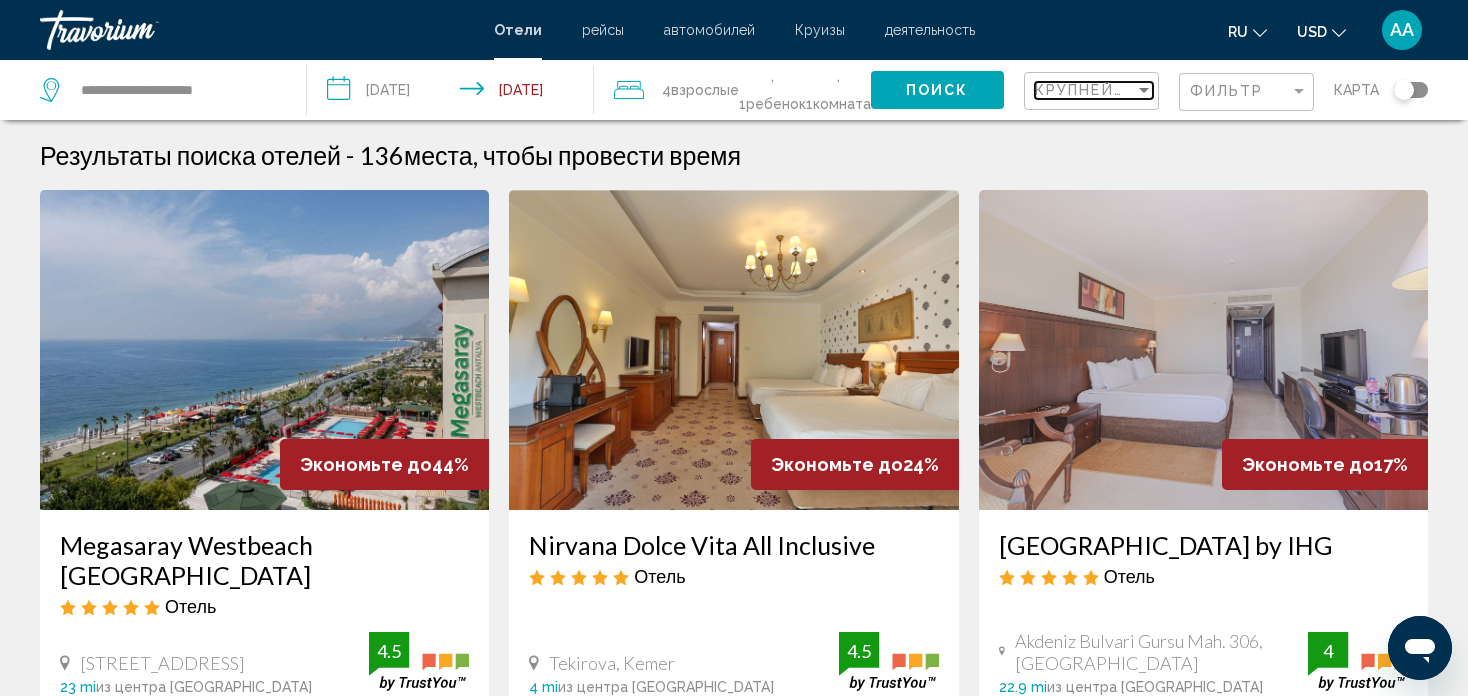 click at bounding box center (1144, 90) 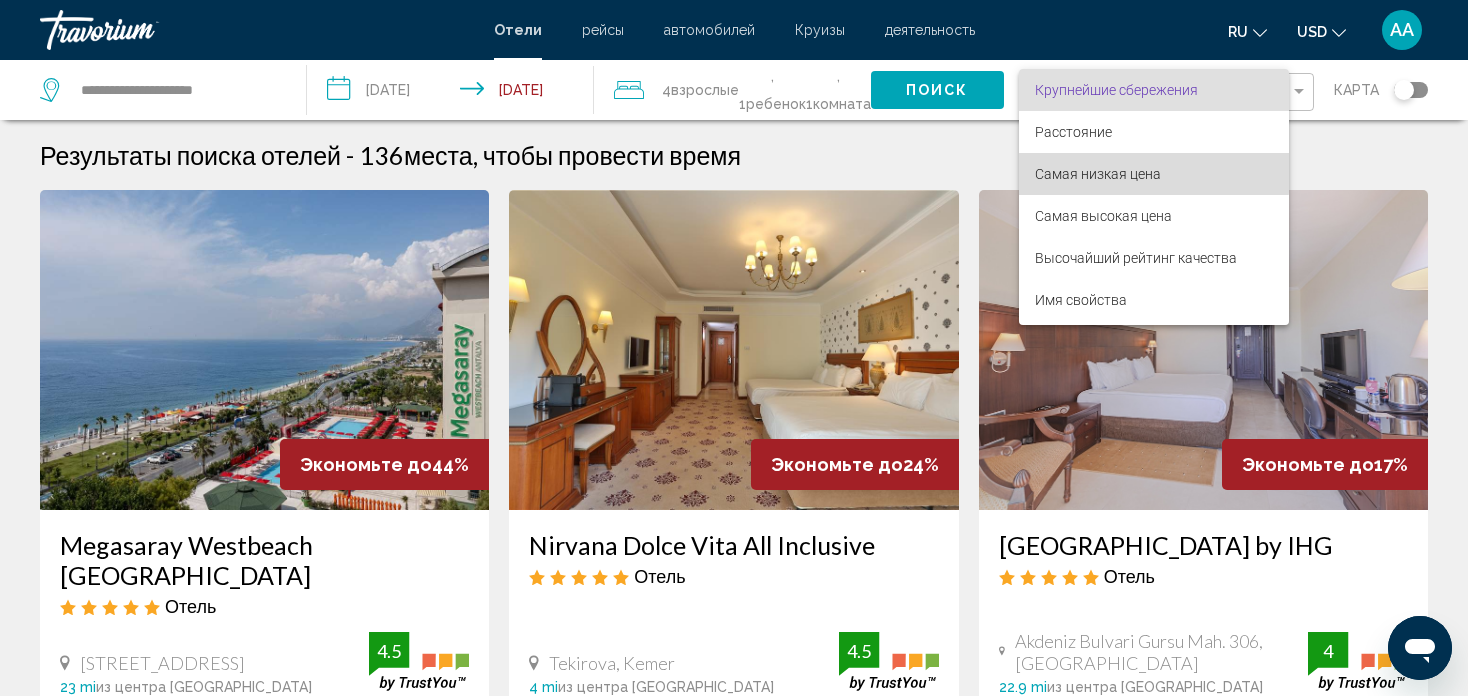 click on "Самая низкая цена" at bounding box center (1098, 174) 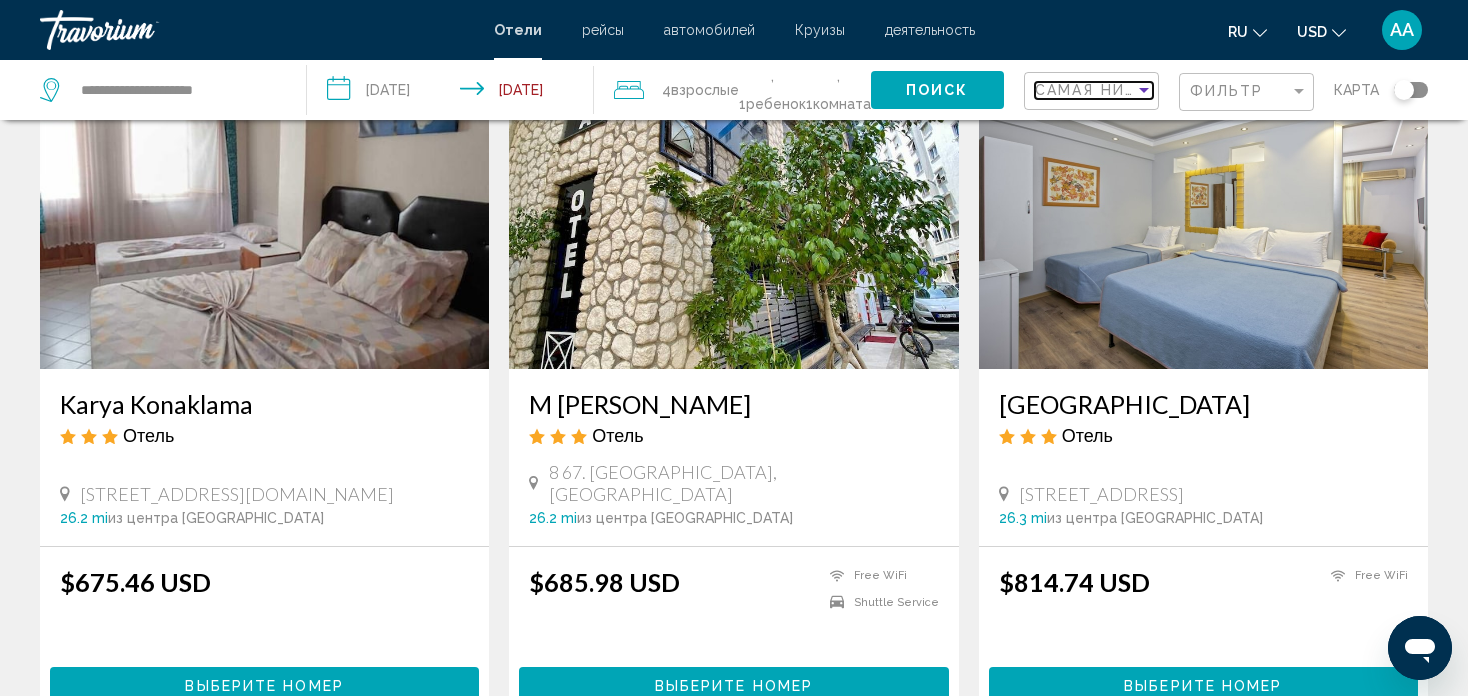 scroll, scrollTop: 860, scrollLeft: 0, axis: vertical 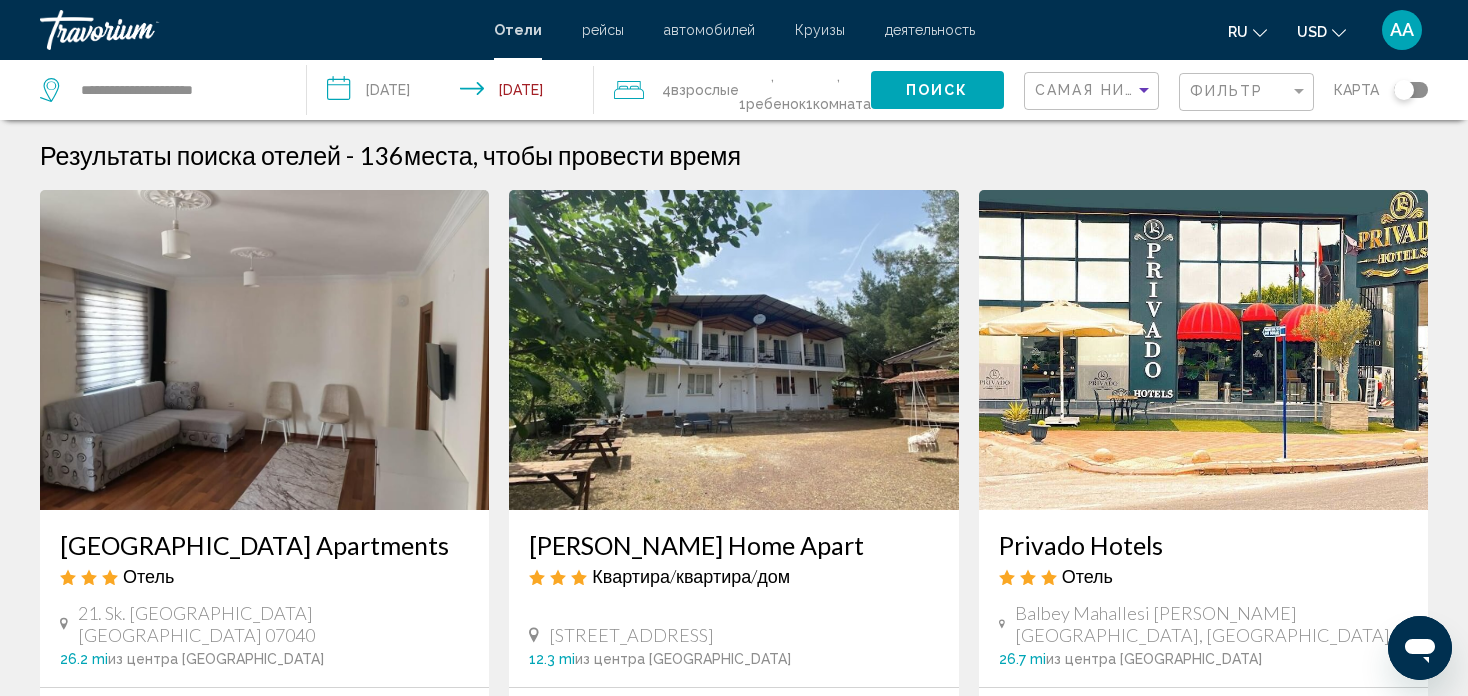 click on "**********" at bounding box center [454, 93] 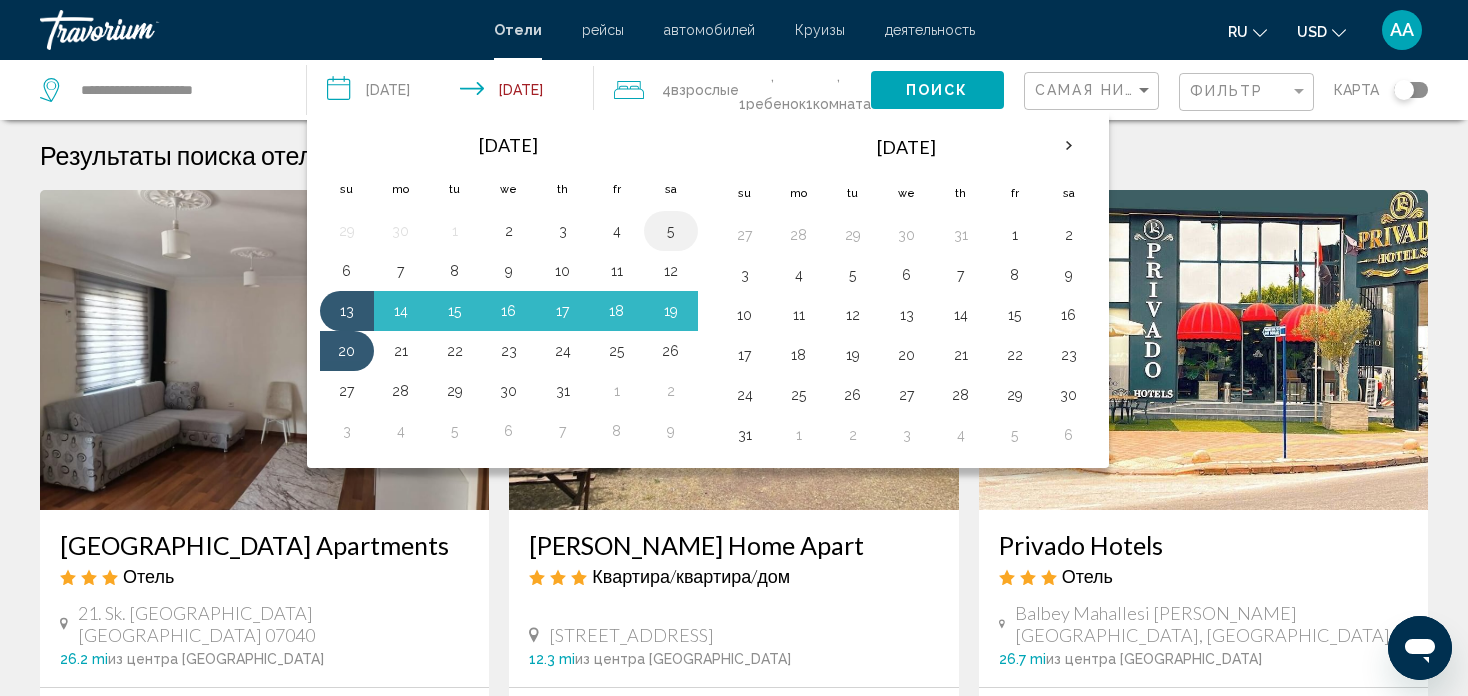 click on "5" at bounding box center [671, 231] 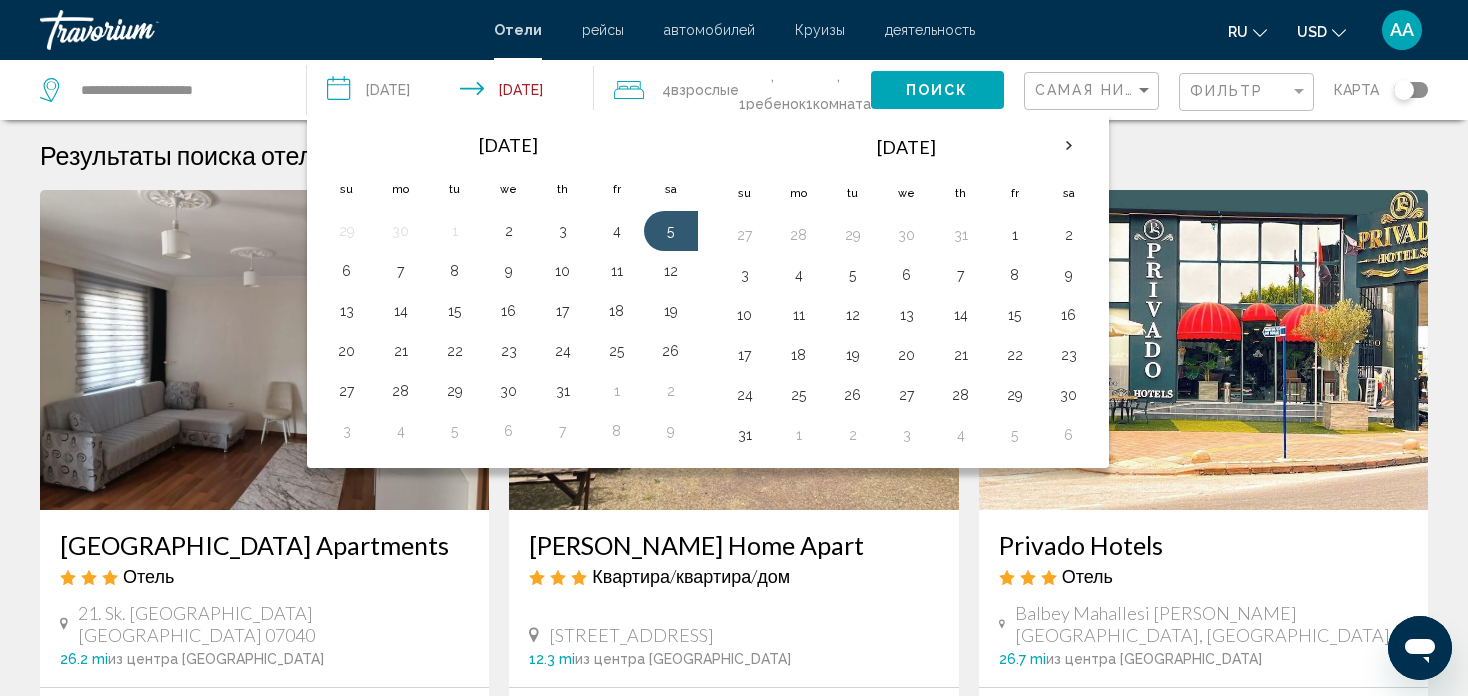 click on "**********" at bounding box center [454, 93] 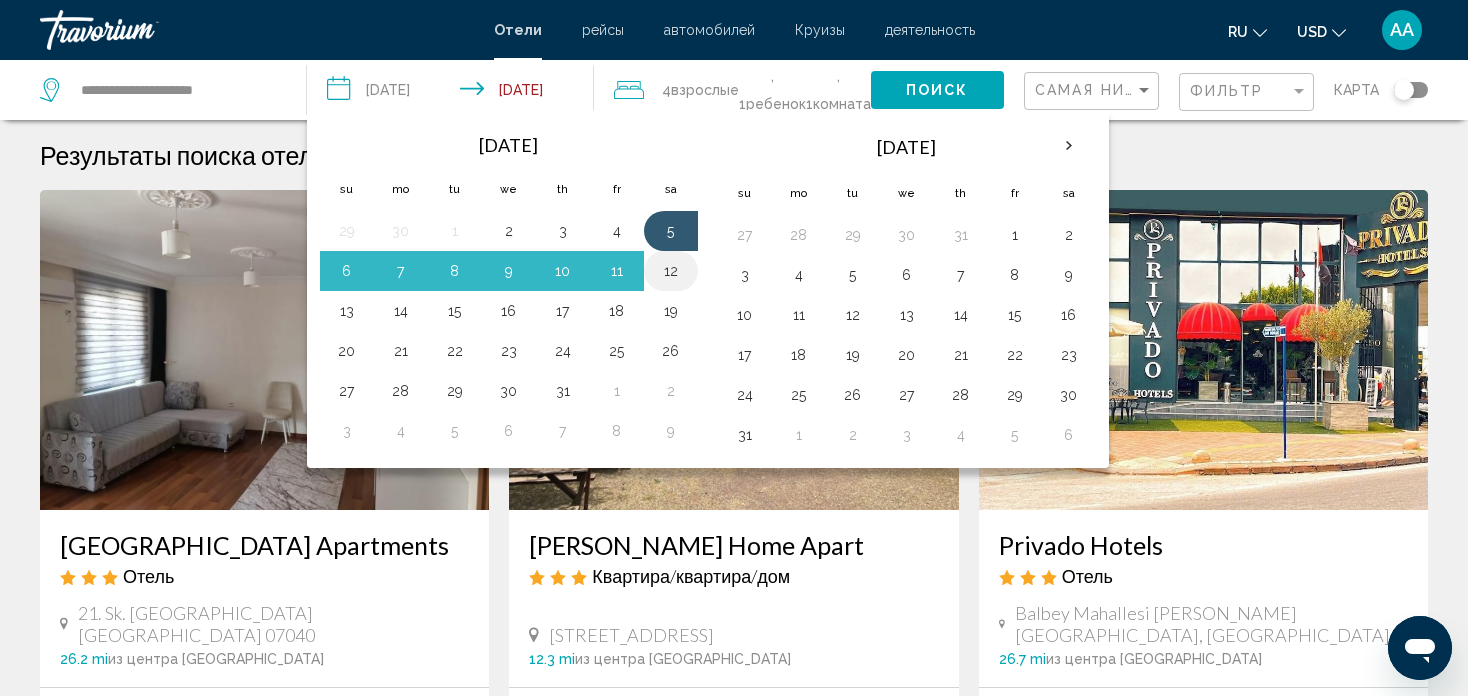 click on "12" at bounding box center [671, 271] 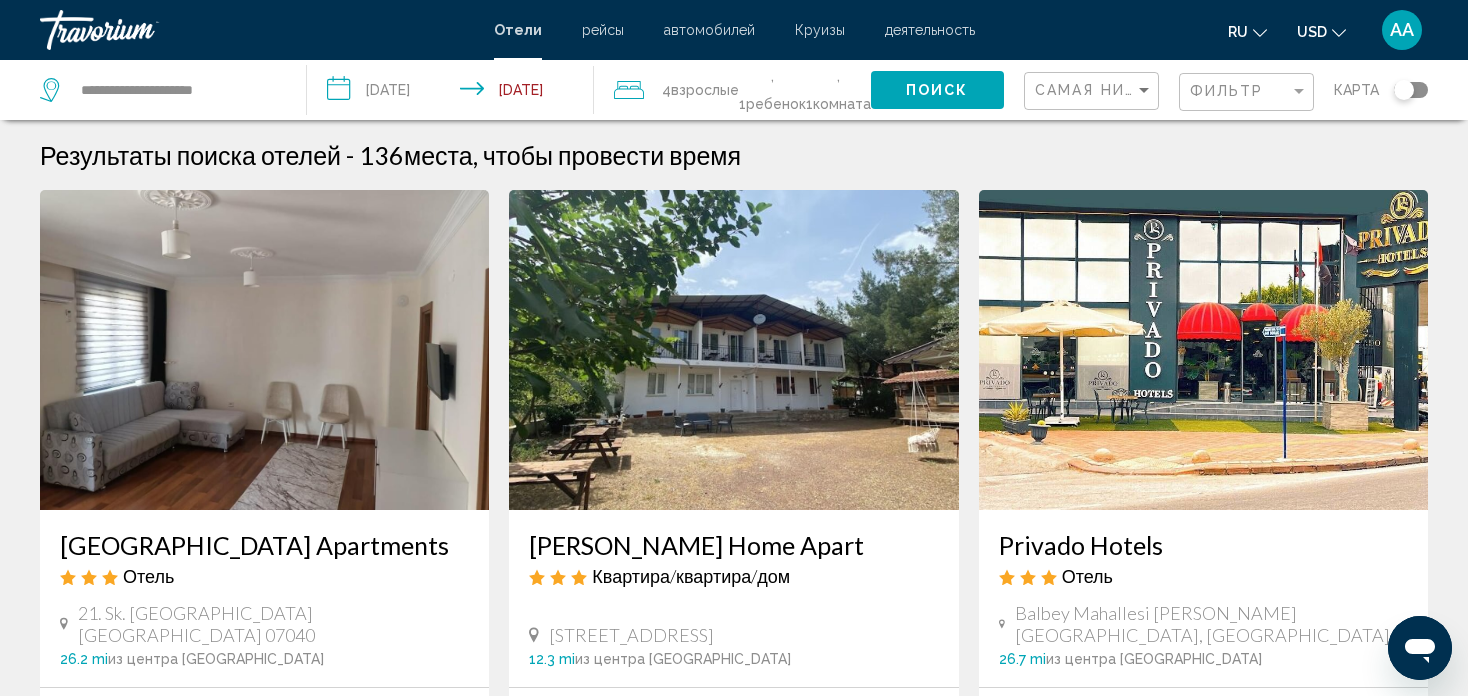 click on "4  Взрослый Взрослые" 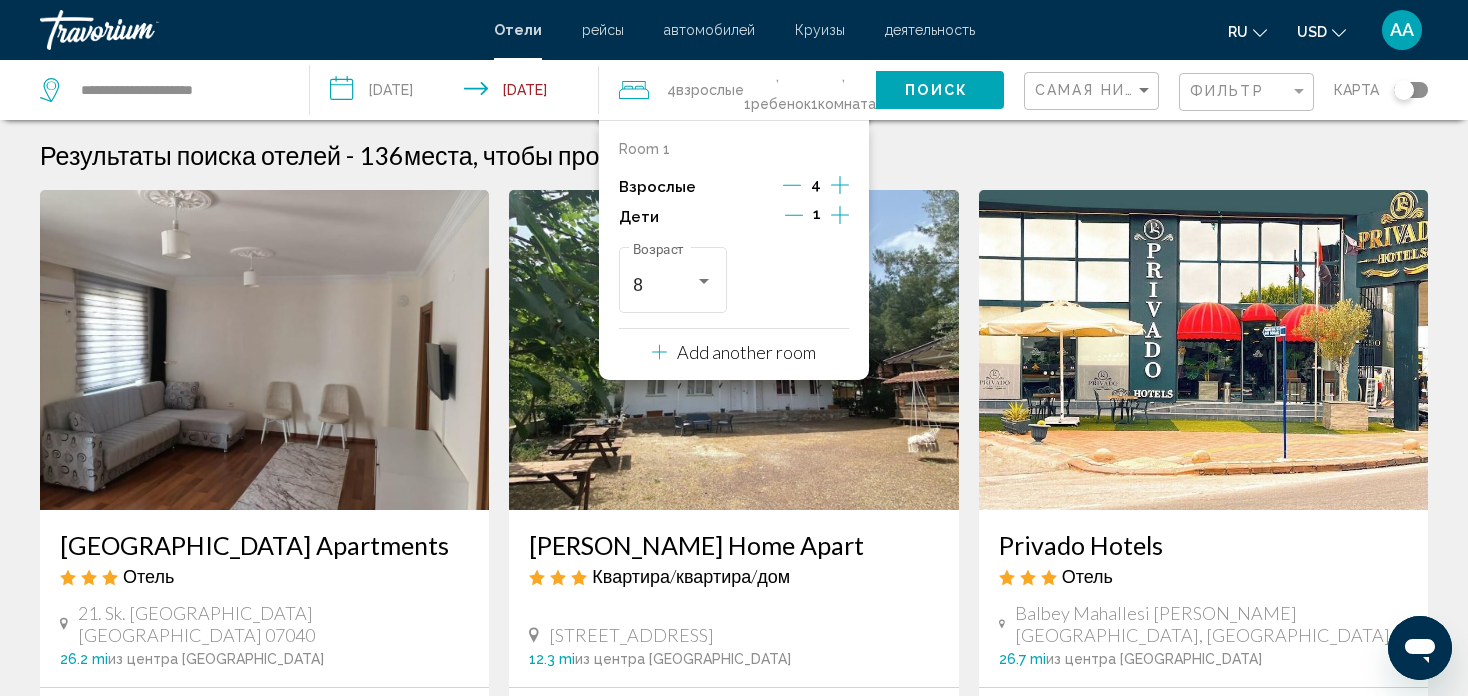 click 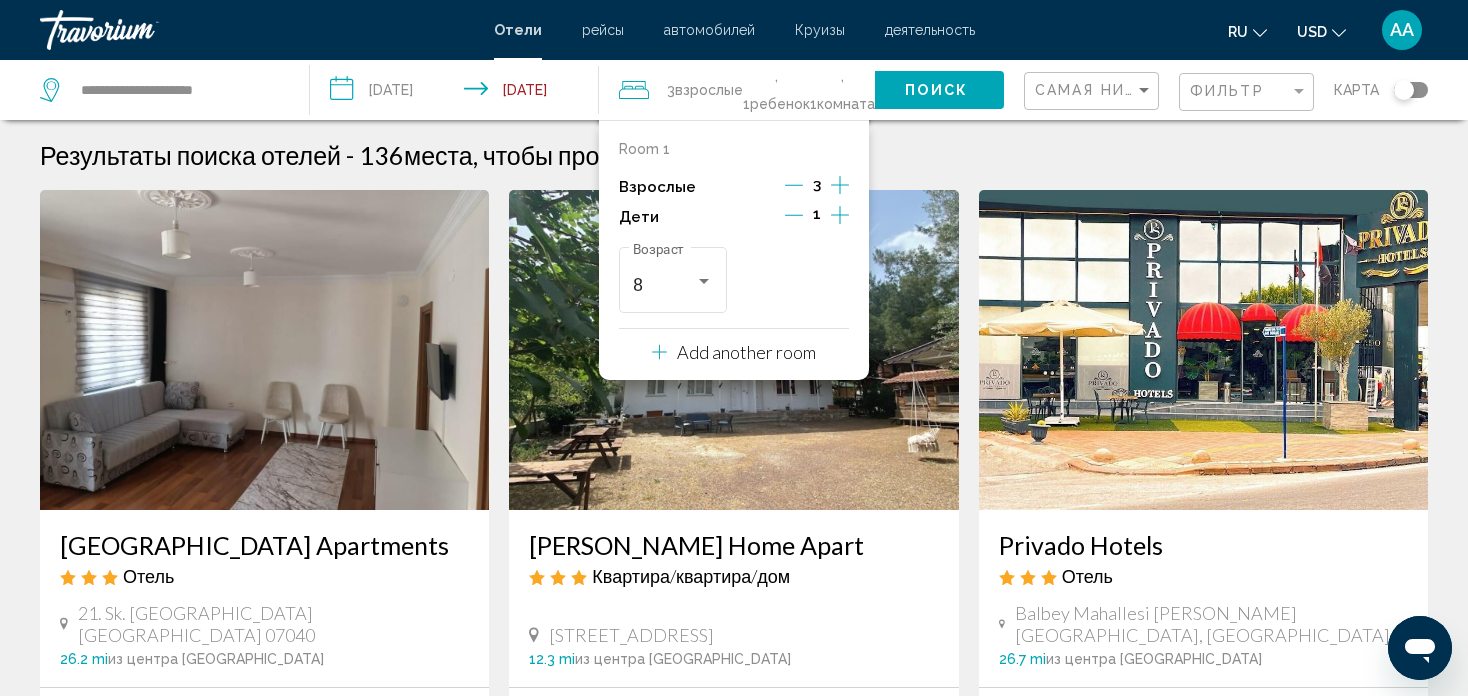 click 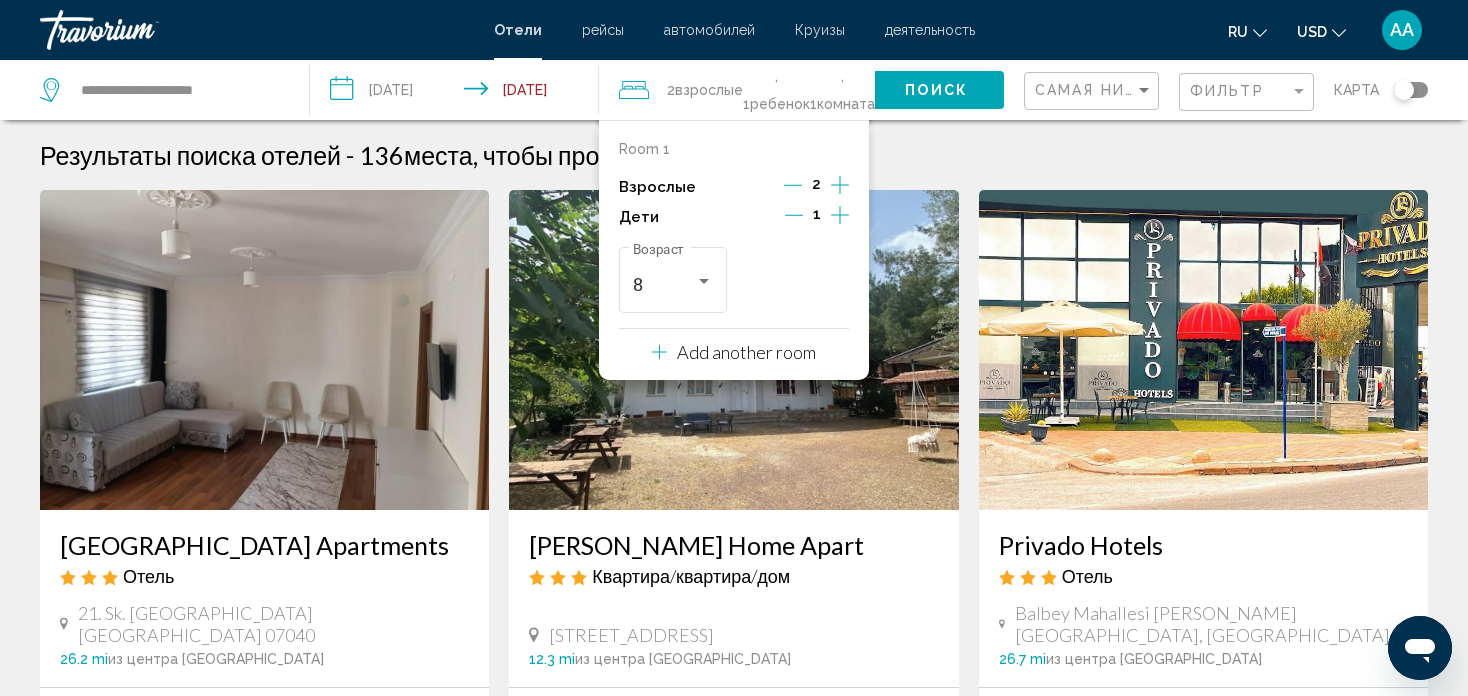 click on "Поиск" 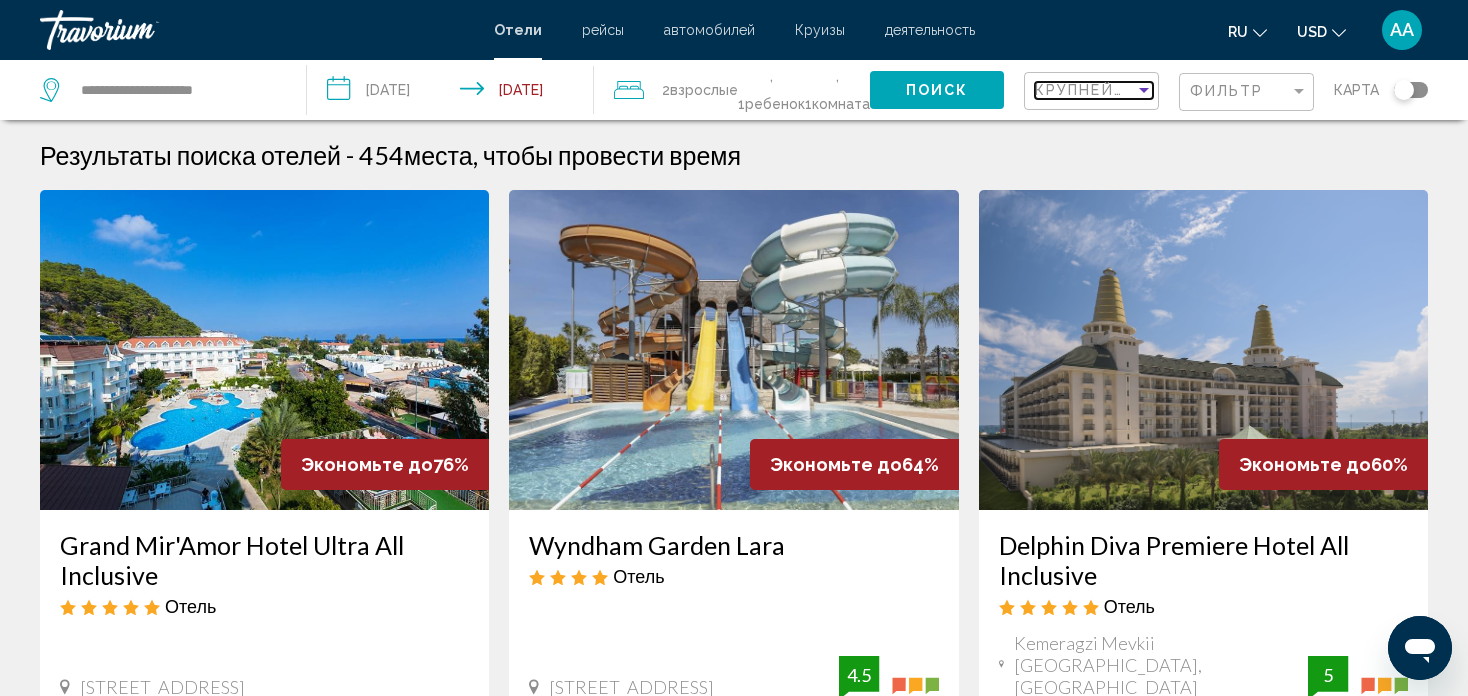 click at bounding box center [1144, 90] 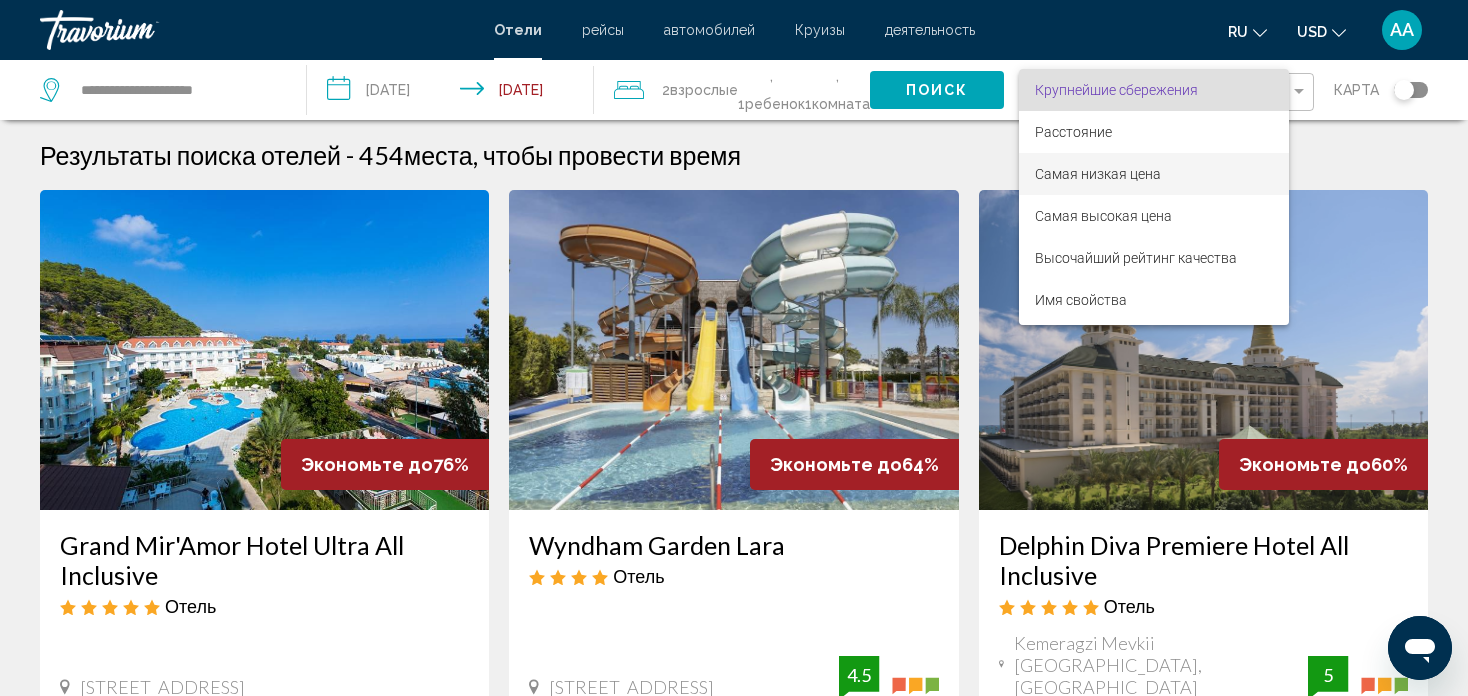 click on "Самая низкая цена" at bounding box center [1098, 174] 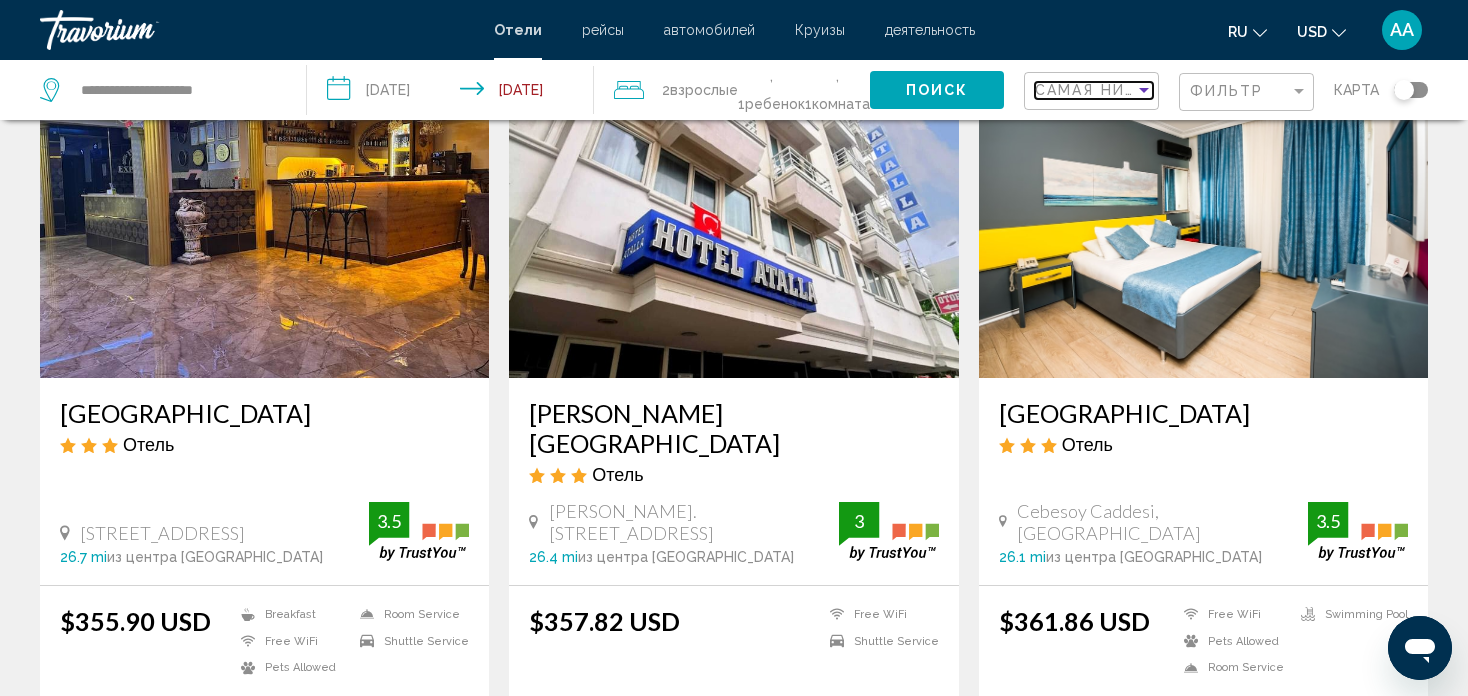 scroll, scrollTop: 2300, scrollLeft: 0, axis: vertical 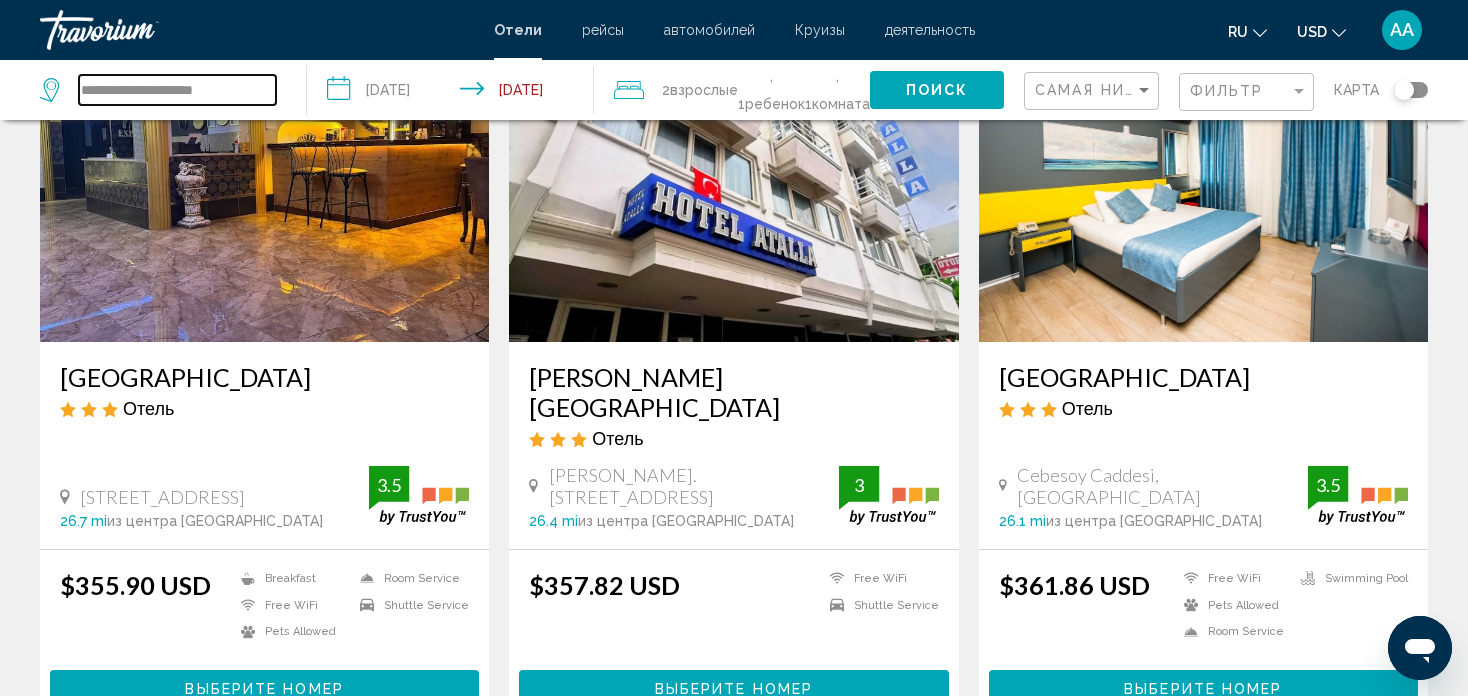 click on "**********" at bounding box center (177, 90) 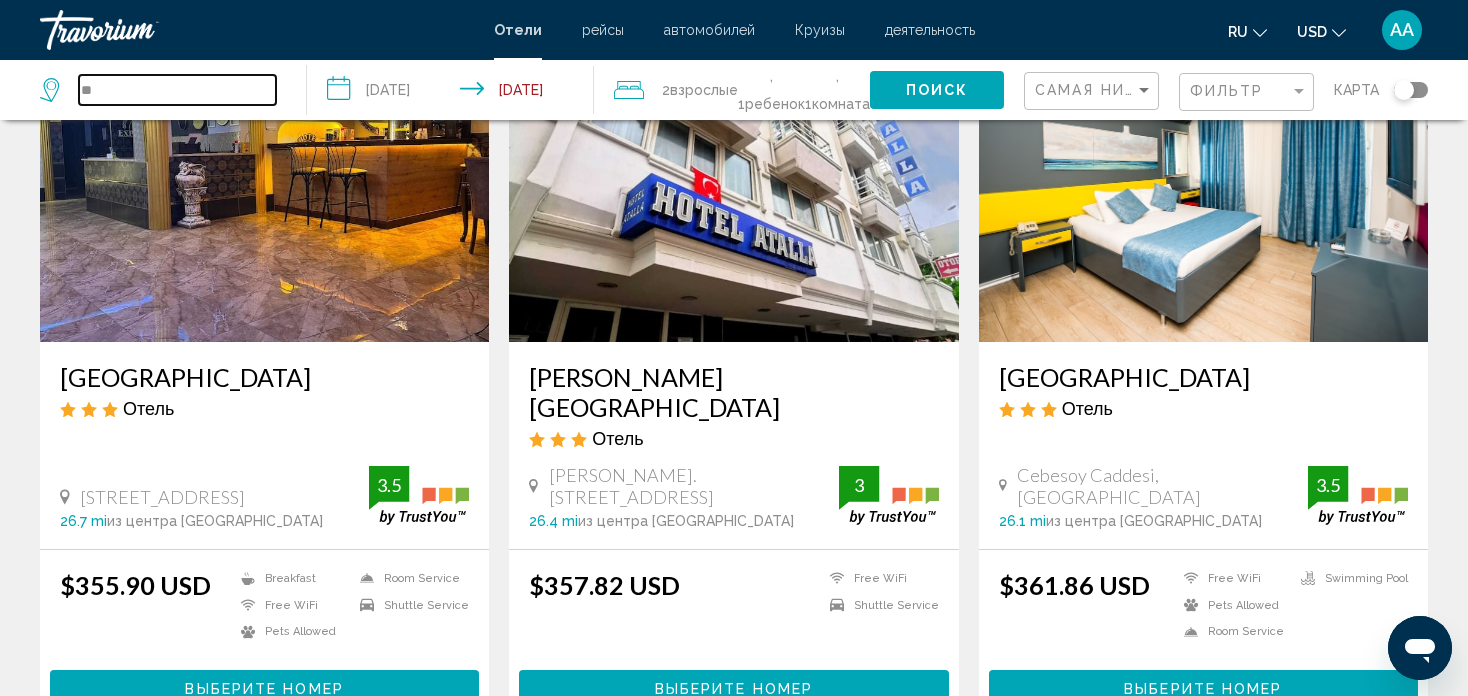 type on "*" 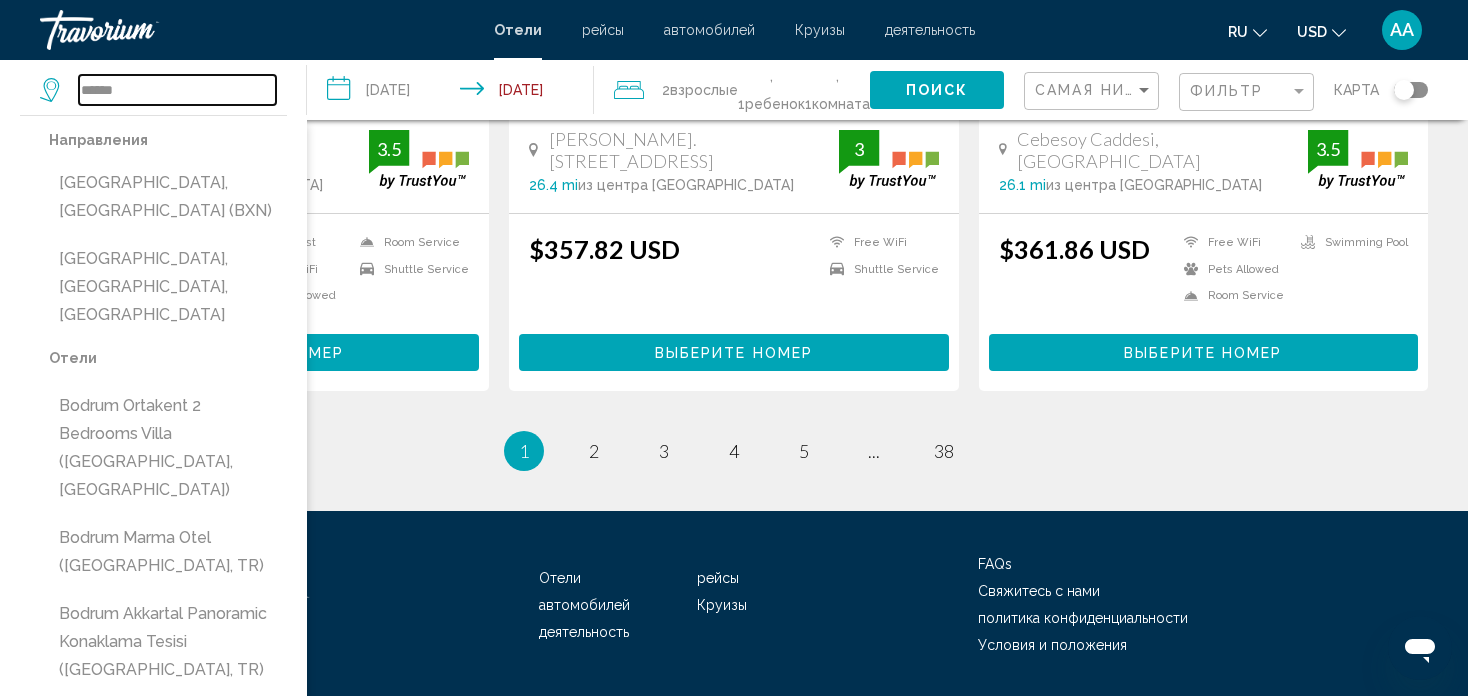 scroll, scrollTop: 2655, scrollLeft: 0, axis: vertical 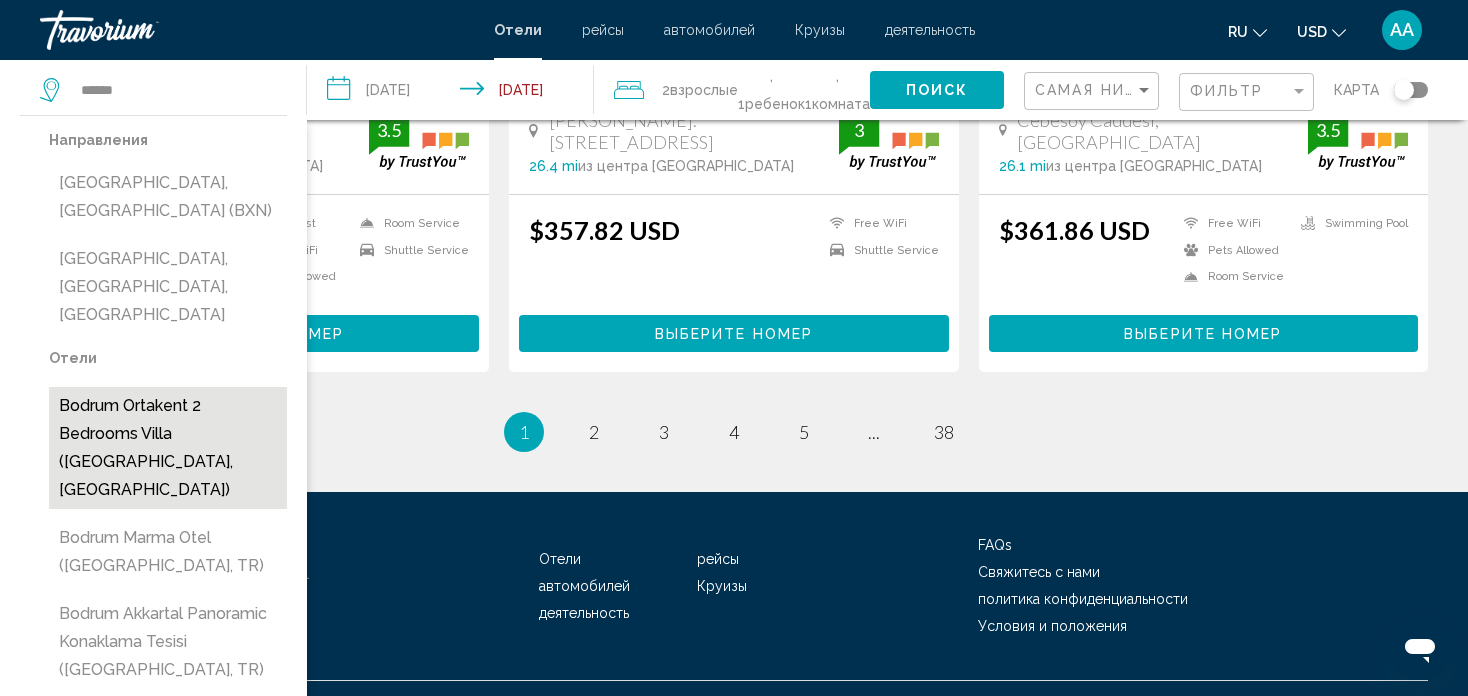 click on "Bodrum Ortakent 2 Bedrooms Villa (Bodrum, TR)" at bounding box center [168, 448] 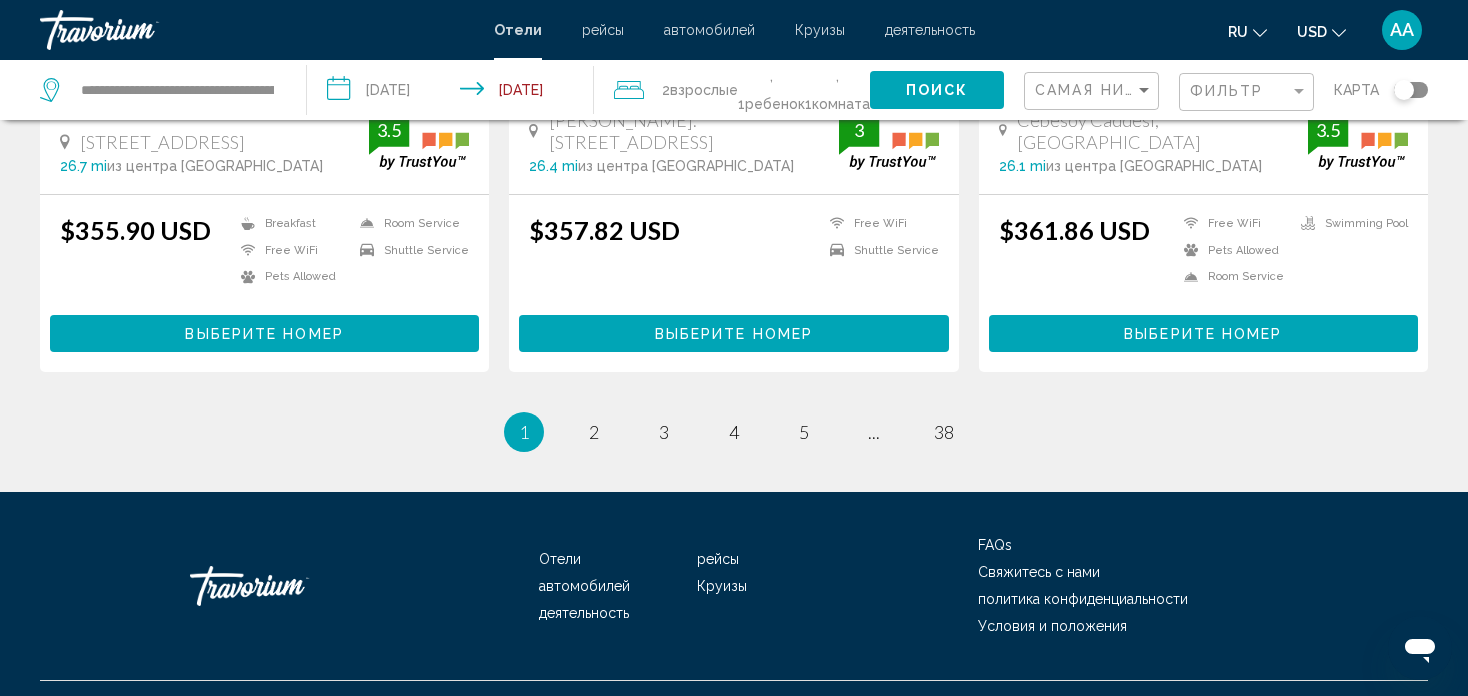 click on "**********" at bounding box center (454, 93) 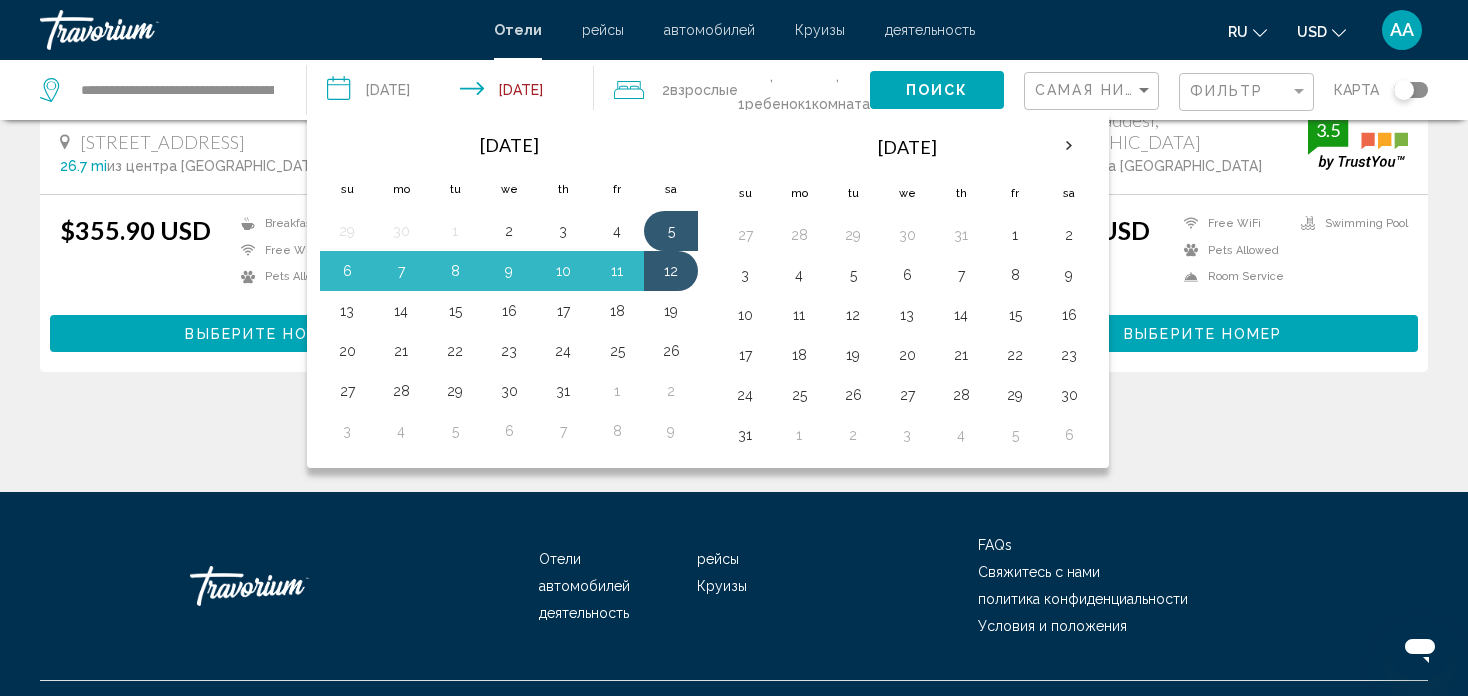 click on "**********" at bounding box center [454, 93] 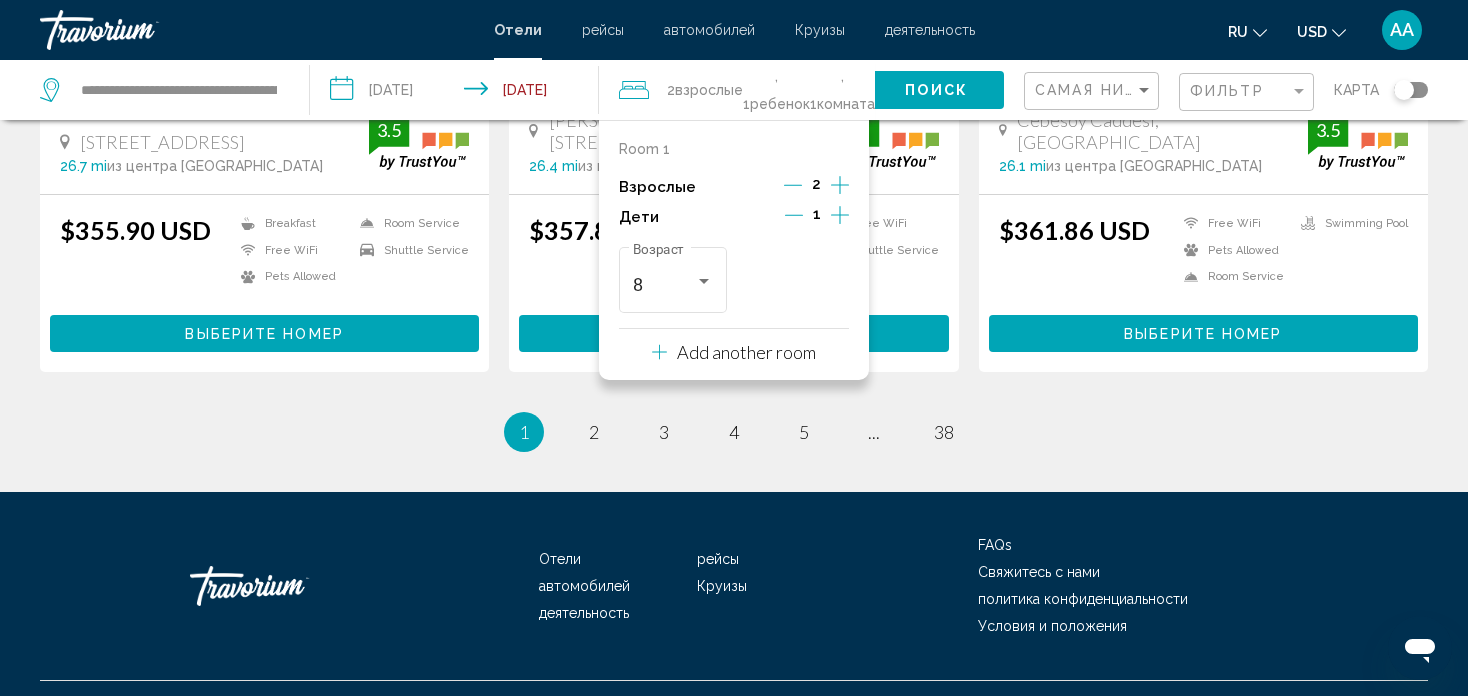 click 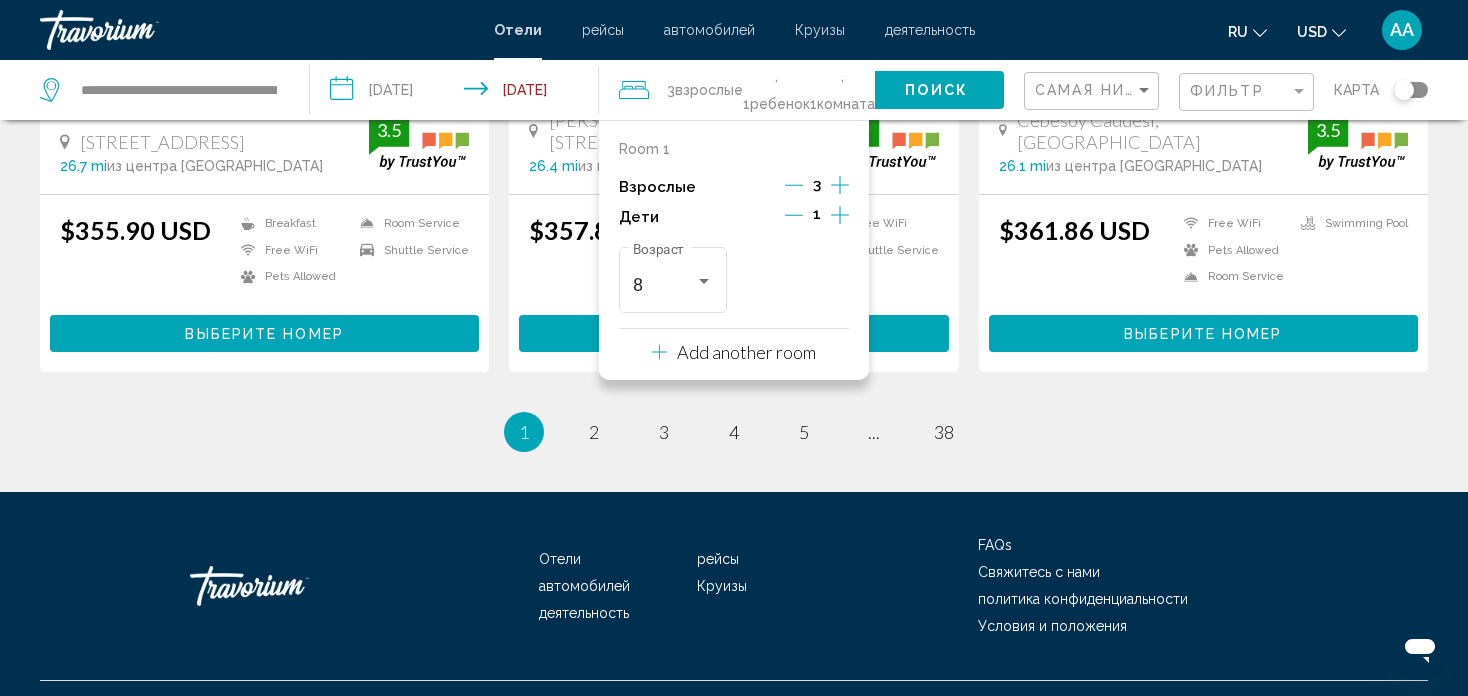 click 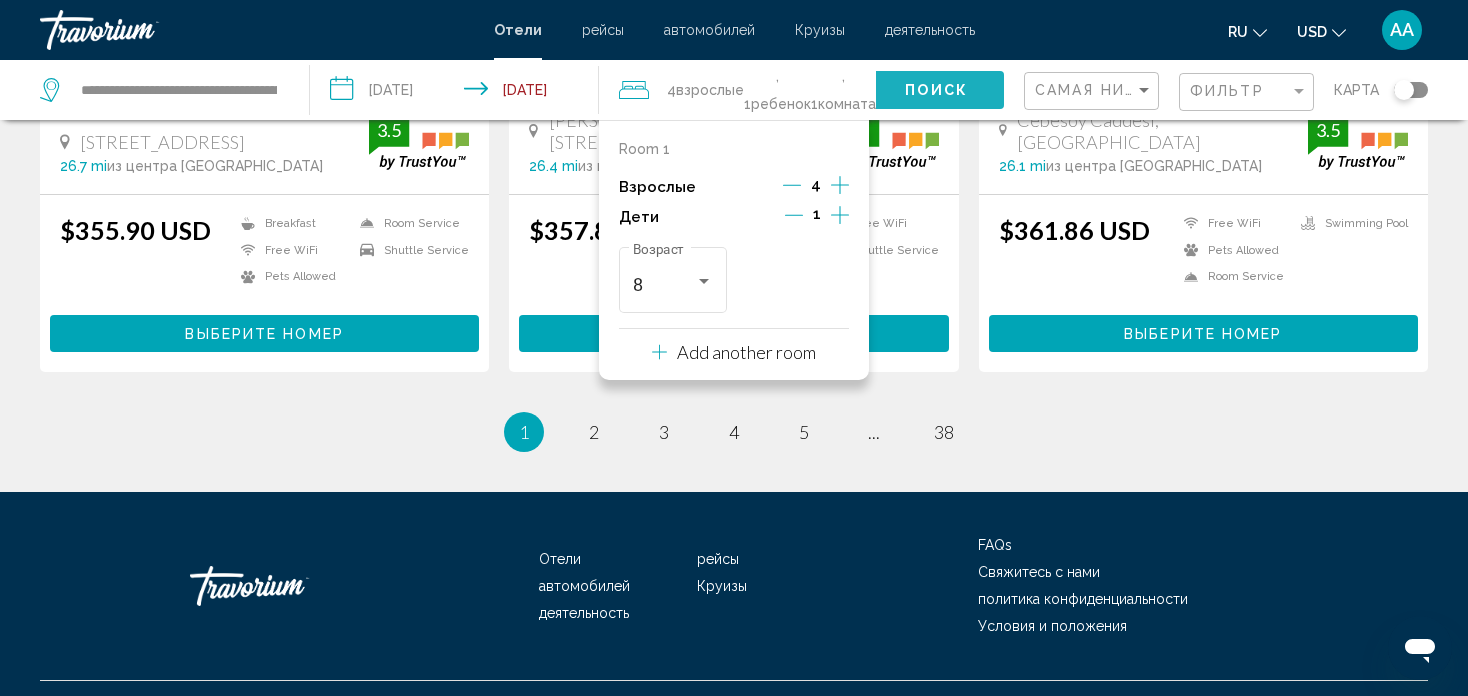 click on "Поиск" 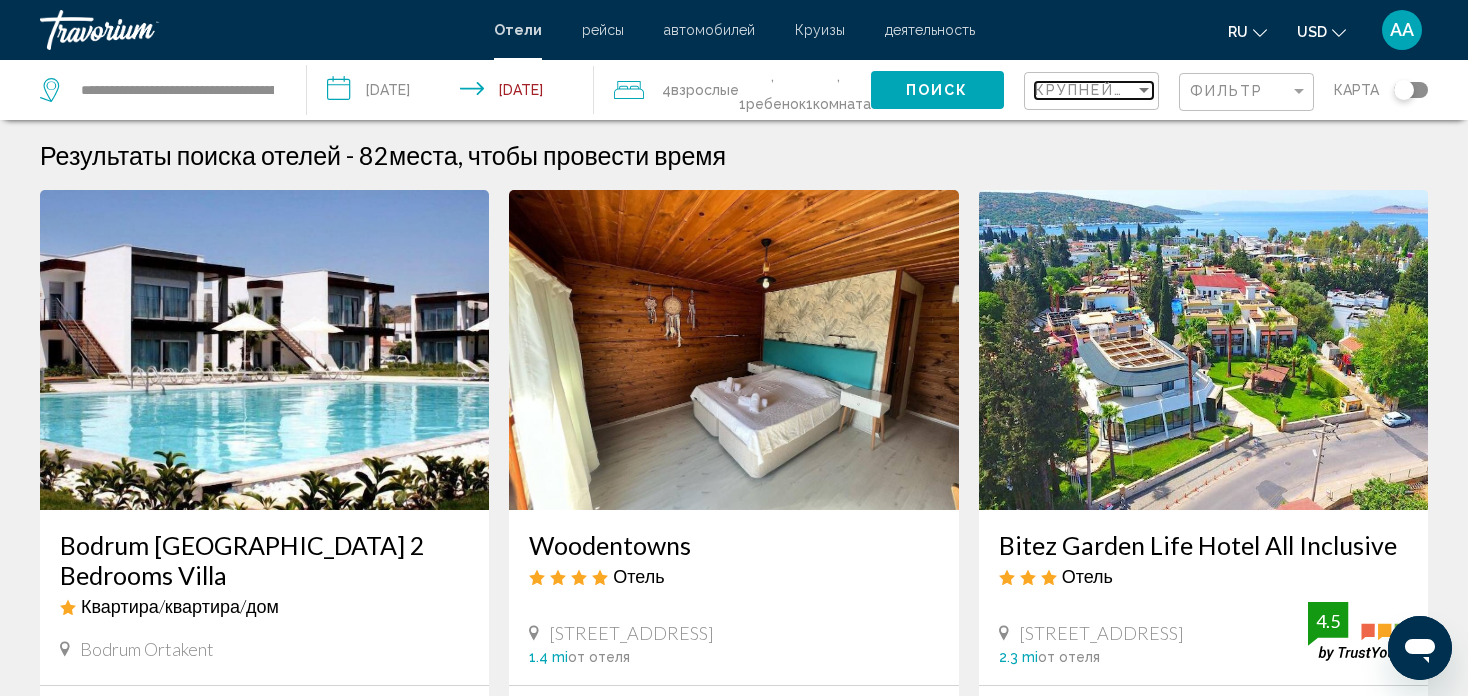 click at bounding box center (1144, 90) 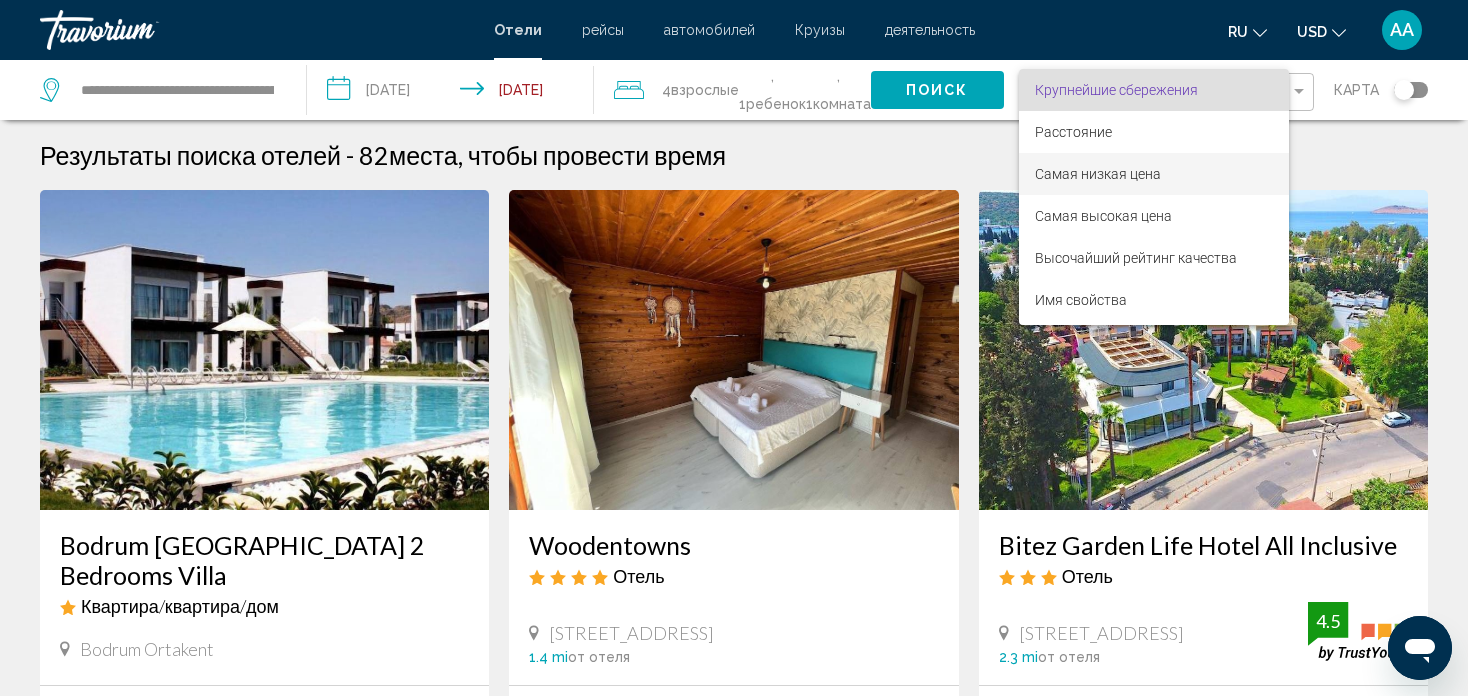 click on "Самая низкая цена" at bounding box center [1098, 174] 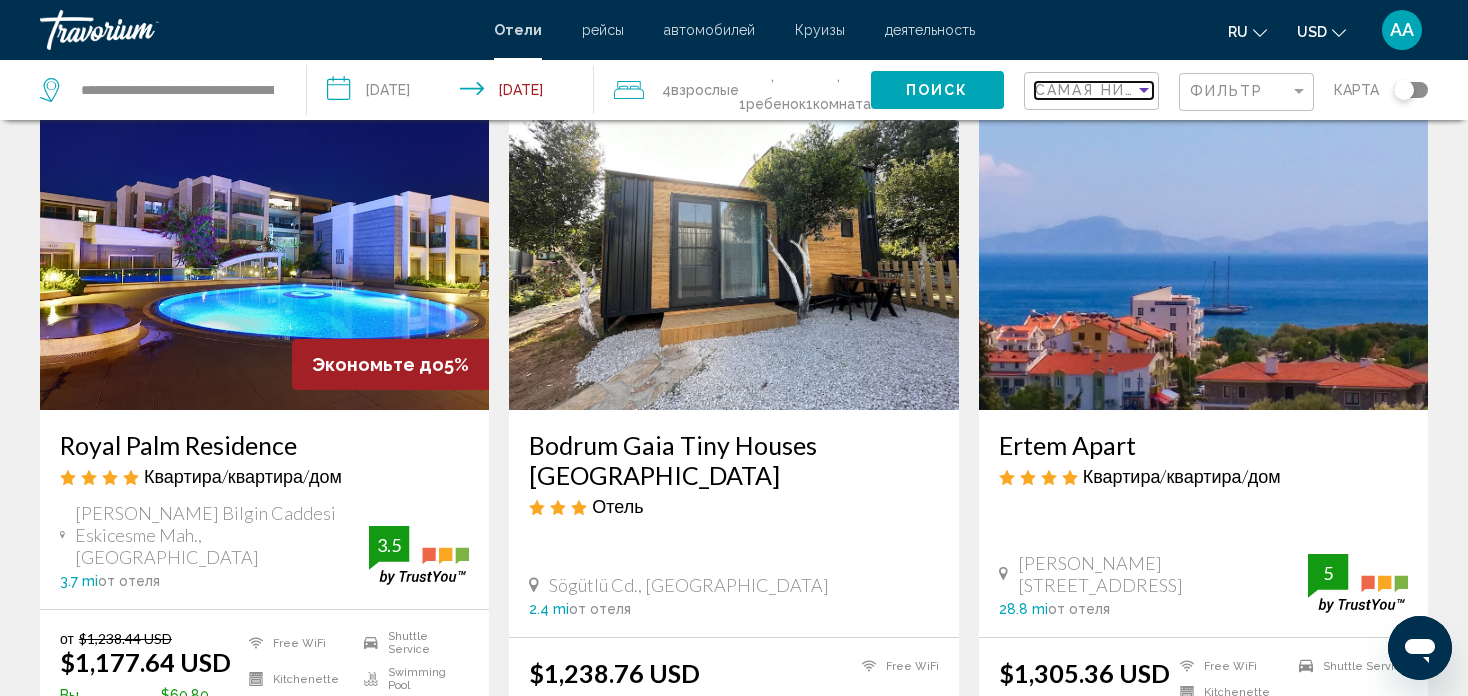 scroll, scrollTop: 0, scrollLeft: 0, axis: both 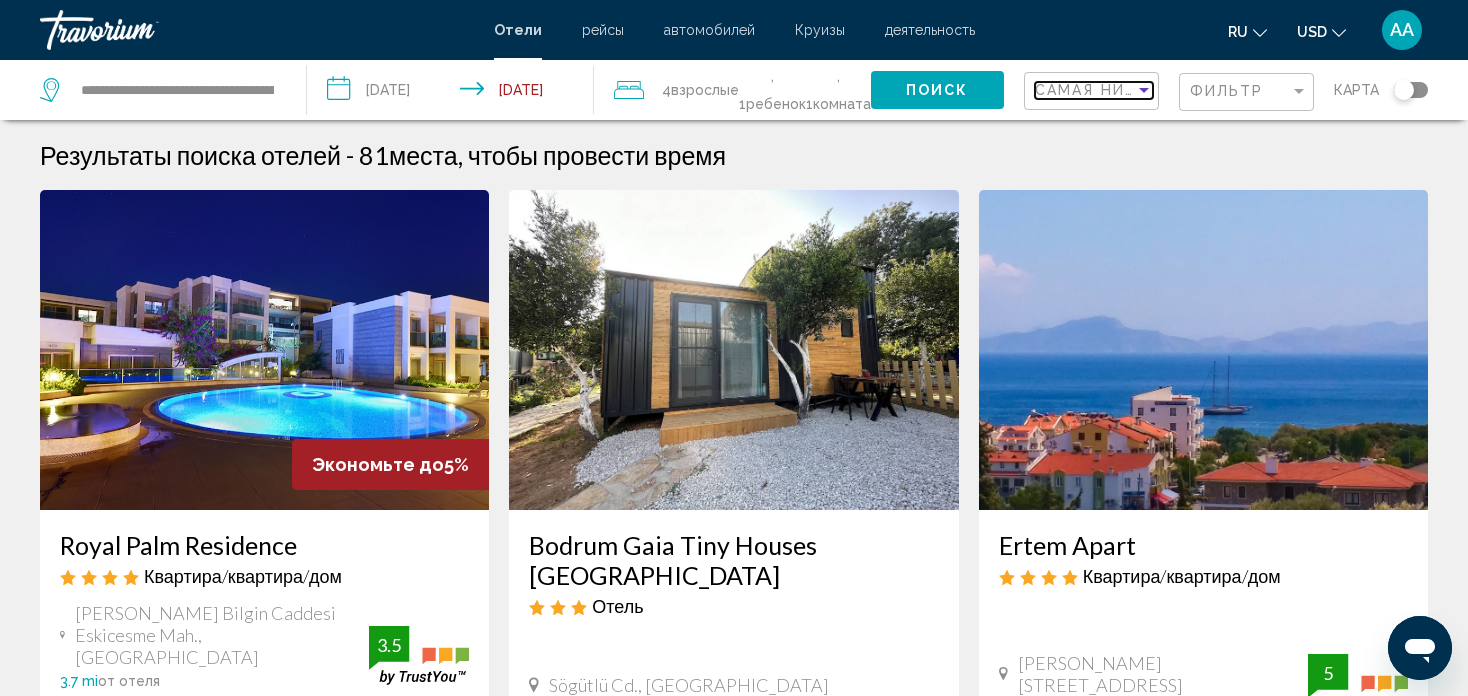 click at bounding box center [1144, 90] 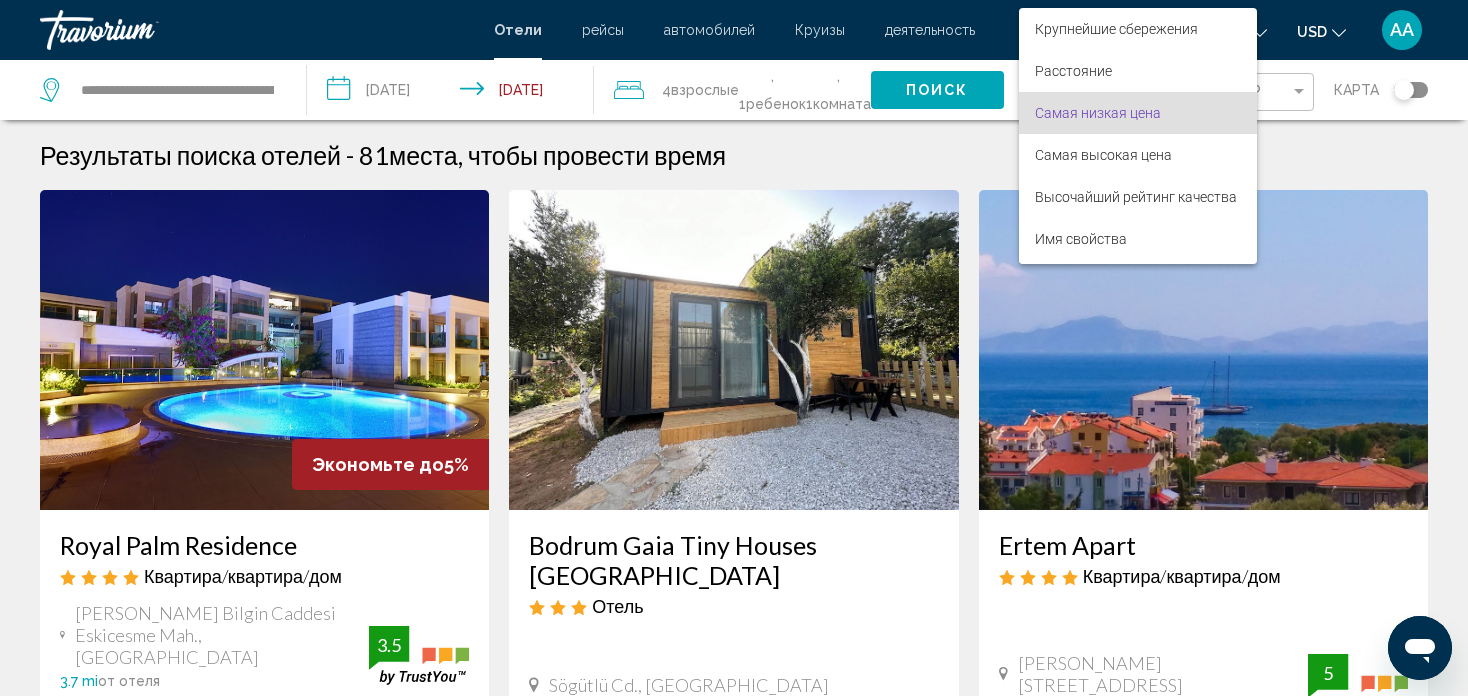 scroll, scrollTop: 22, scrollLeft: 0, axis: vertical 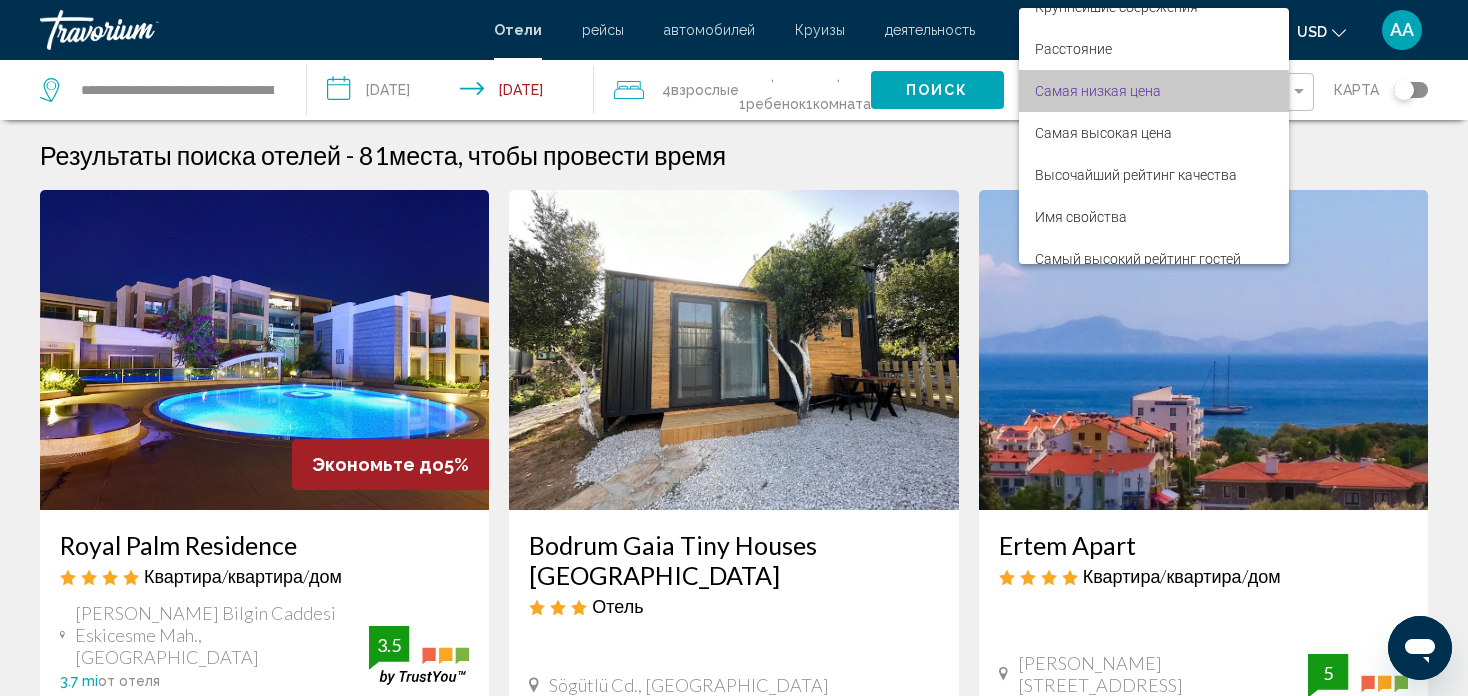 click on "Самая низкая цена" at bounding box center (1098, 91) 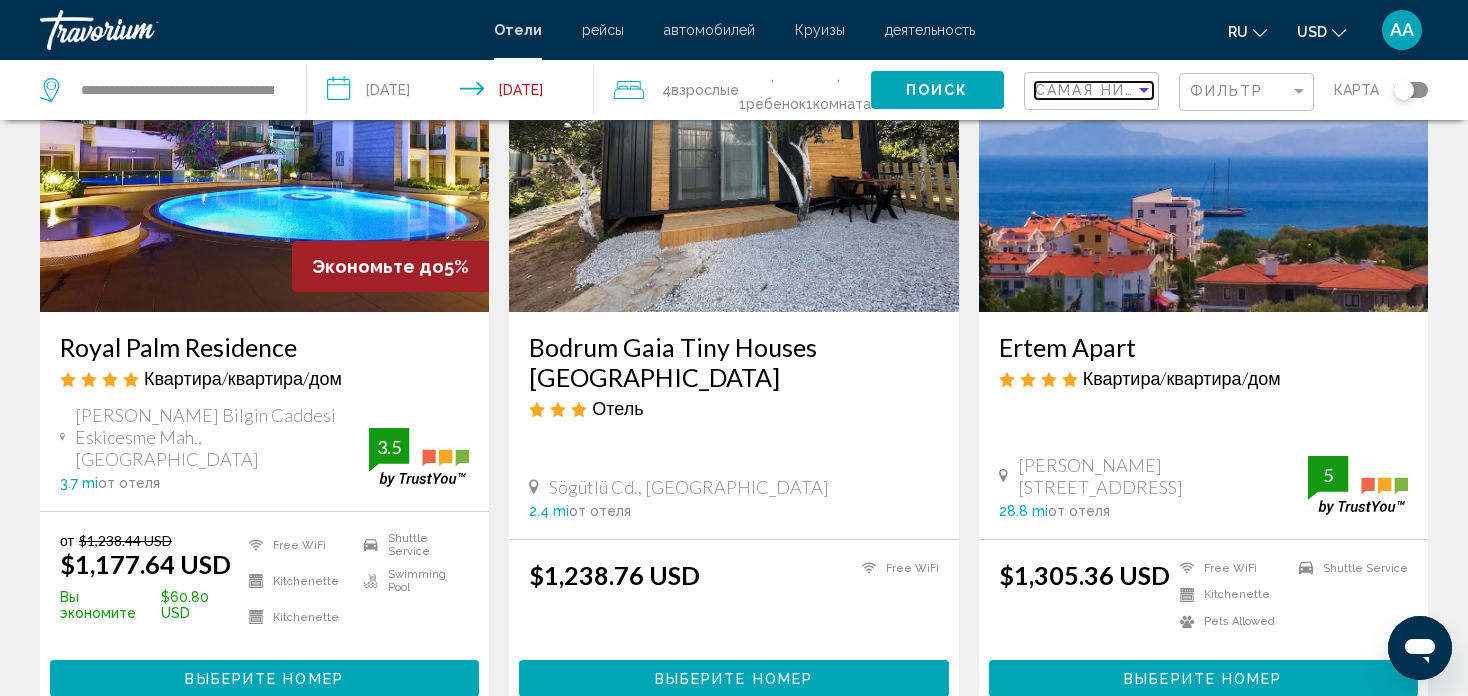 scroll, scrollTop: 0, scrollLeft: 0, axis: both 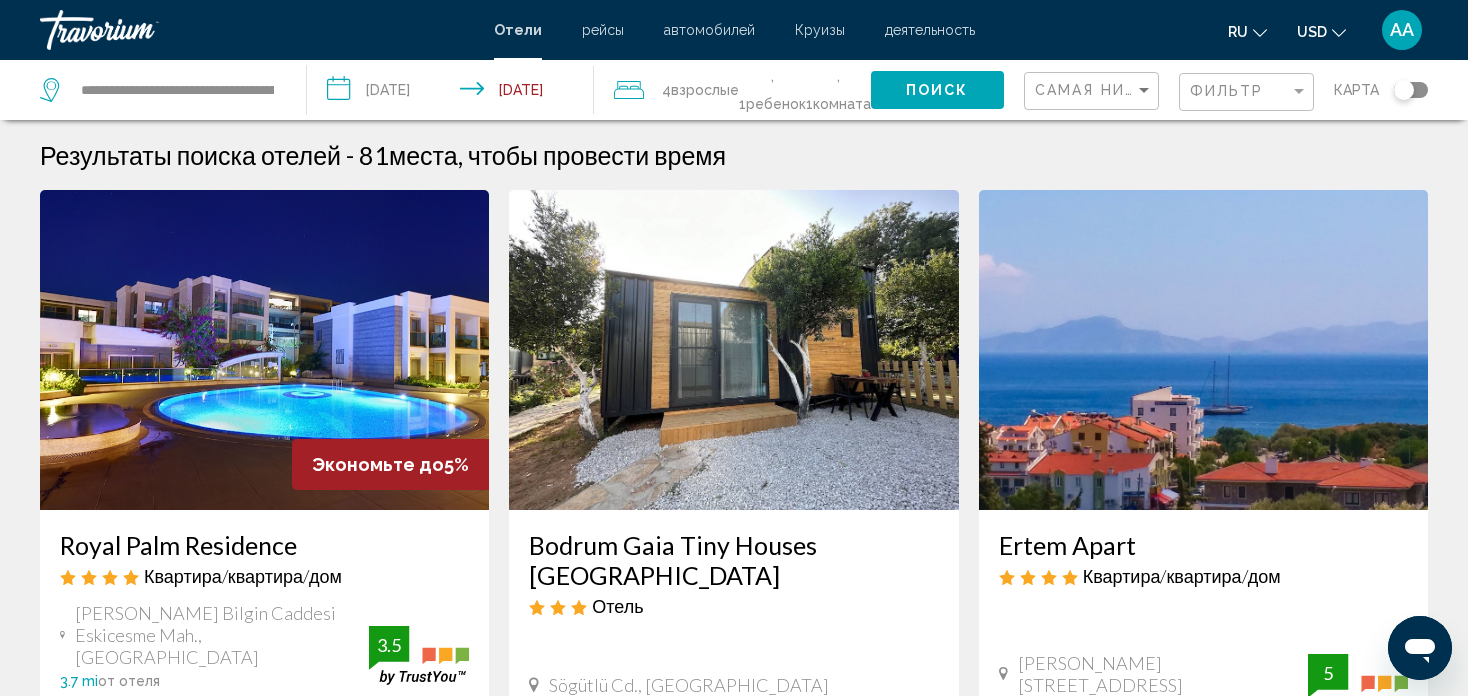 click on "**********" 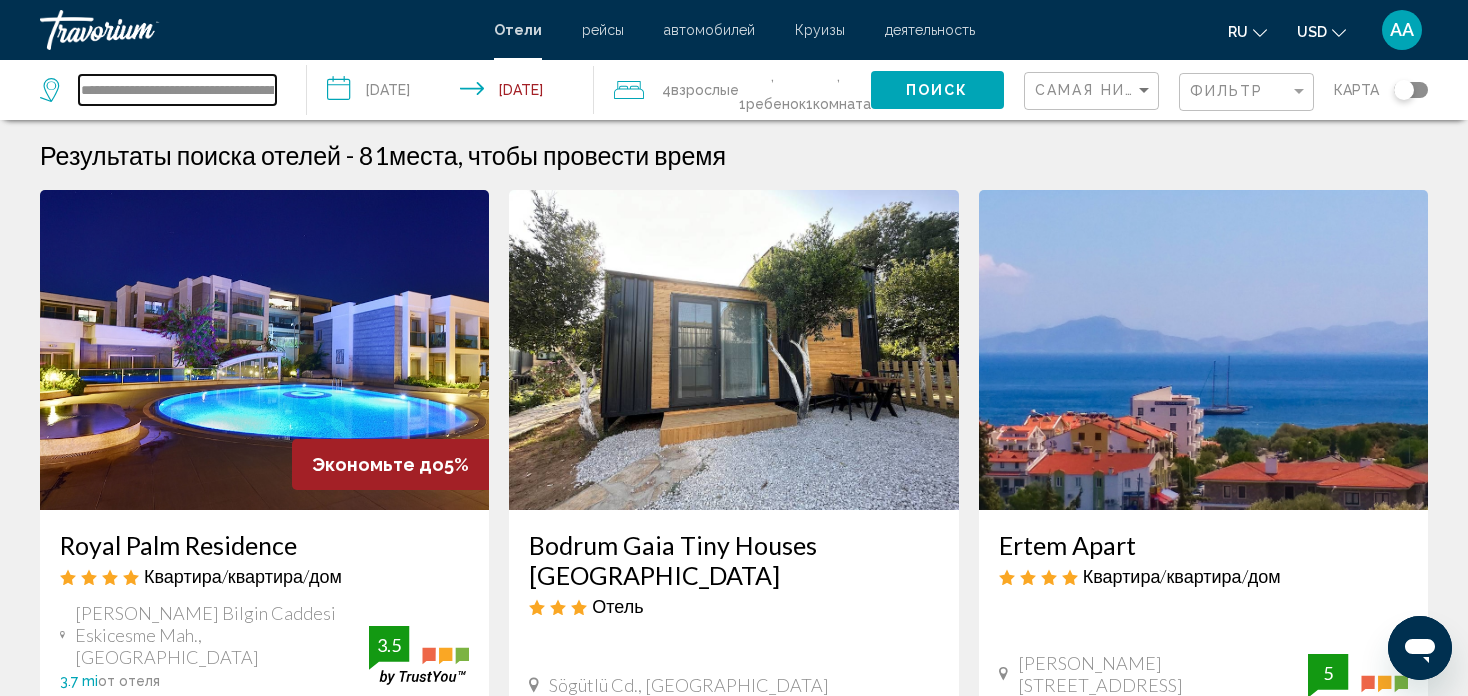 click on "**********" at bounding box center [177, 90] 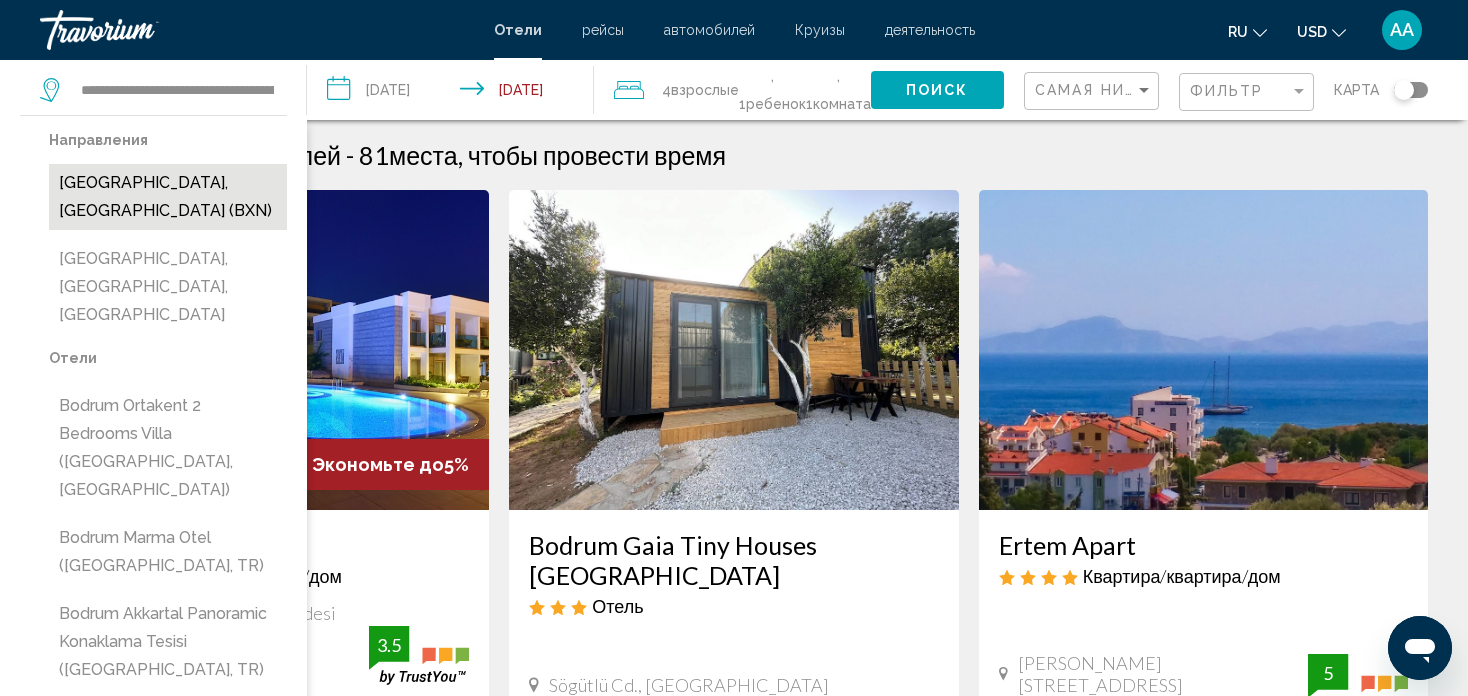click on "Bodrum, Turkey (BXN)" at bounding box center (168, 197) 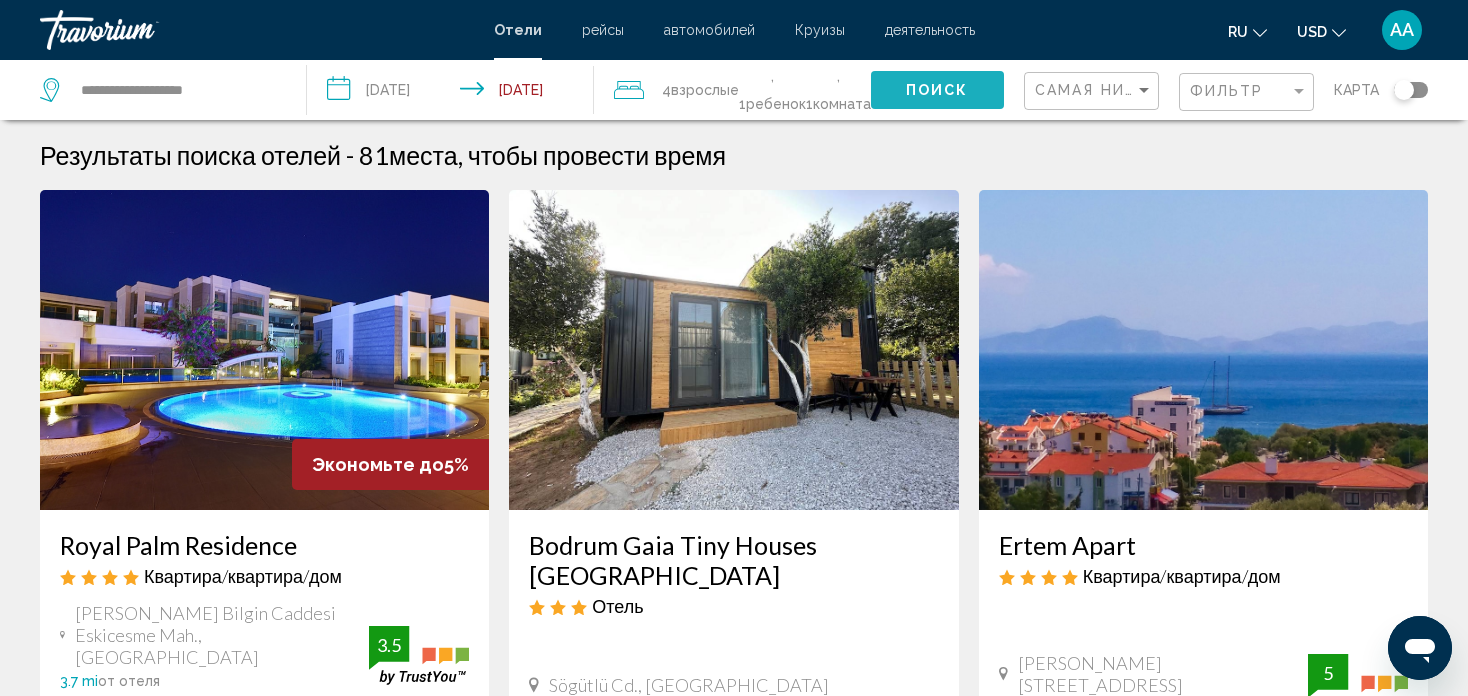 click on "Поиск" 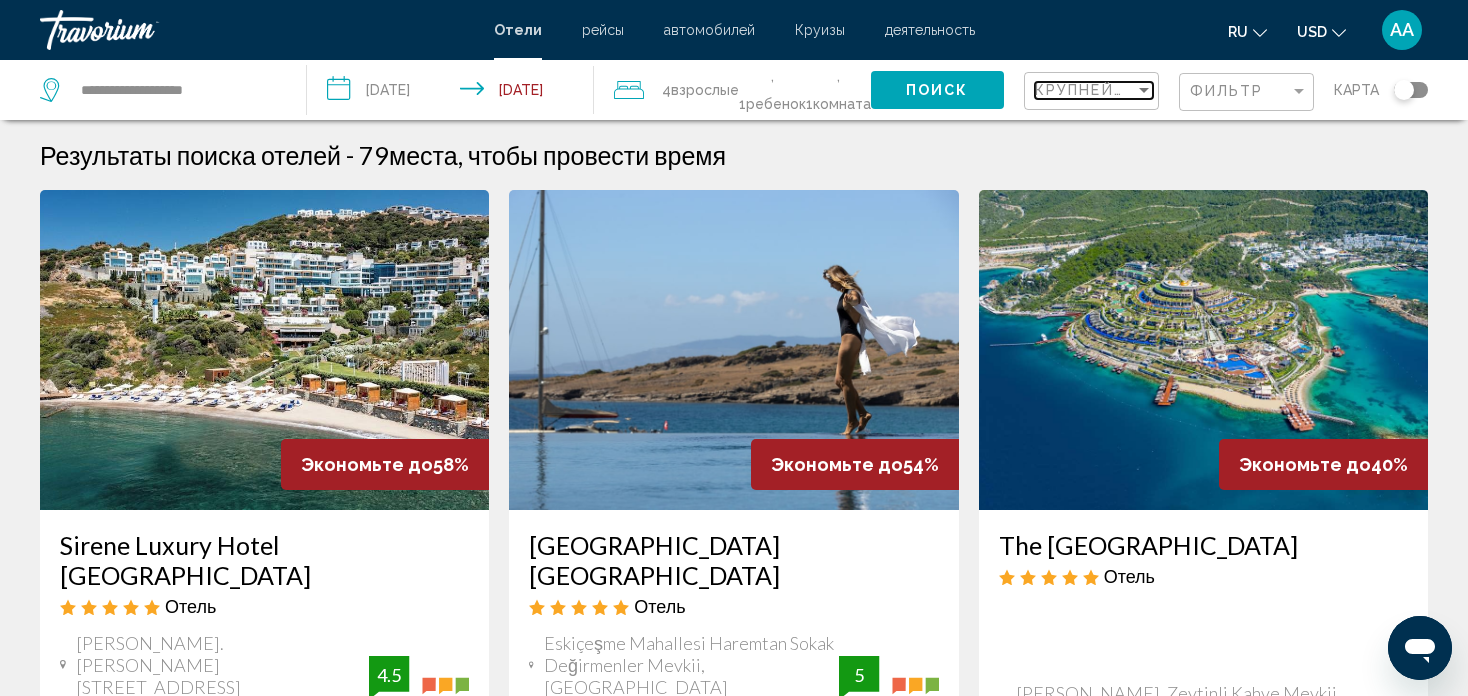 click at bounding box center (1144, 90) 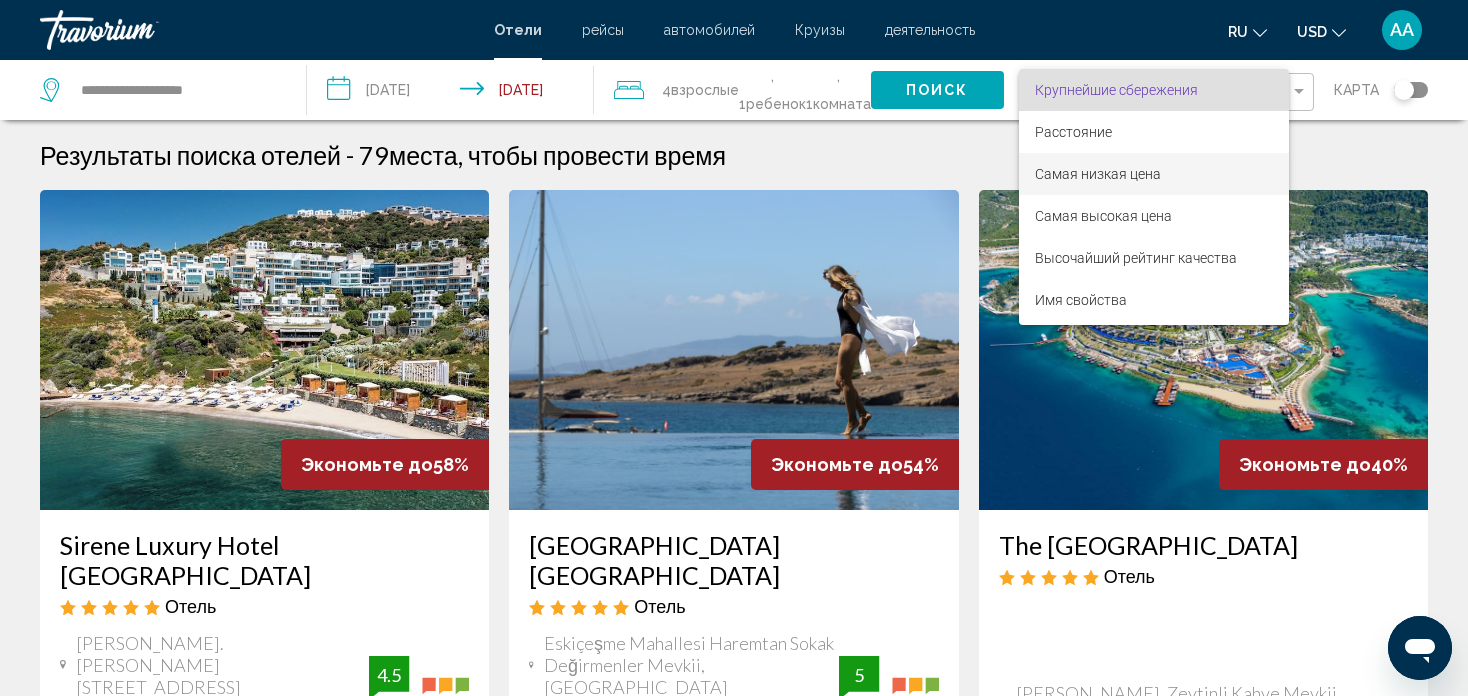 click on "Самая низкая цена" at bounding box center (1098, 174) 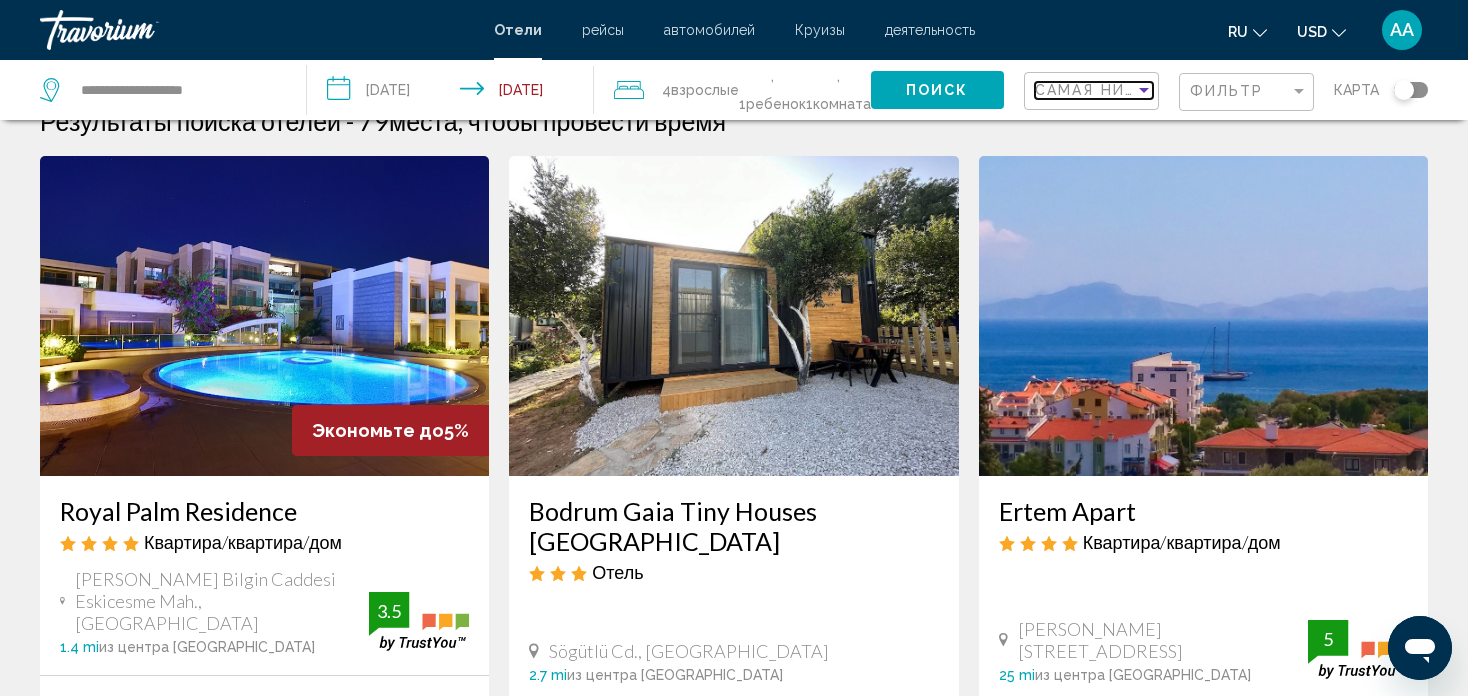 scroll, scrollTop: 0, scrollLeft: 0, axis: both 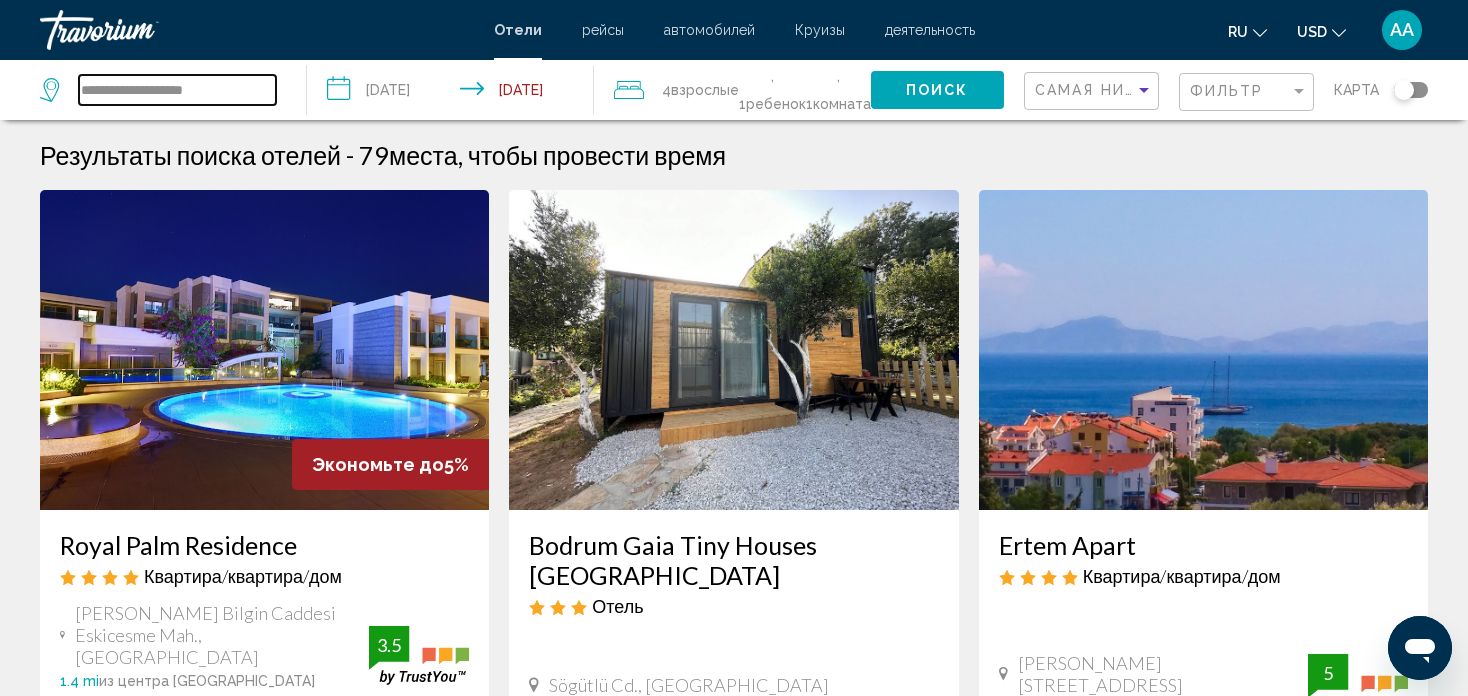 click on "**********" at bounding box center (177, 90) 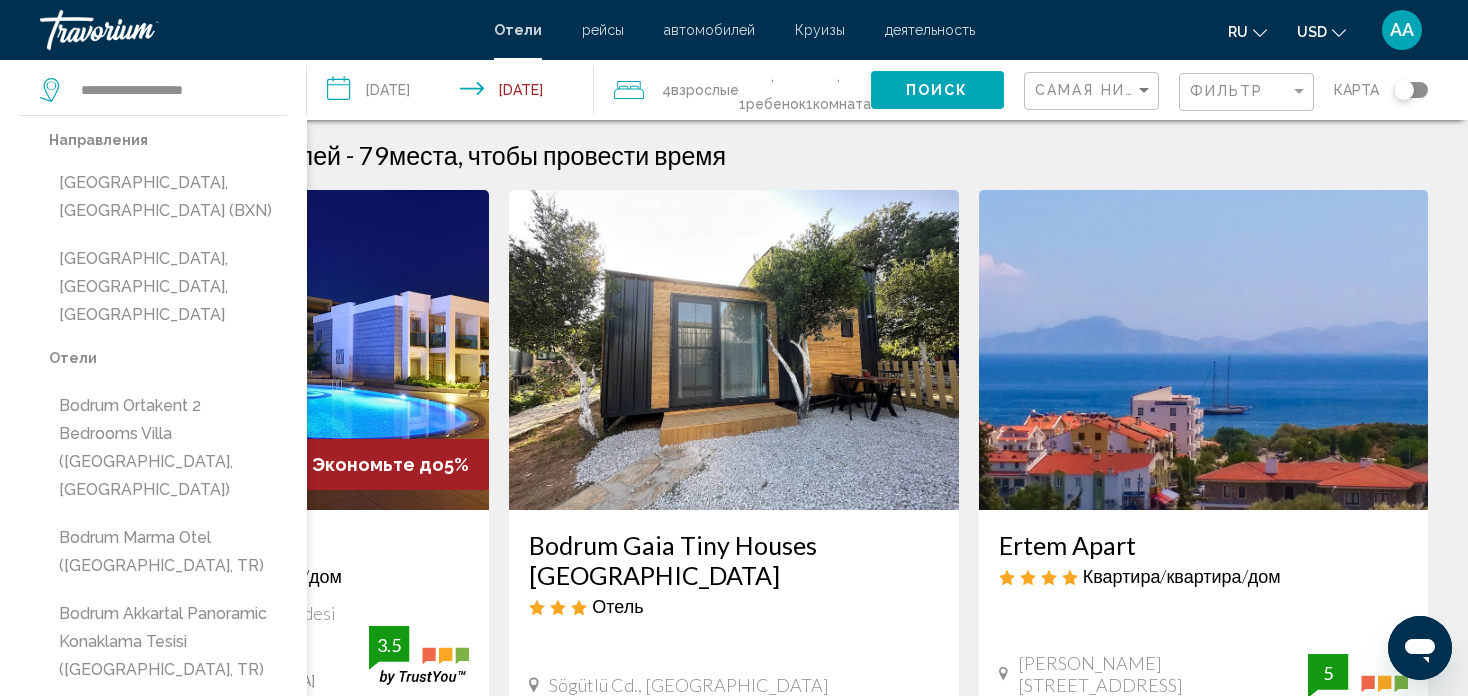 click 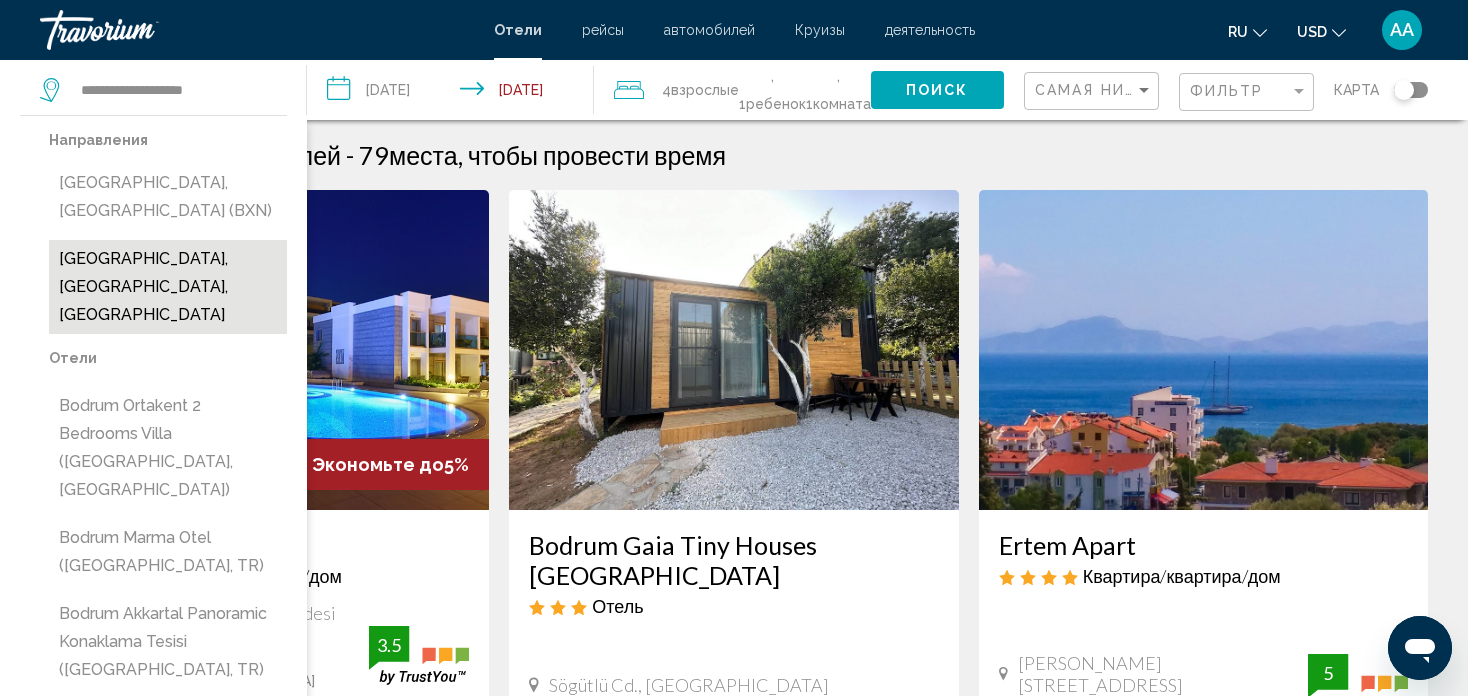 click on "Bodrum Bar Street, Bodrum, Turkey" at bounding box center [168, 287] 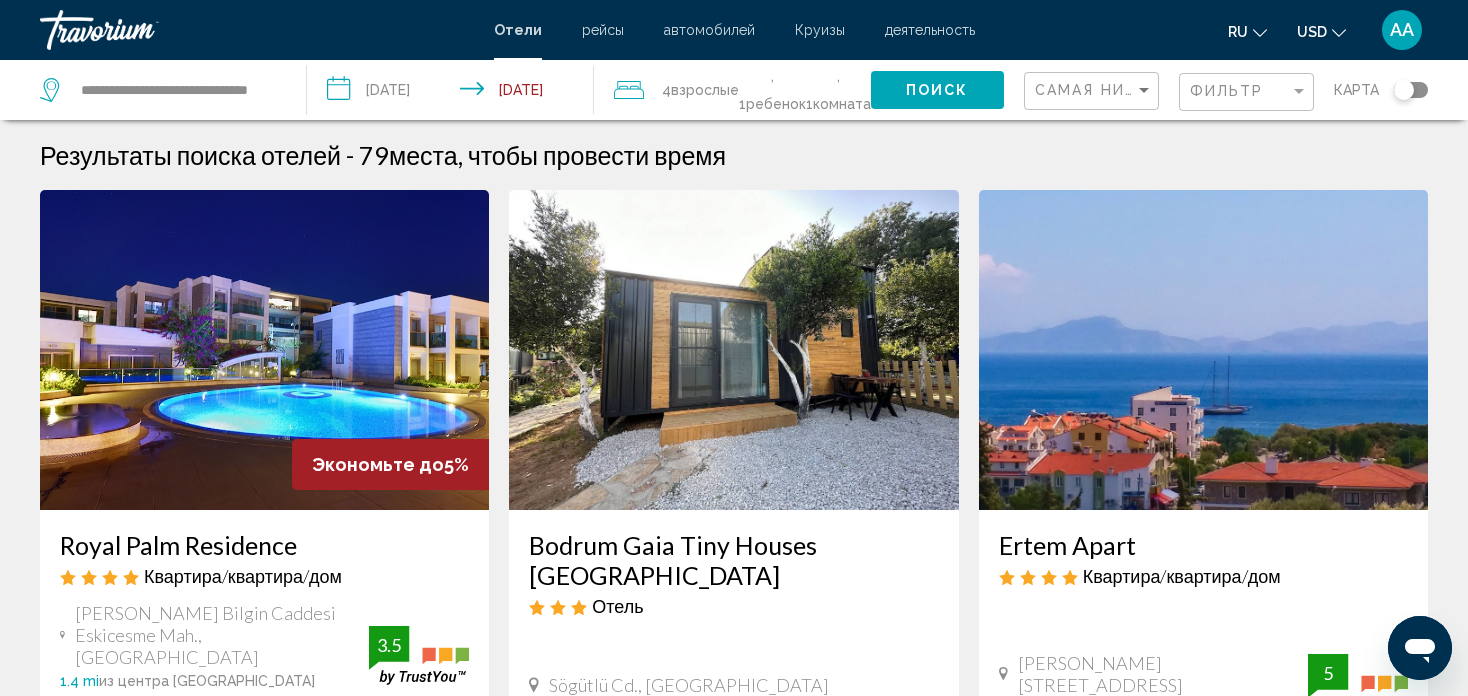 click on "Поиск" 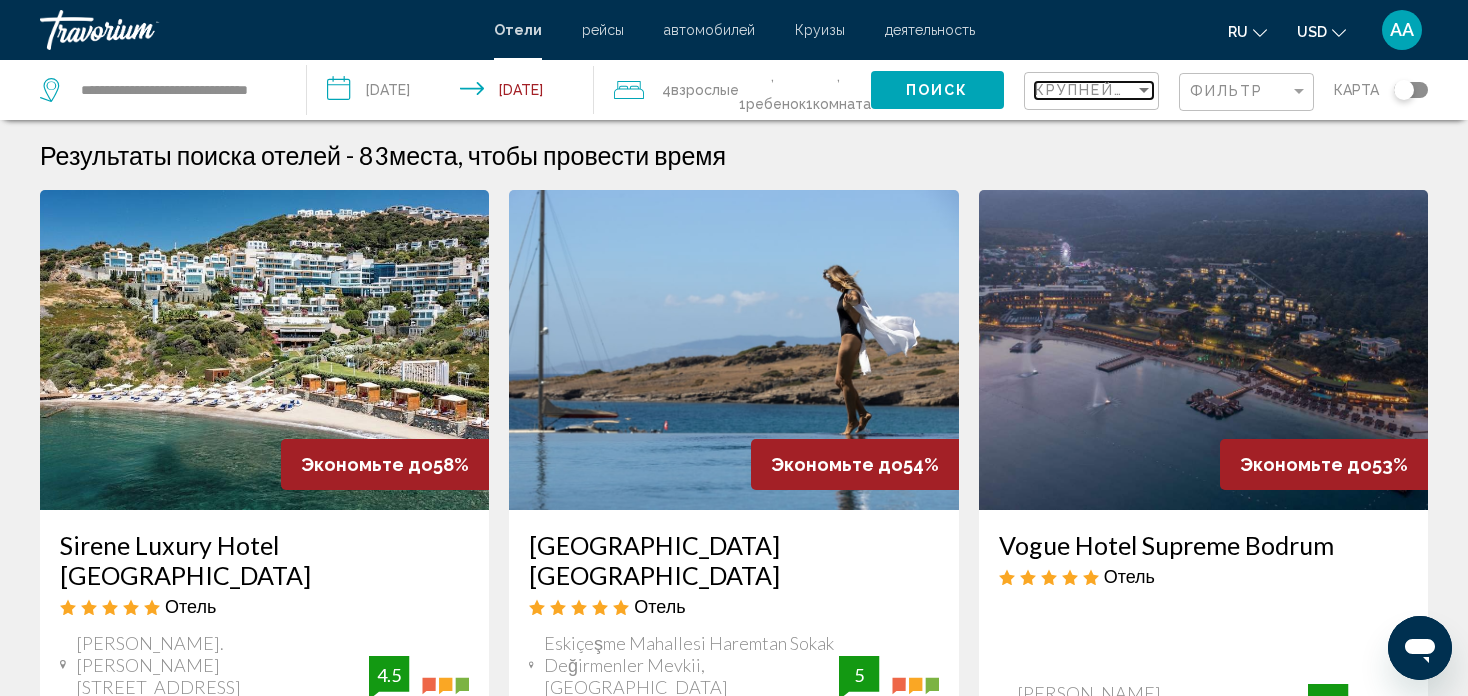 click at bounding box center (1144, 90) 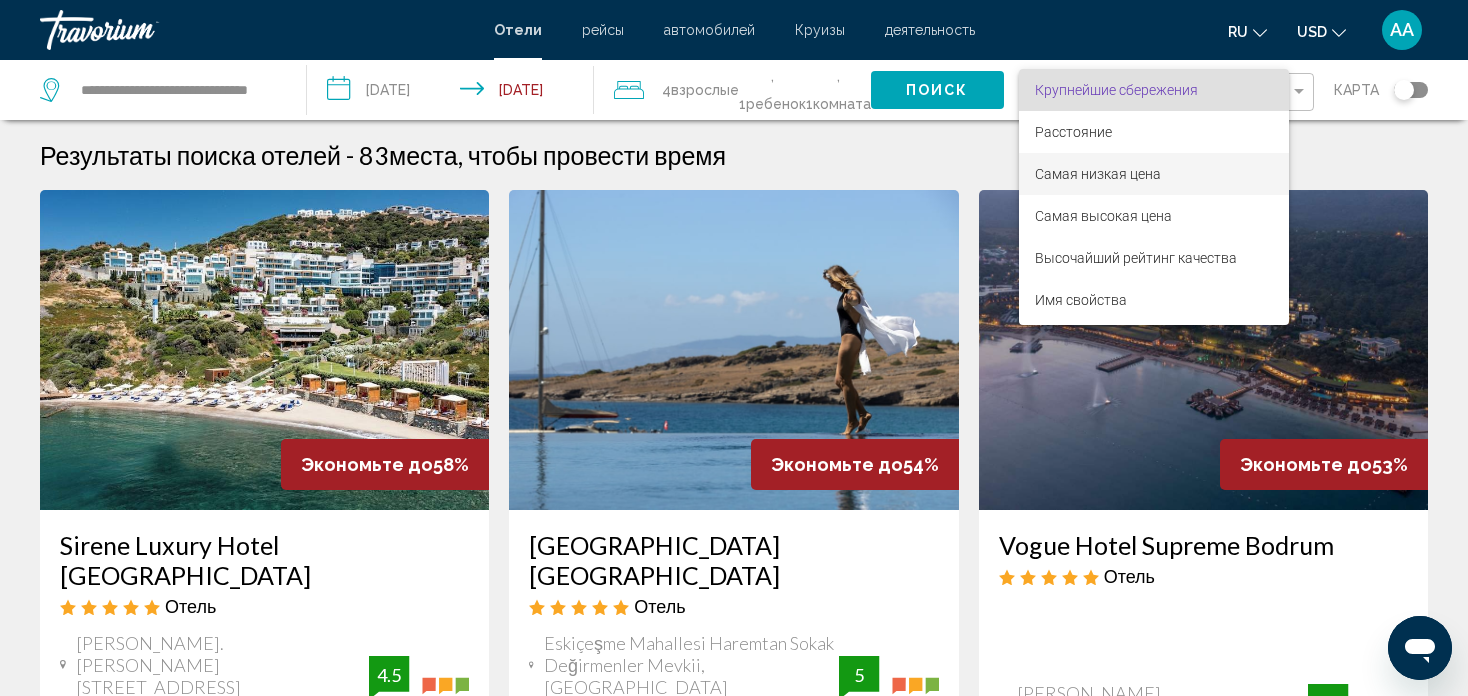 click on "Самая низкая цена" at bounding box center (1098, 174) 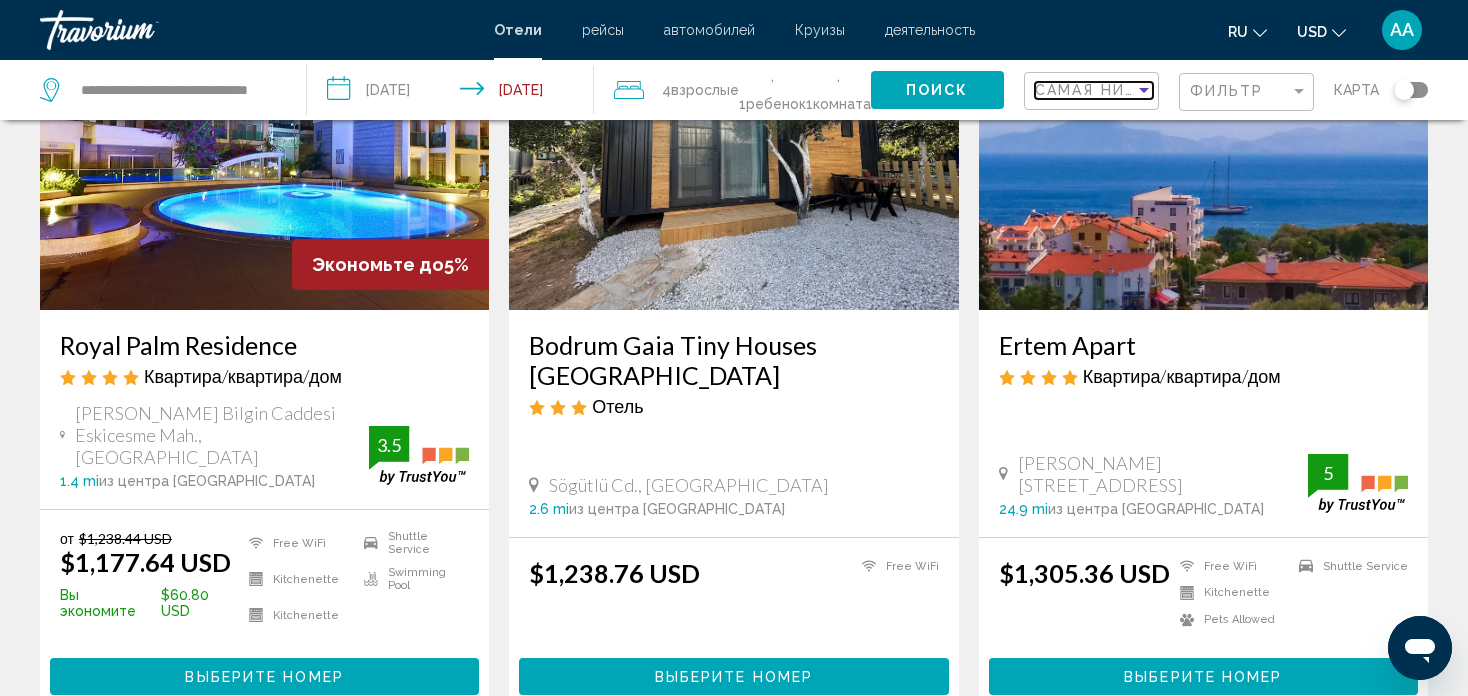scroll, scrollTop: 0, scrollLeft: 0, axis: both 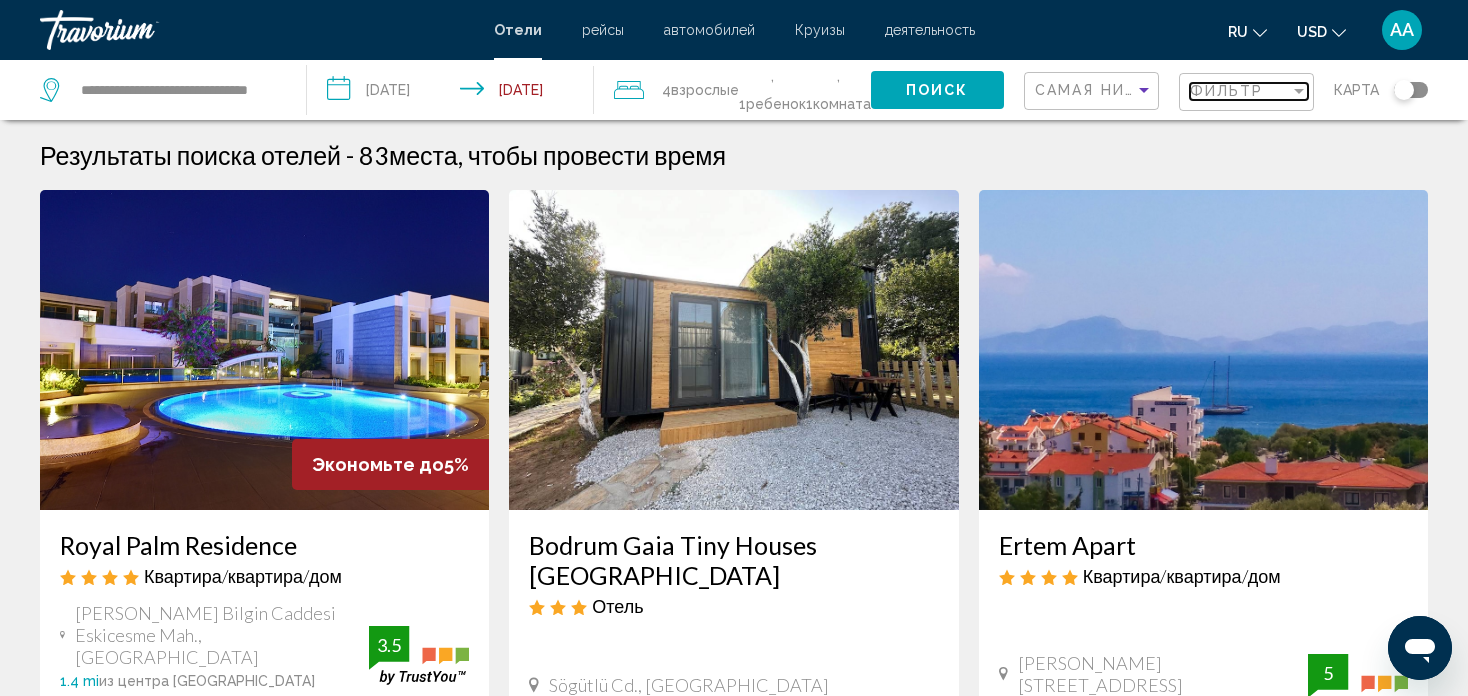 click at bounding box center (1299, 91) 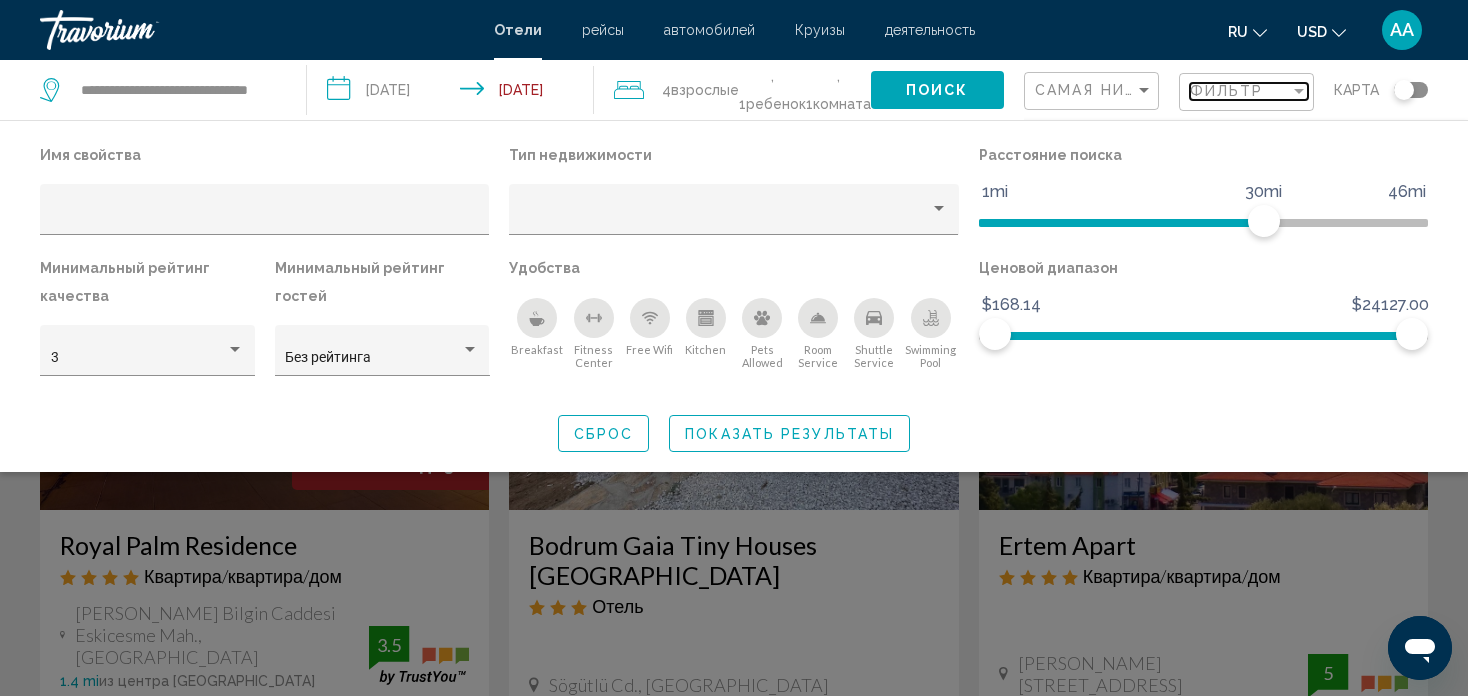 click at bounding box center (1299, 91) 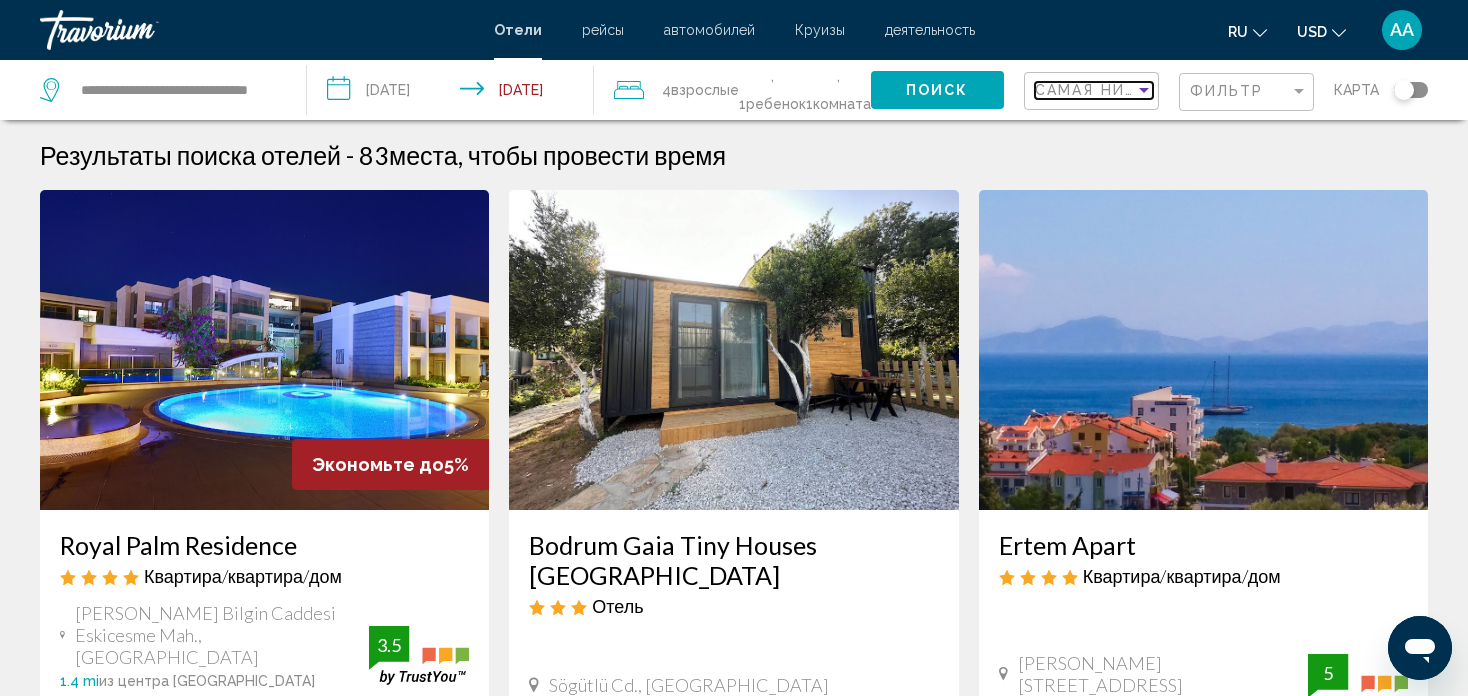 click at bounding box center [1144, 90] 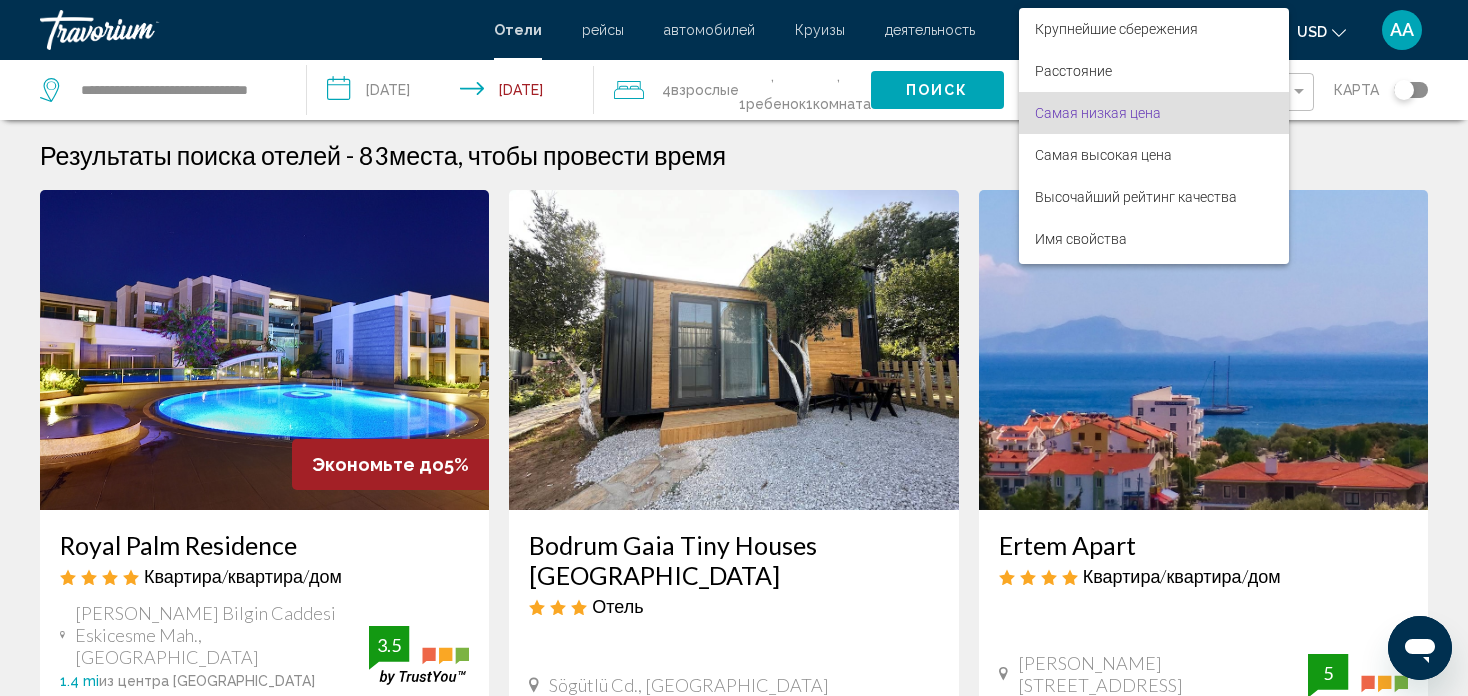 scroll, scrollTop: 22, scrollLeft: 0, axis: vertical 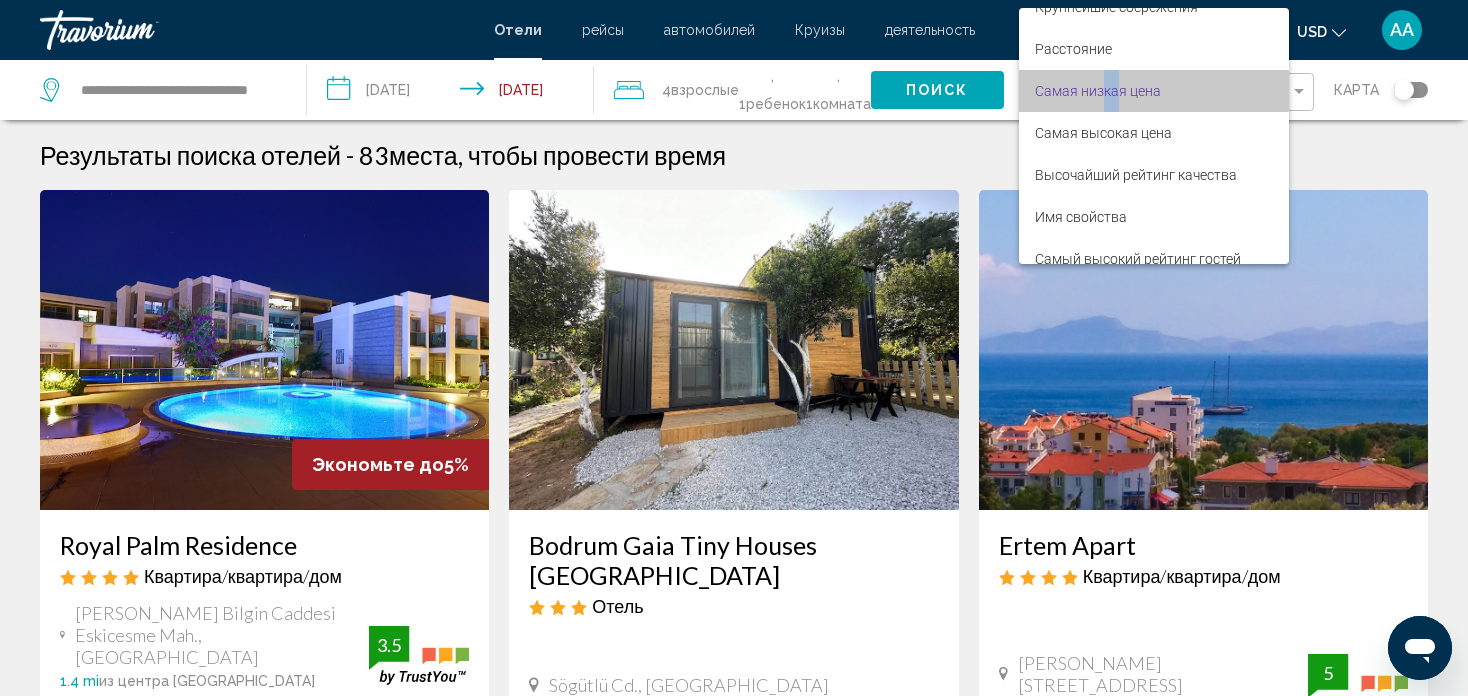click on "Самая низкая цена" at bounding box center [1098, 91] 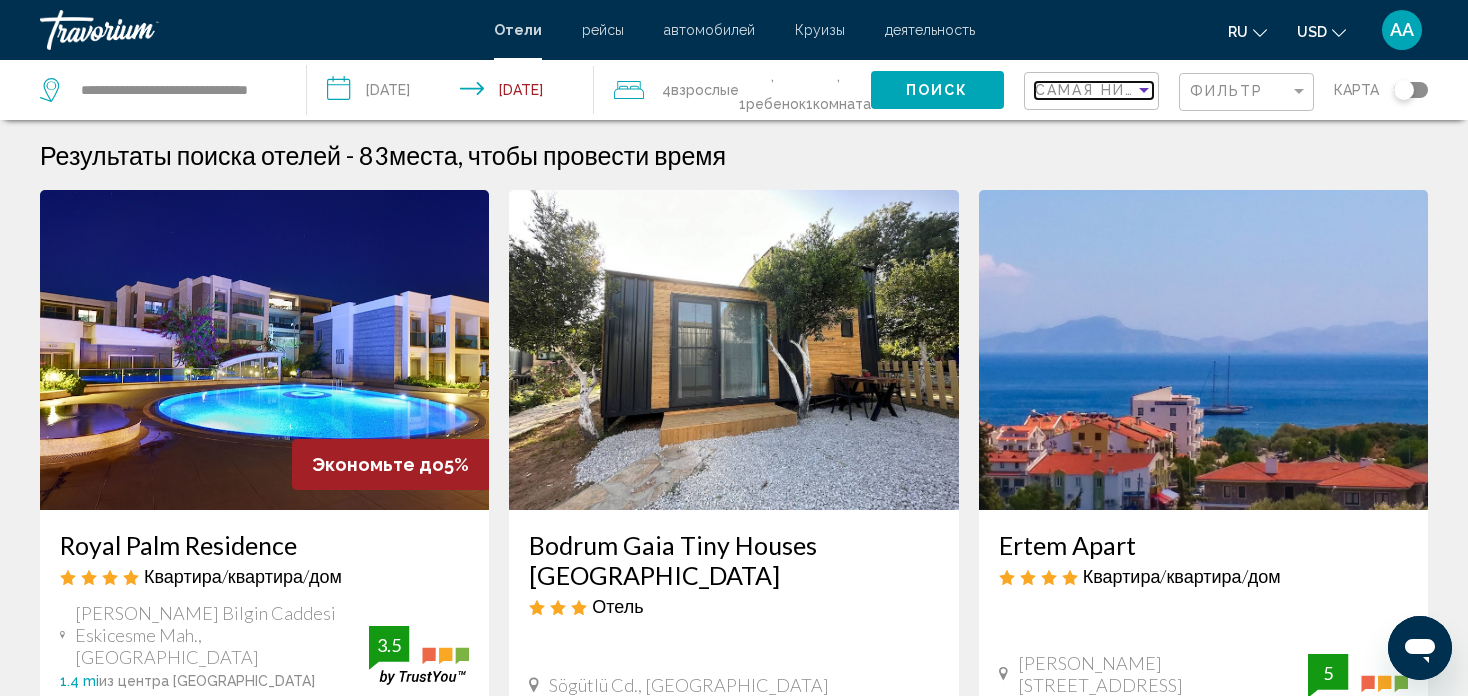 click at bounding box center (1144, 90) 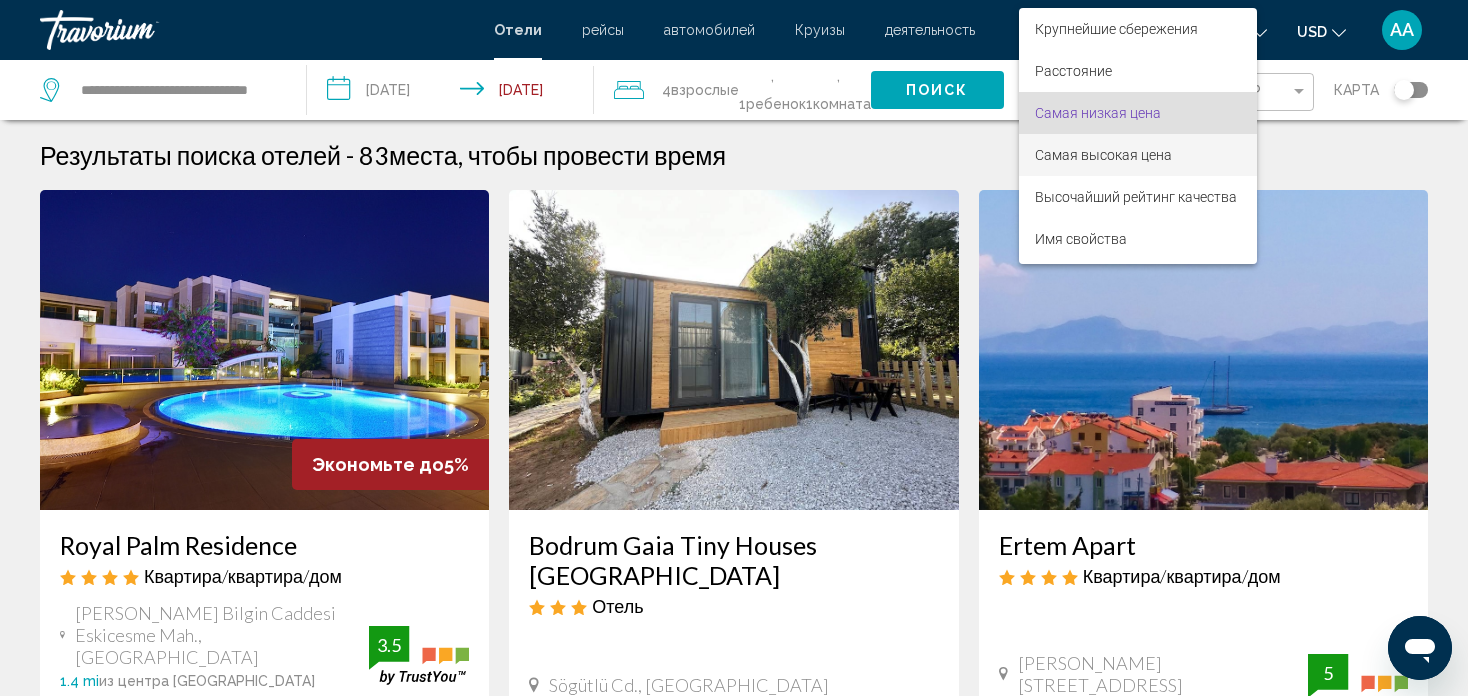 scroll, scrollTop: 22, scrollLeft: 0, axis: vertical 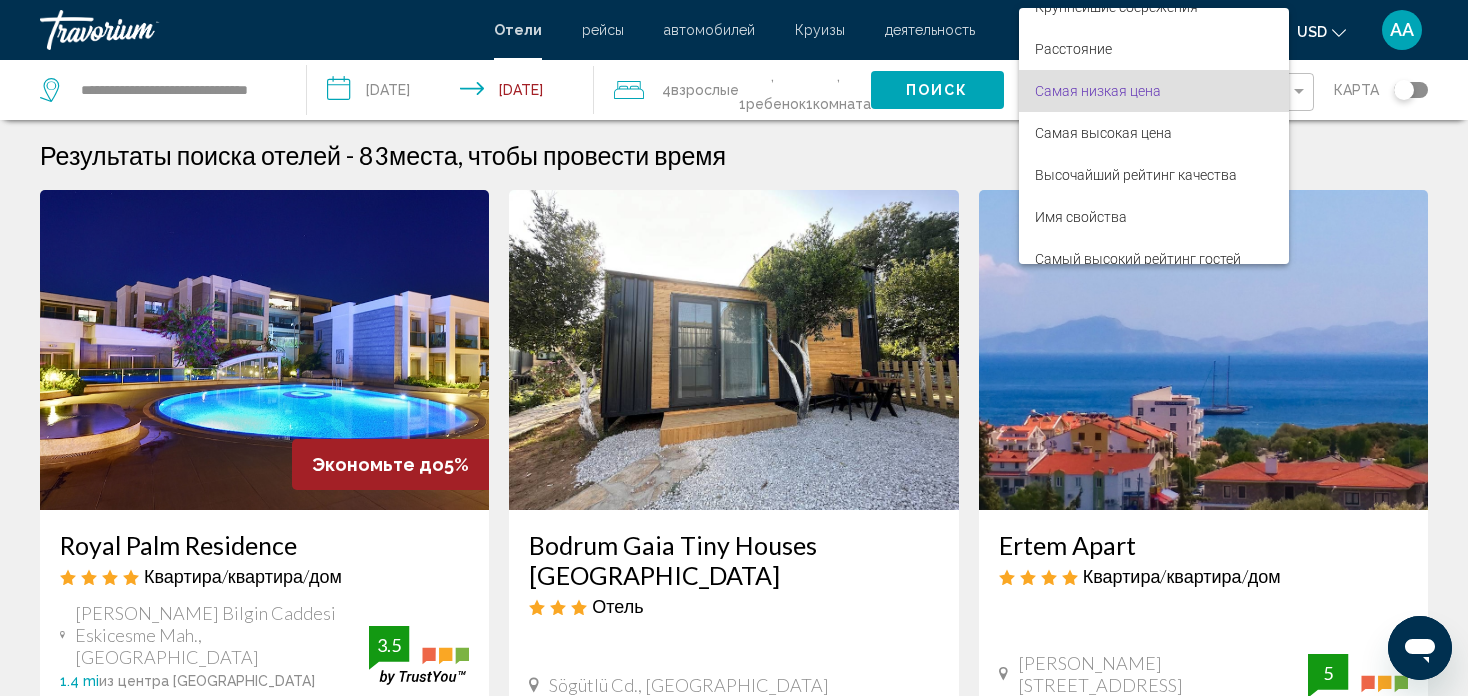 click on "Самая низкая цена" at bounding box center (1098, 91) 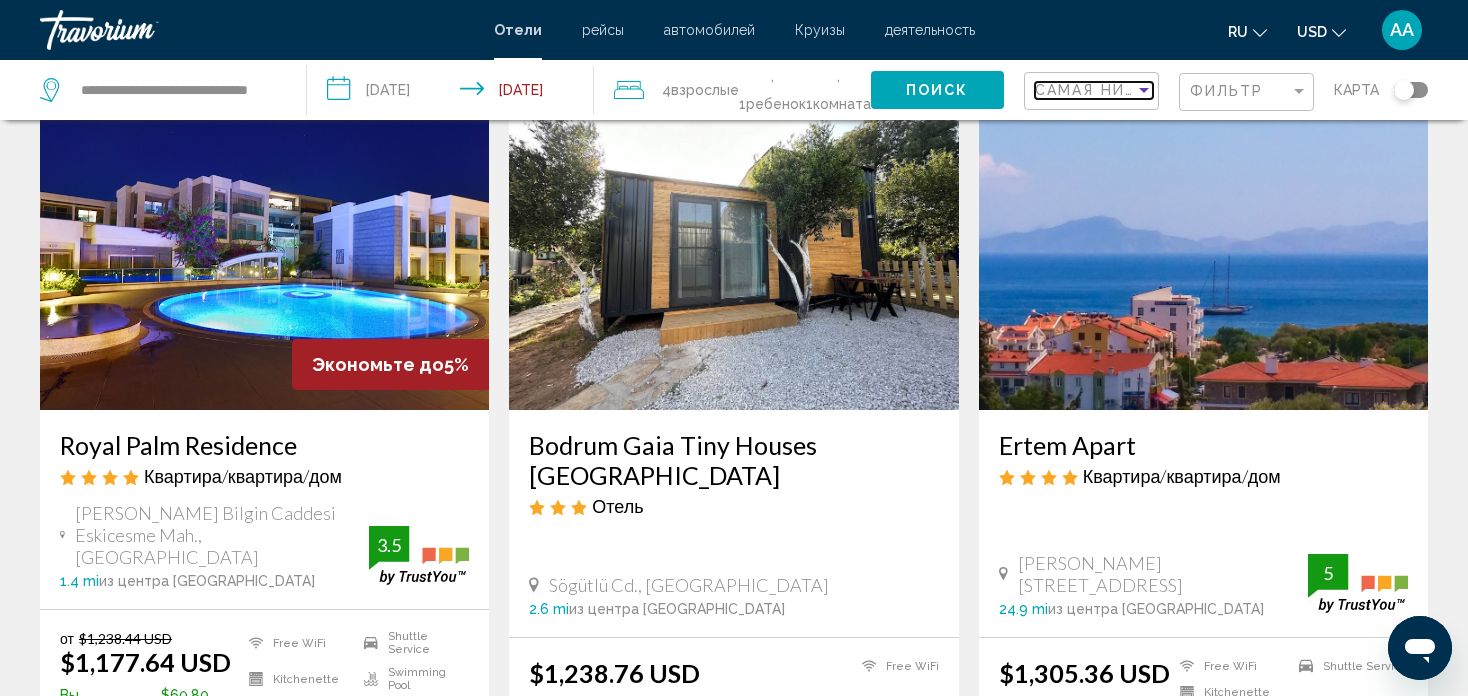 scroll, scrollTop: 0, scrollLeft: 0, axis: both 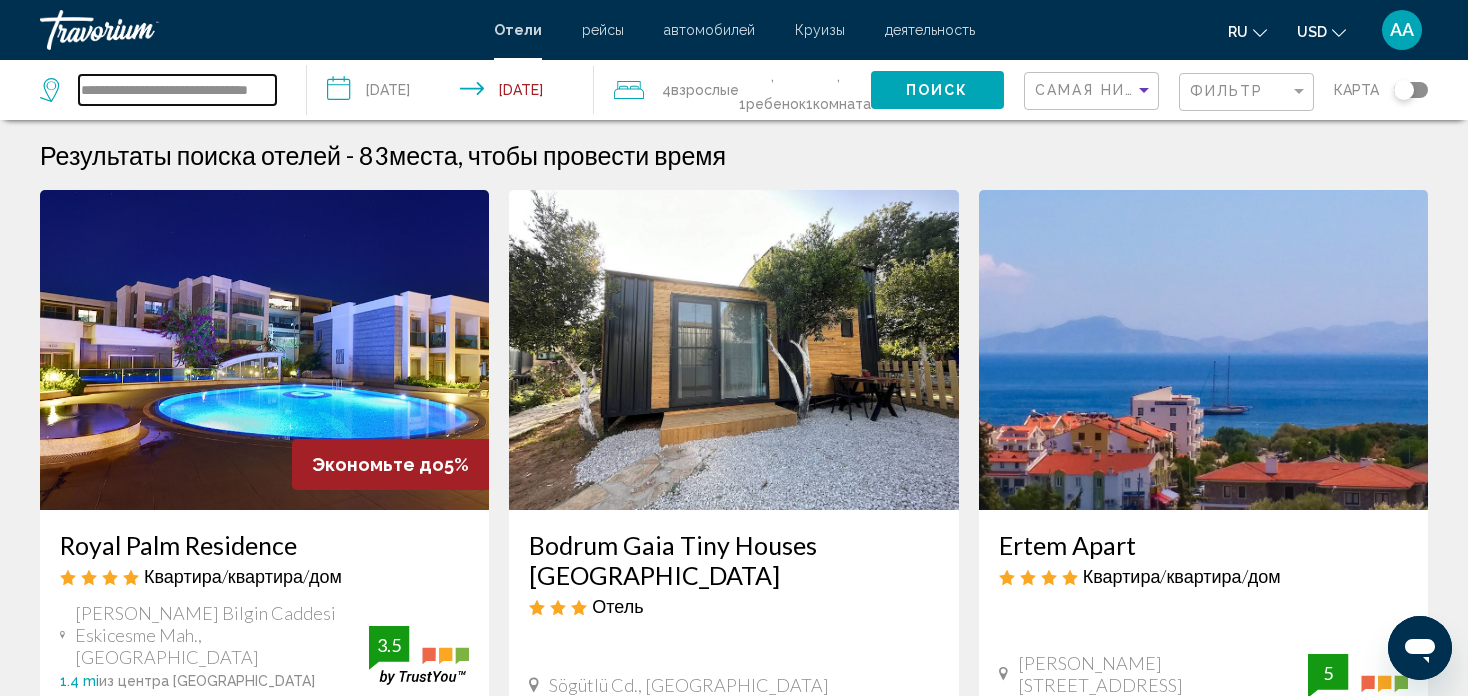 click on "**********" at bounding box center (177, 90) 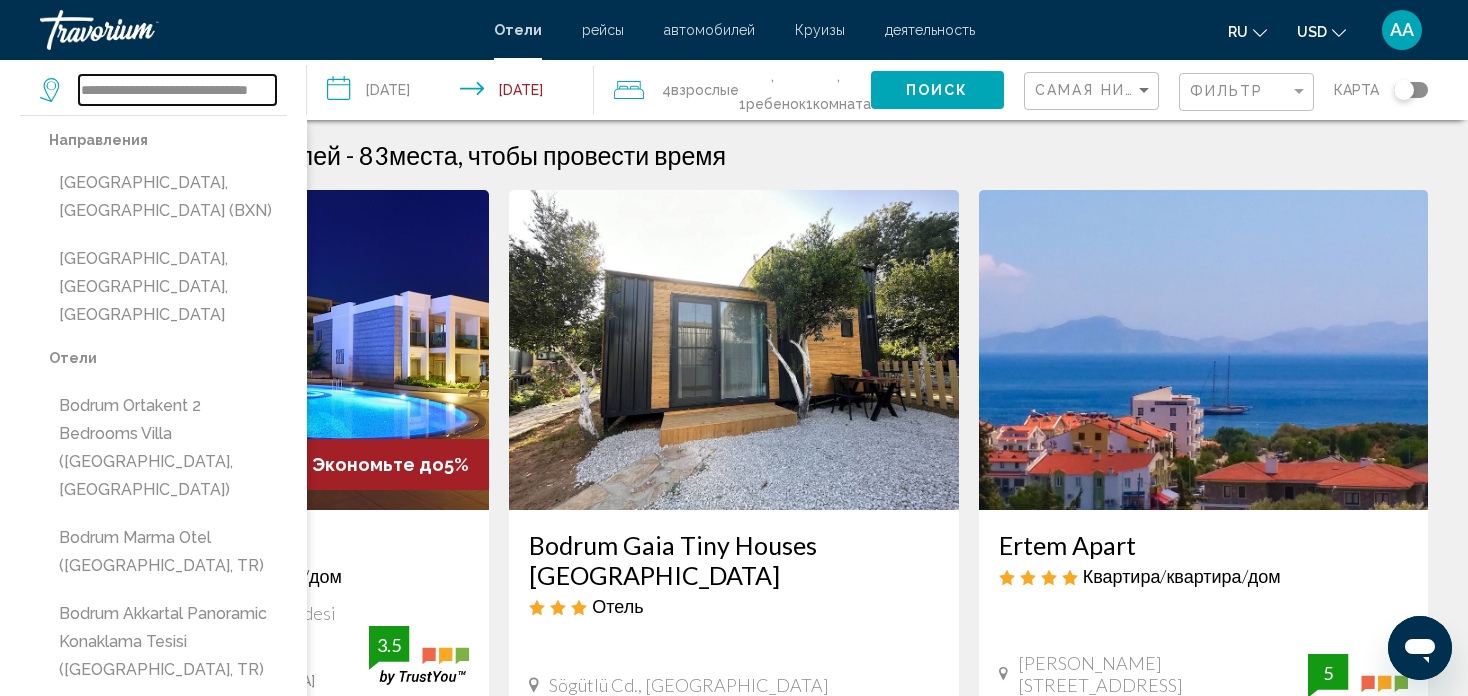 click on "**********" at bounding box center [177, 90] 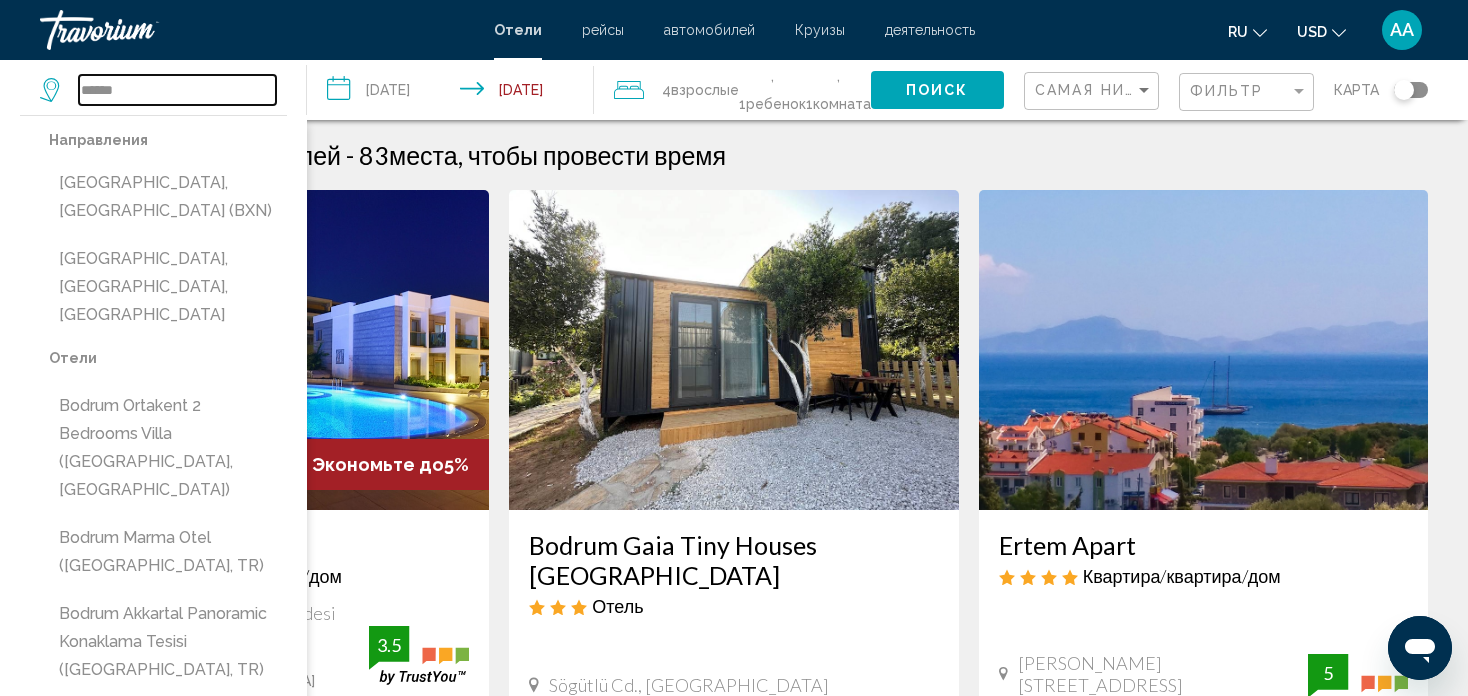 click on "******" at bounding box center (177, 90) 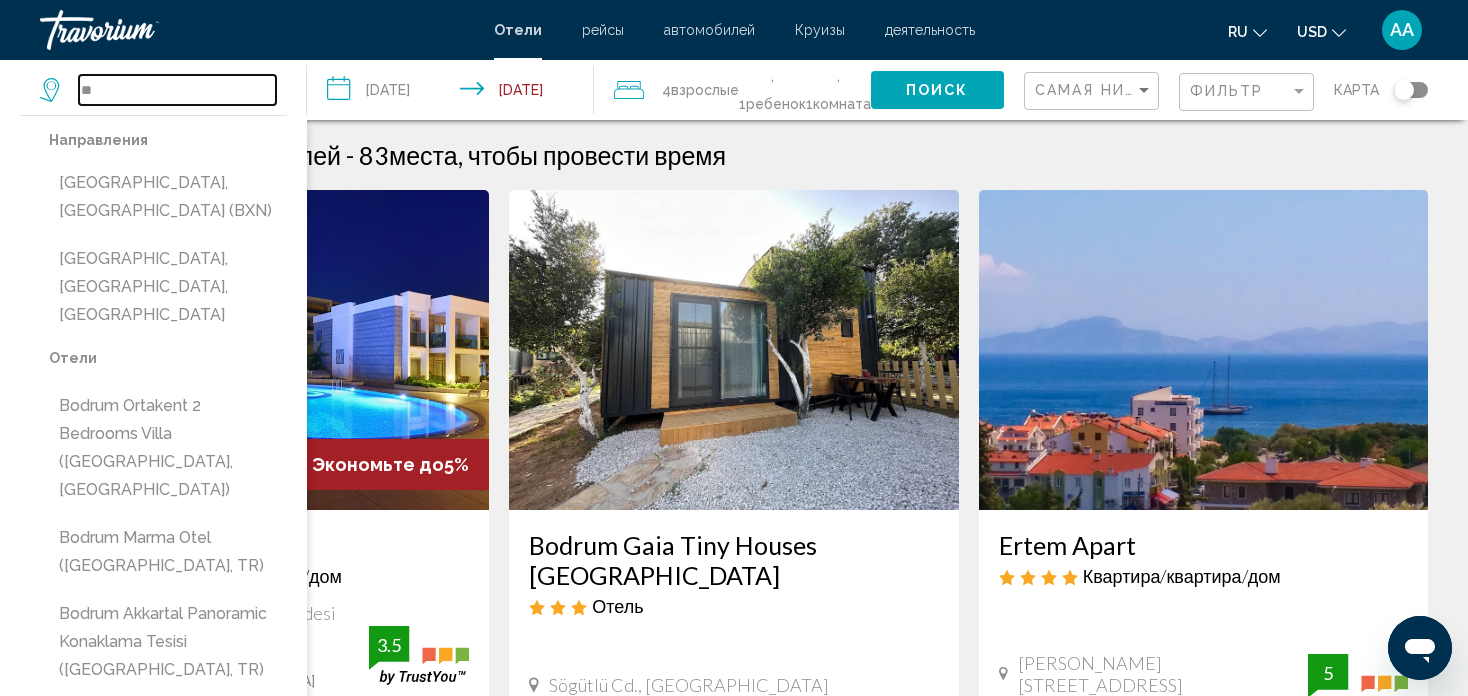 type on "*" 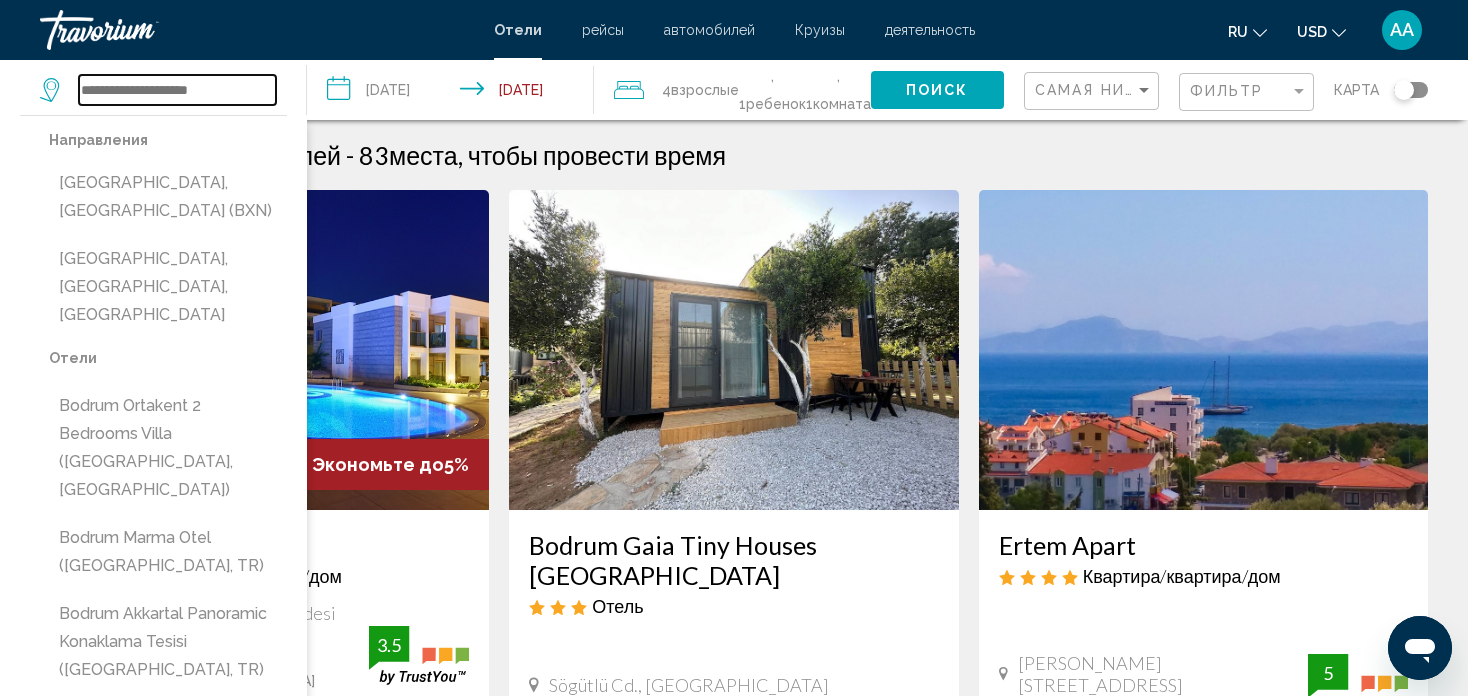 click at bounding box center [177, 90] 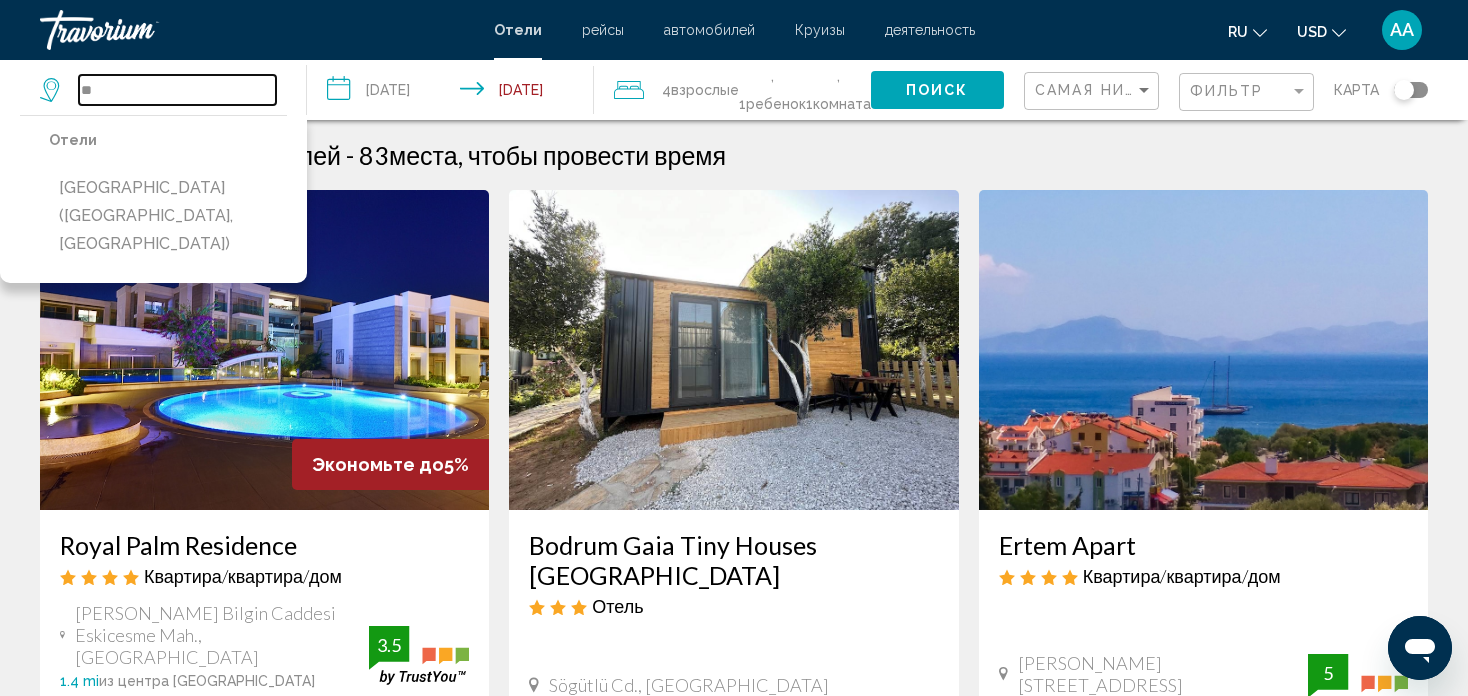 type on "*" 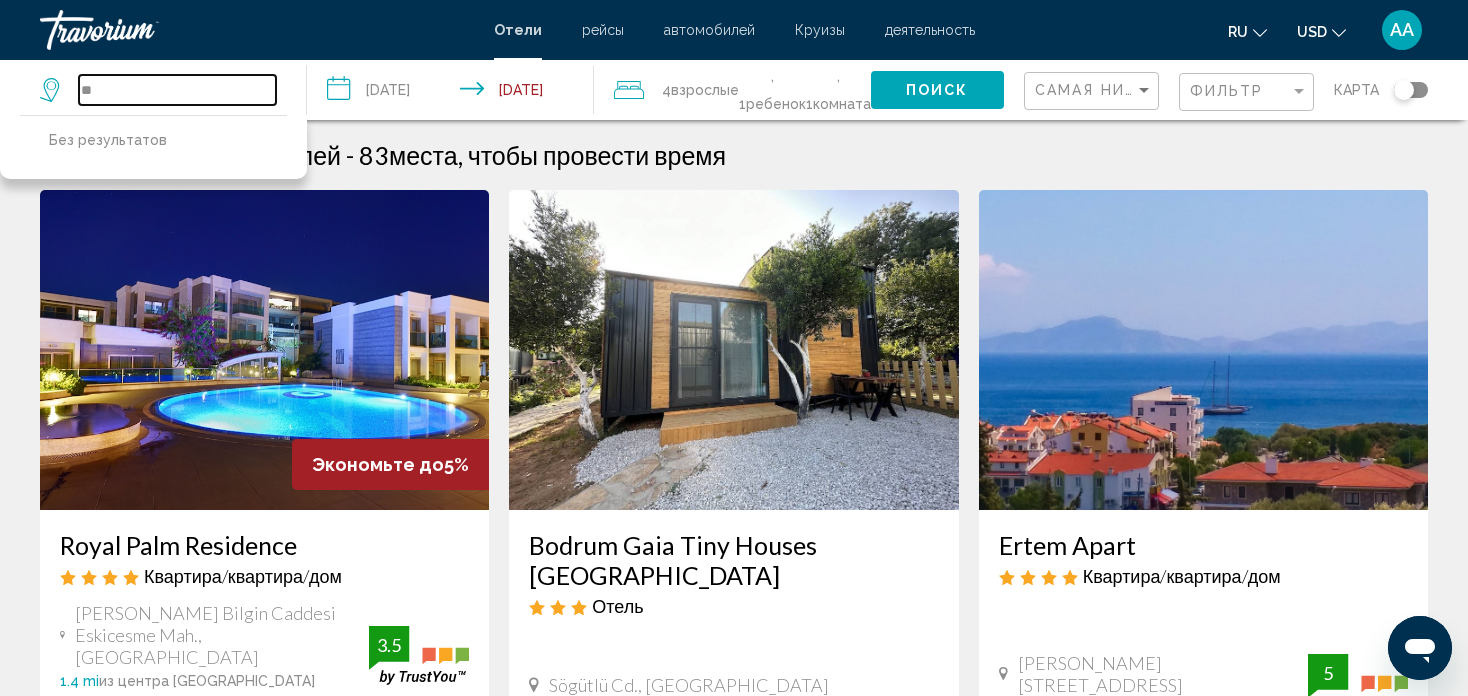 type on "*" 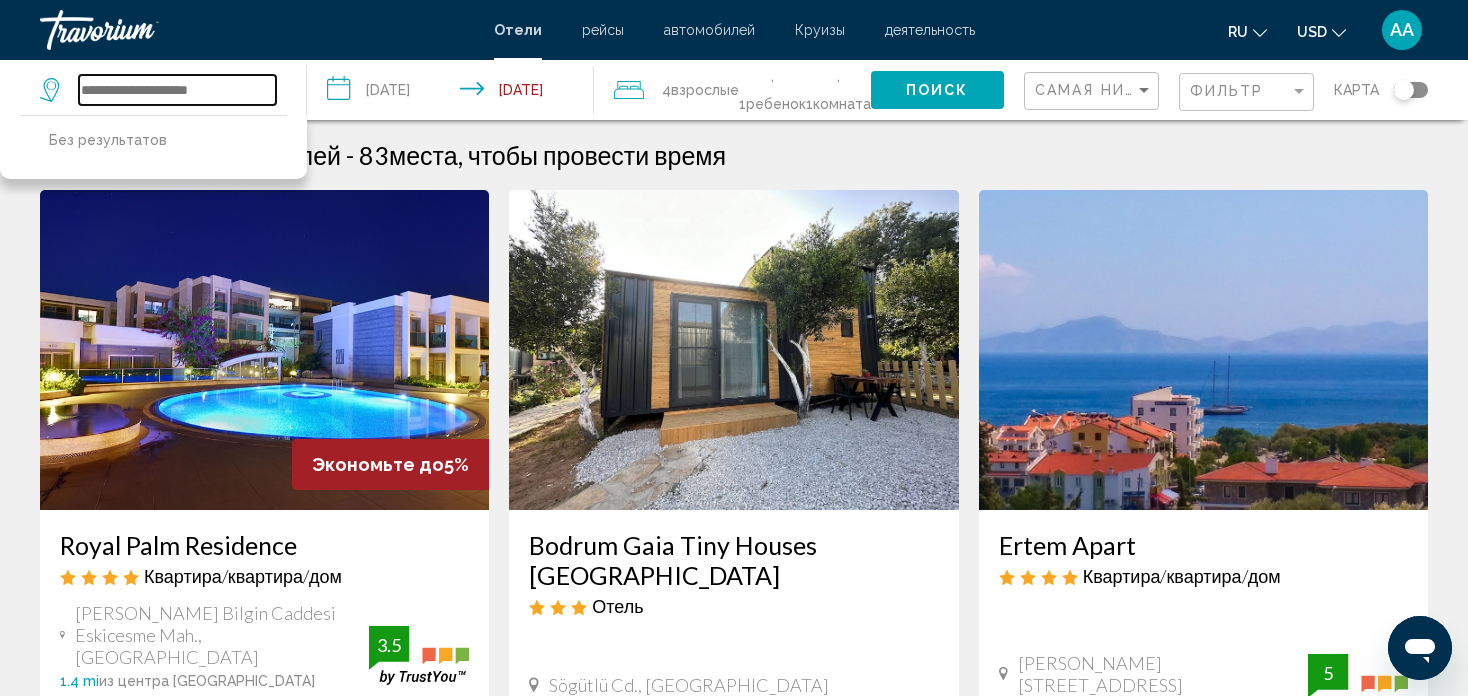 click at bounding box center [177, 90] 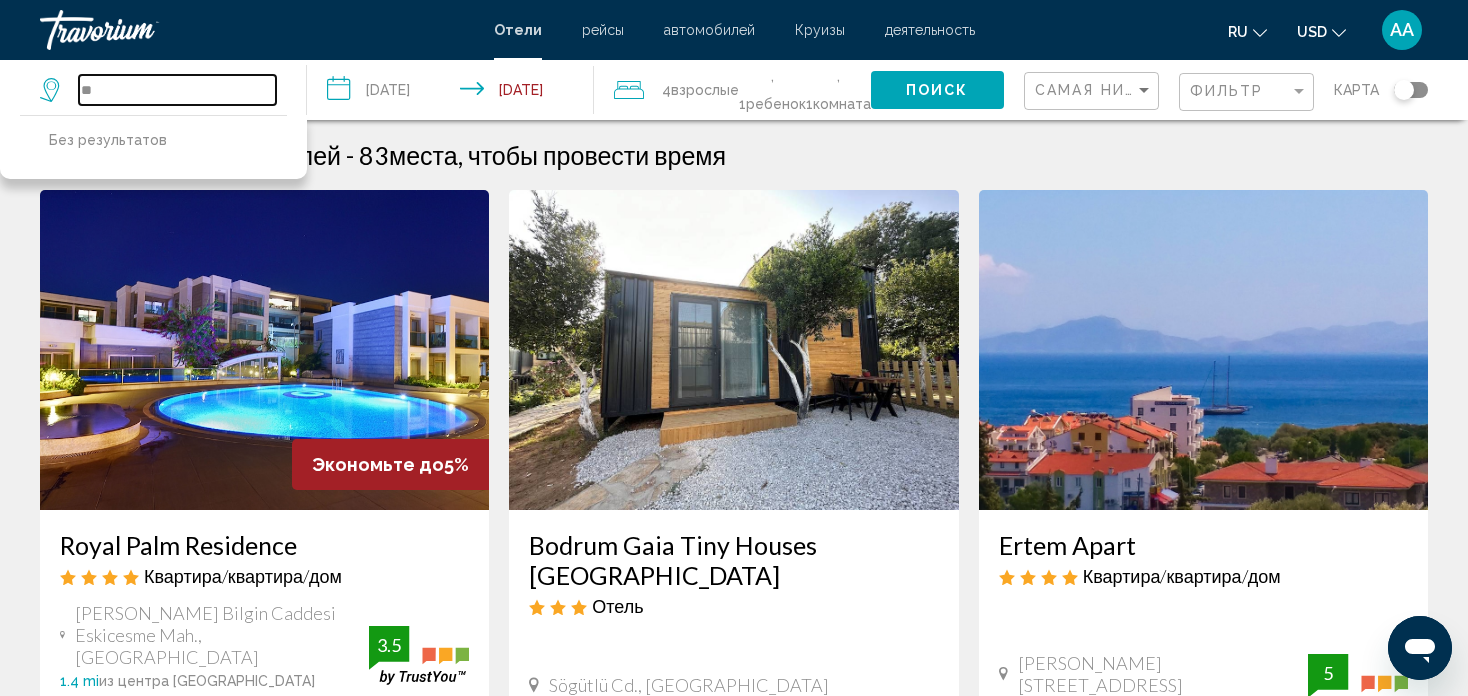 type on "*" 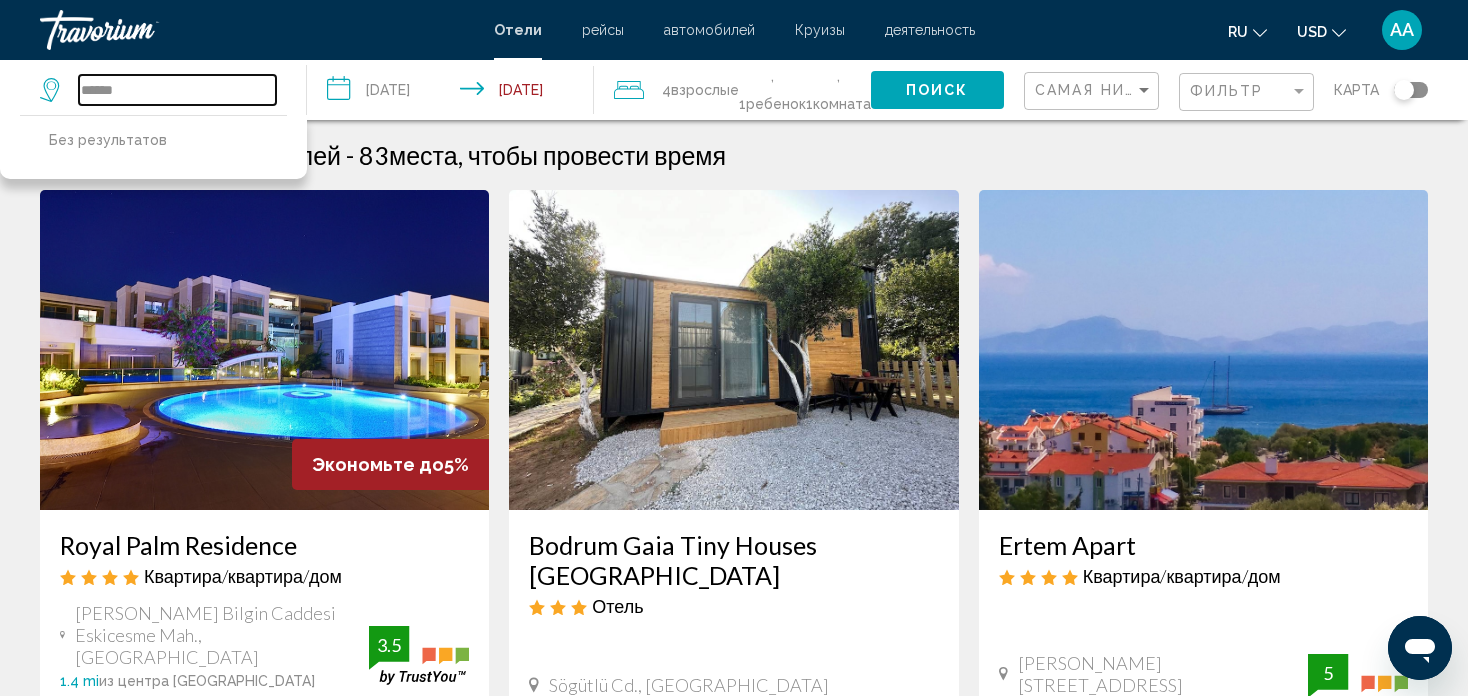 click on "******" at bounding box center (177, 90) 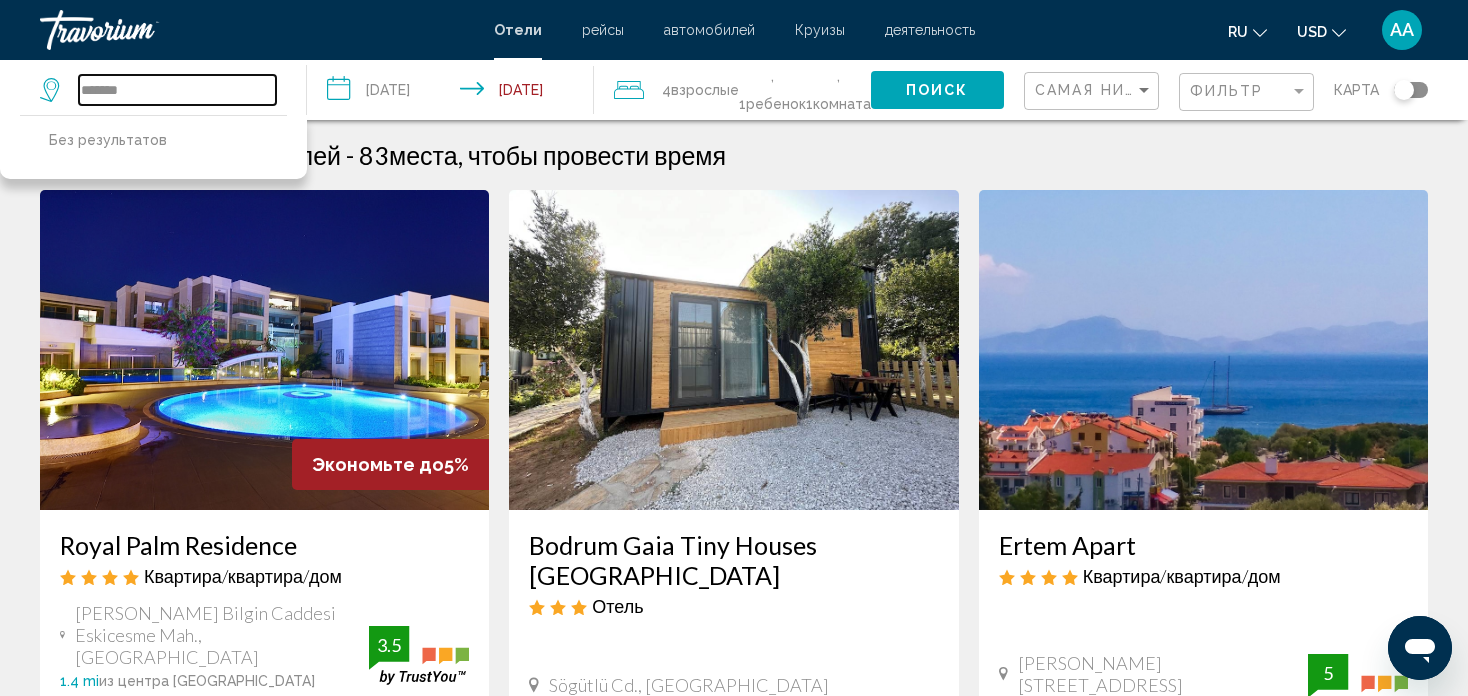 click on "*******" at bounding box center [177, 90] 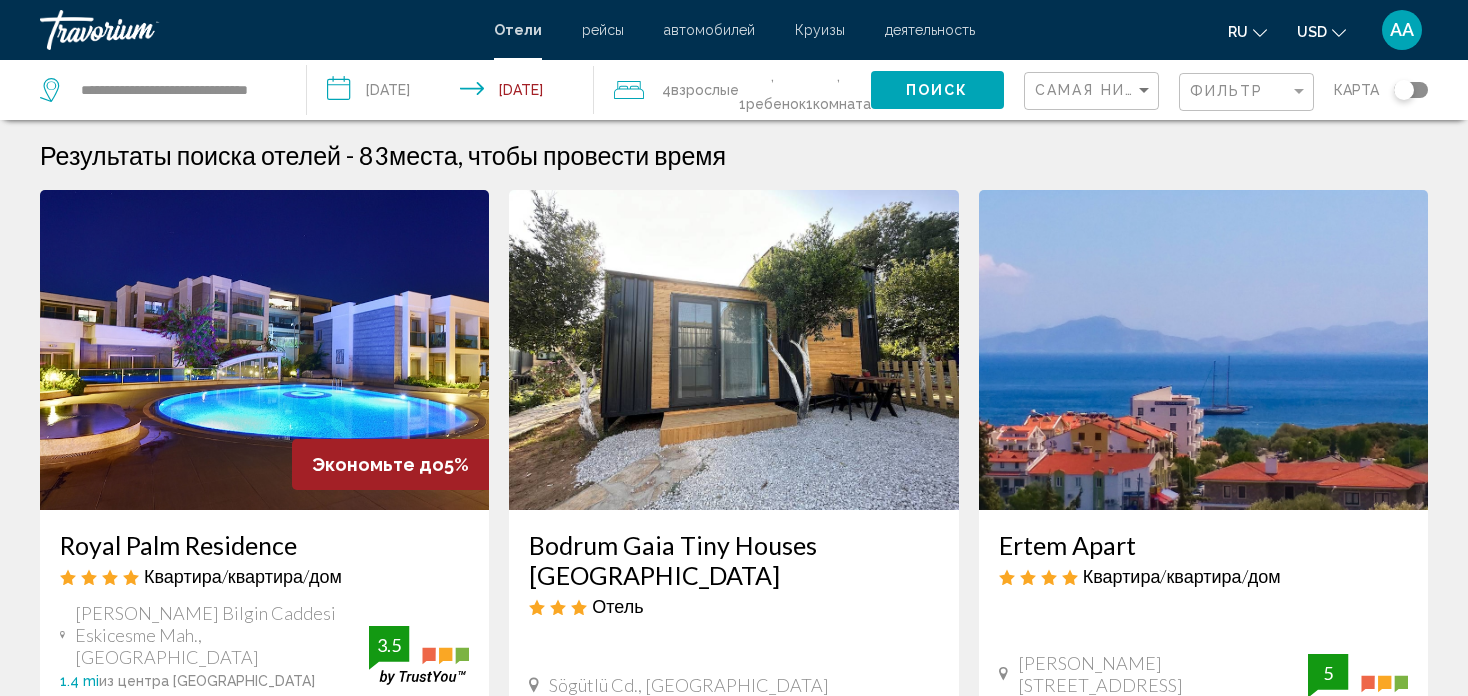 scroll, scrollTop: 0, scrollLeft: 0, axis: both 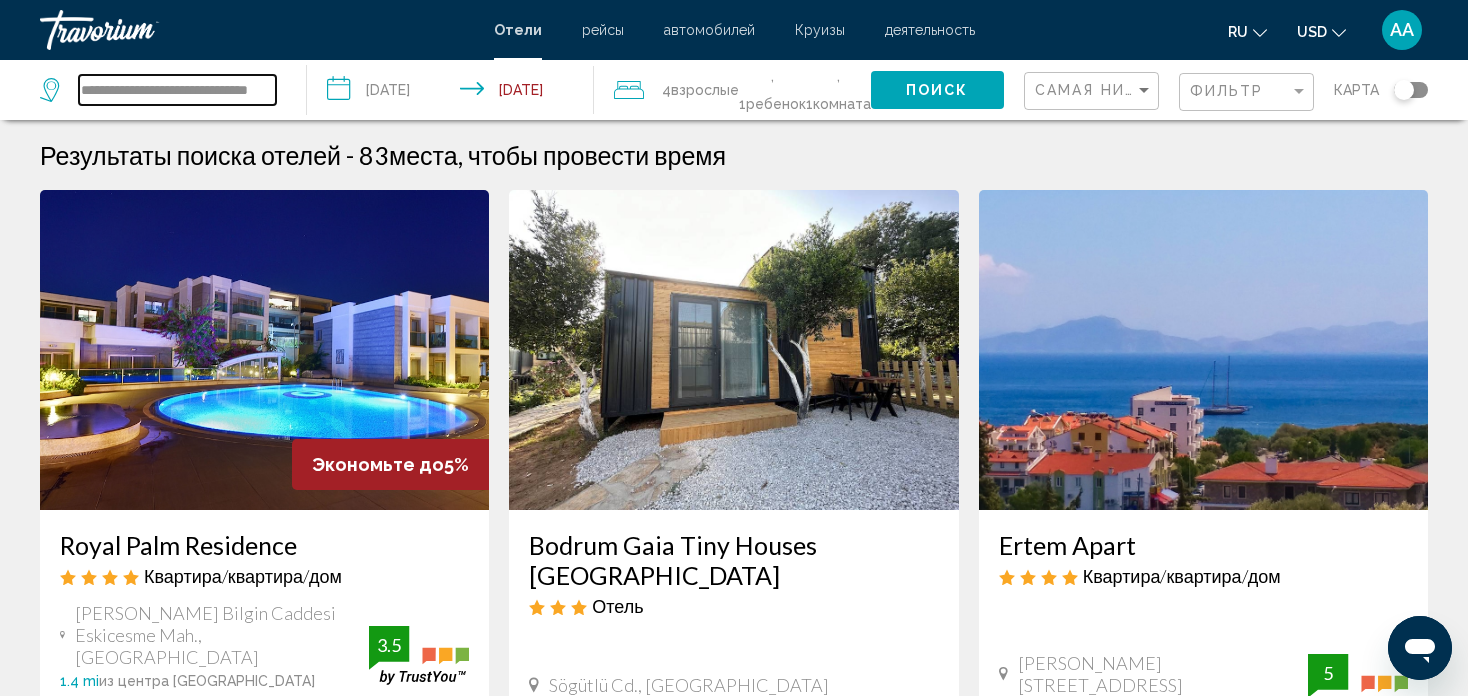 click on "**********" at bounding box center [177, 90] 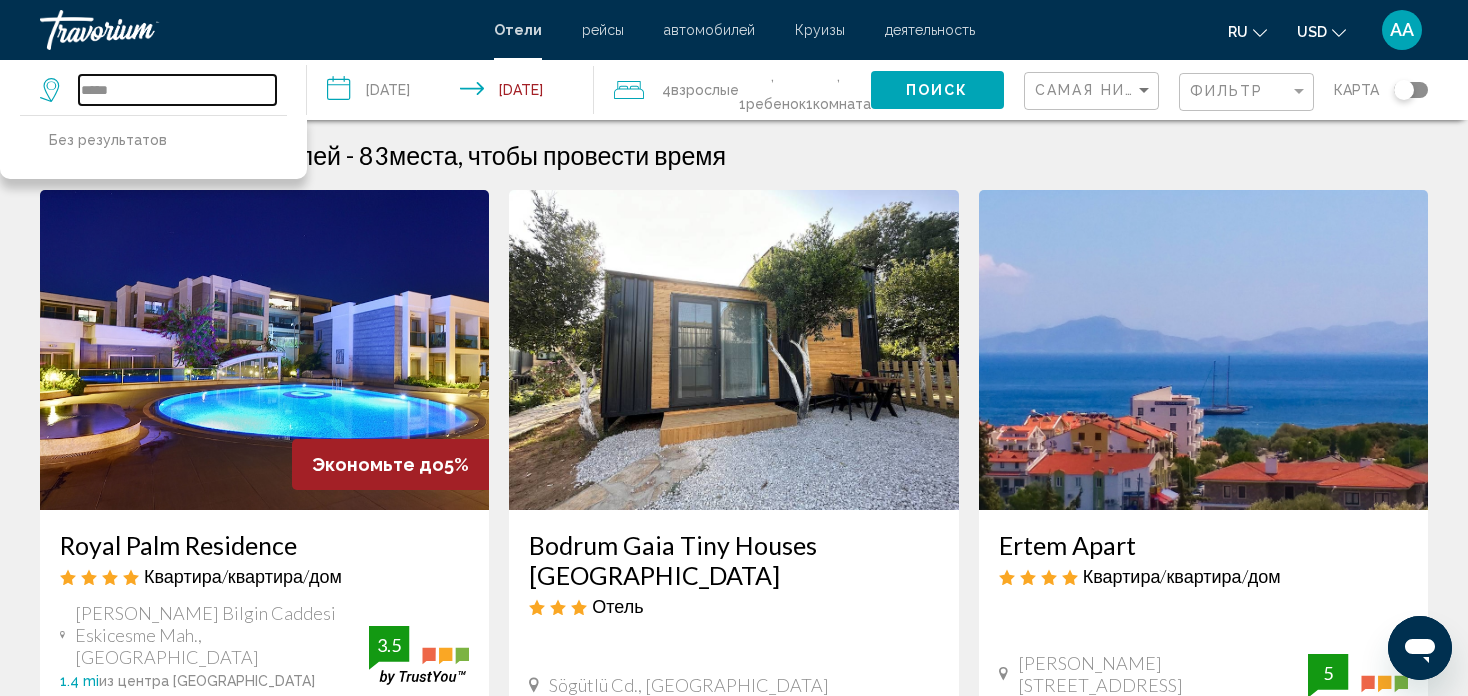 click on "*****" at bounding box center [177, 90] 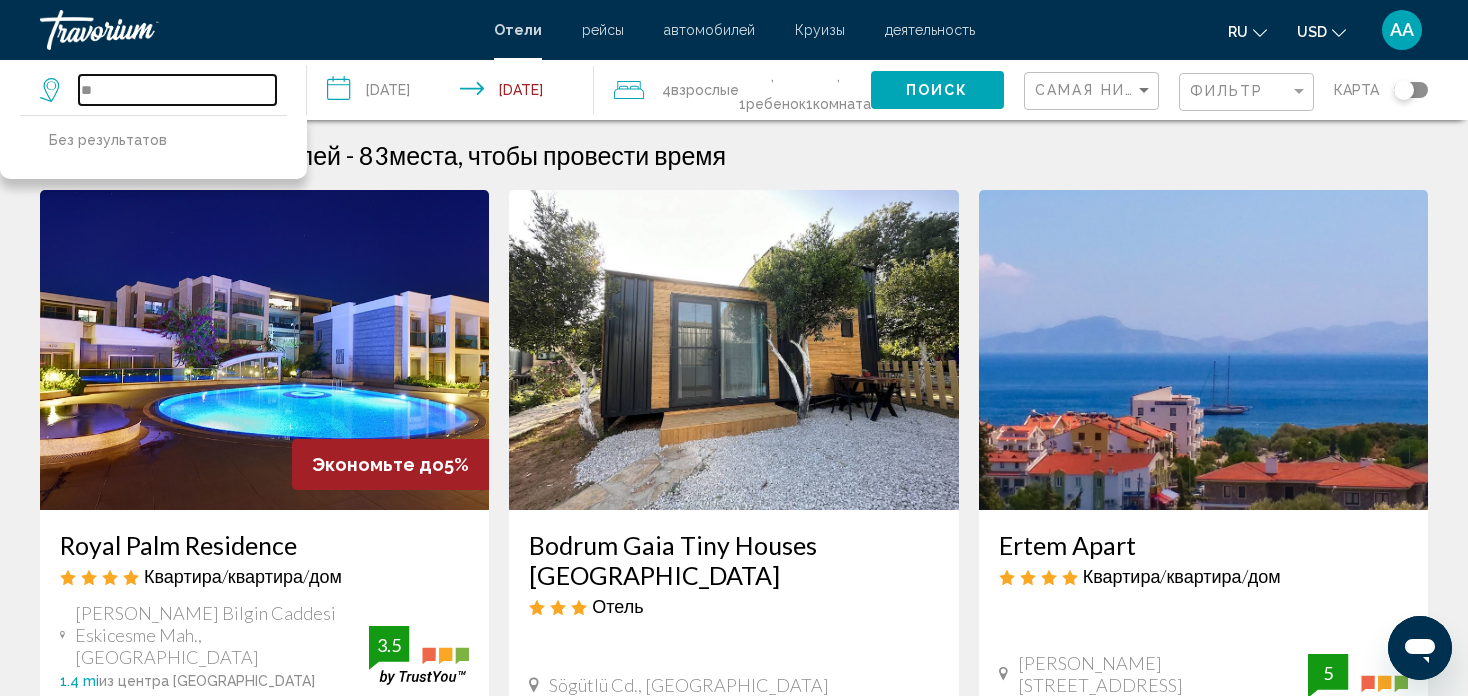 type on "*" 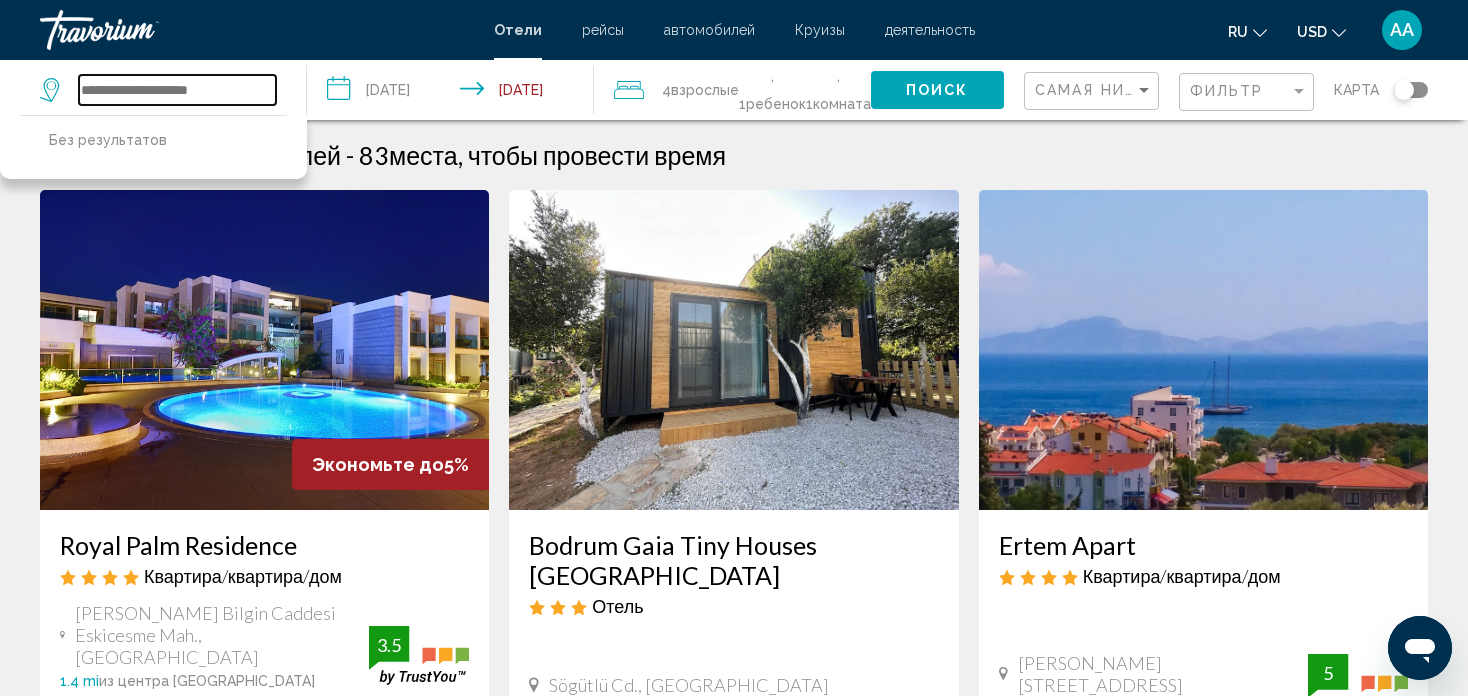 click at bounding box center (177, 90) 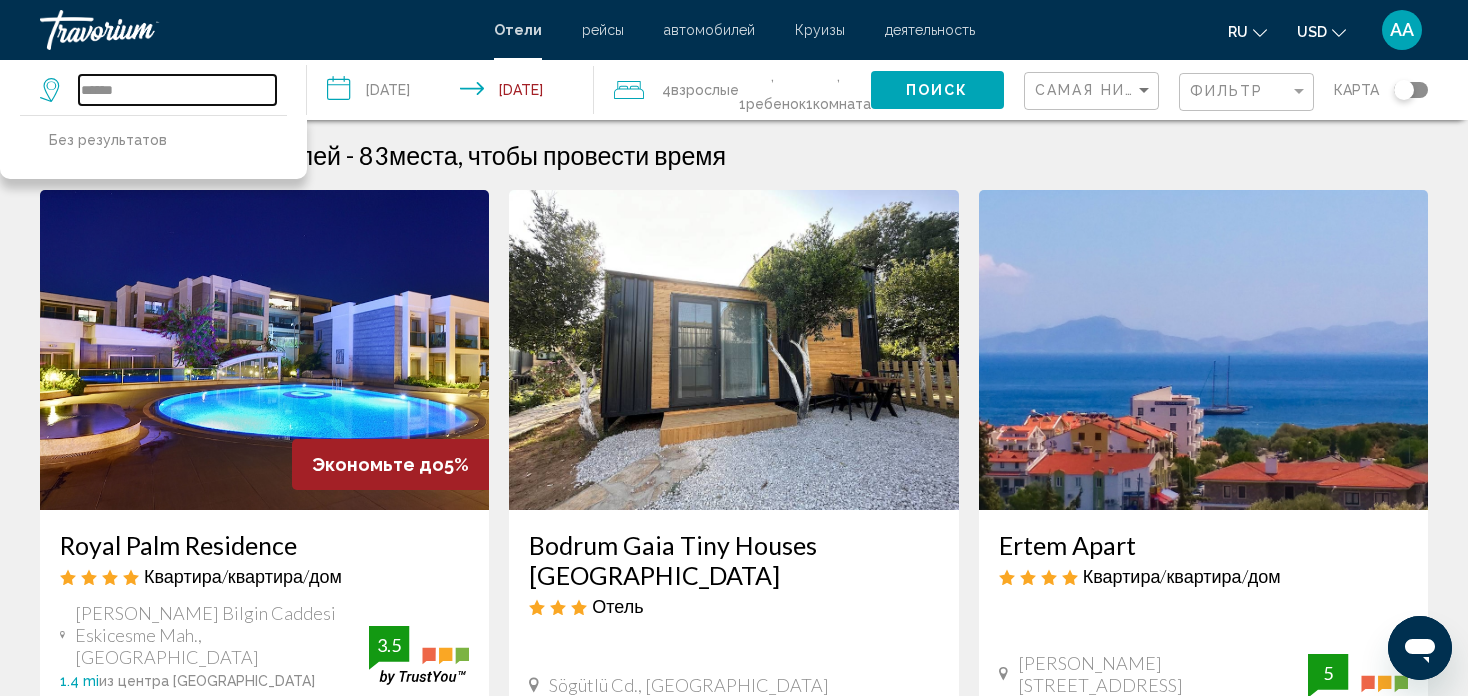 click on "******" at bounding box center [177, 90] 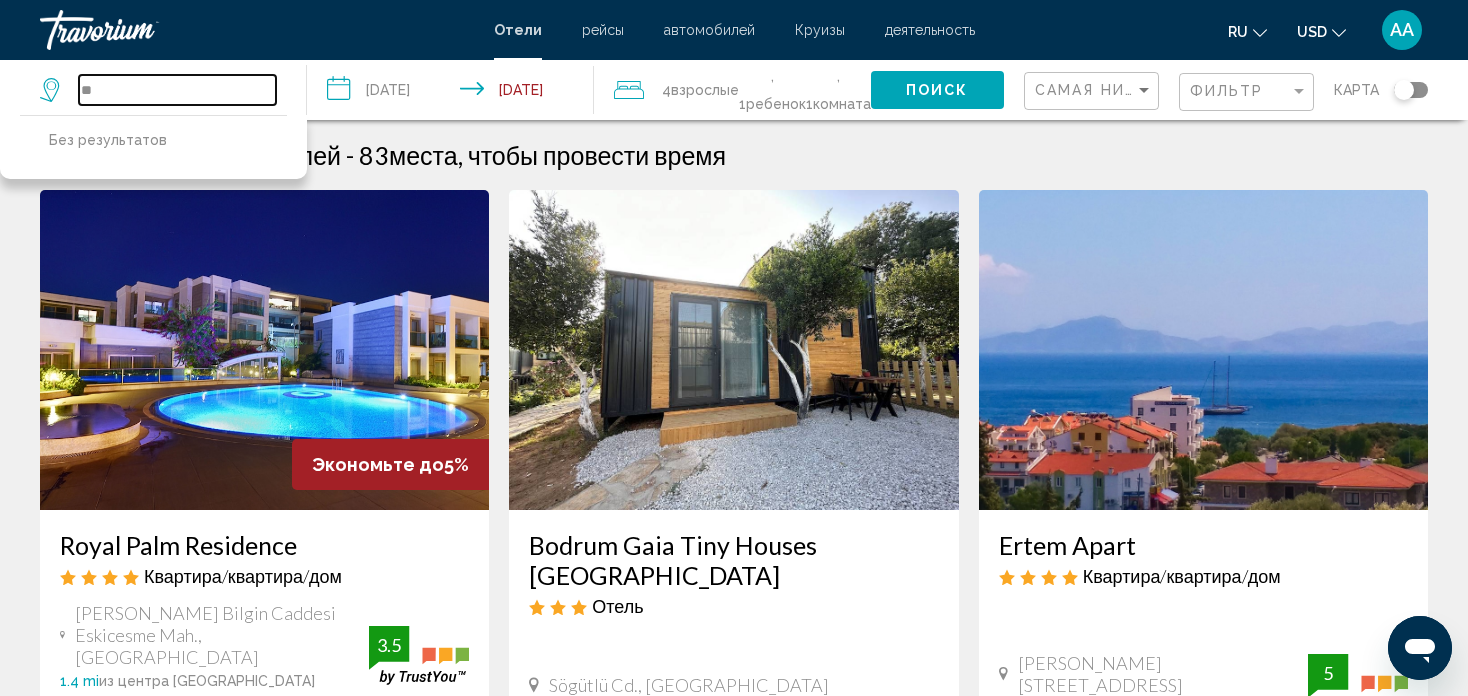 type on "*" 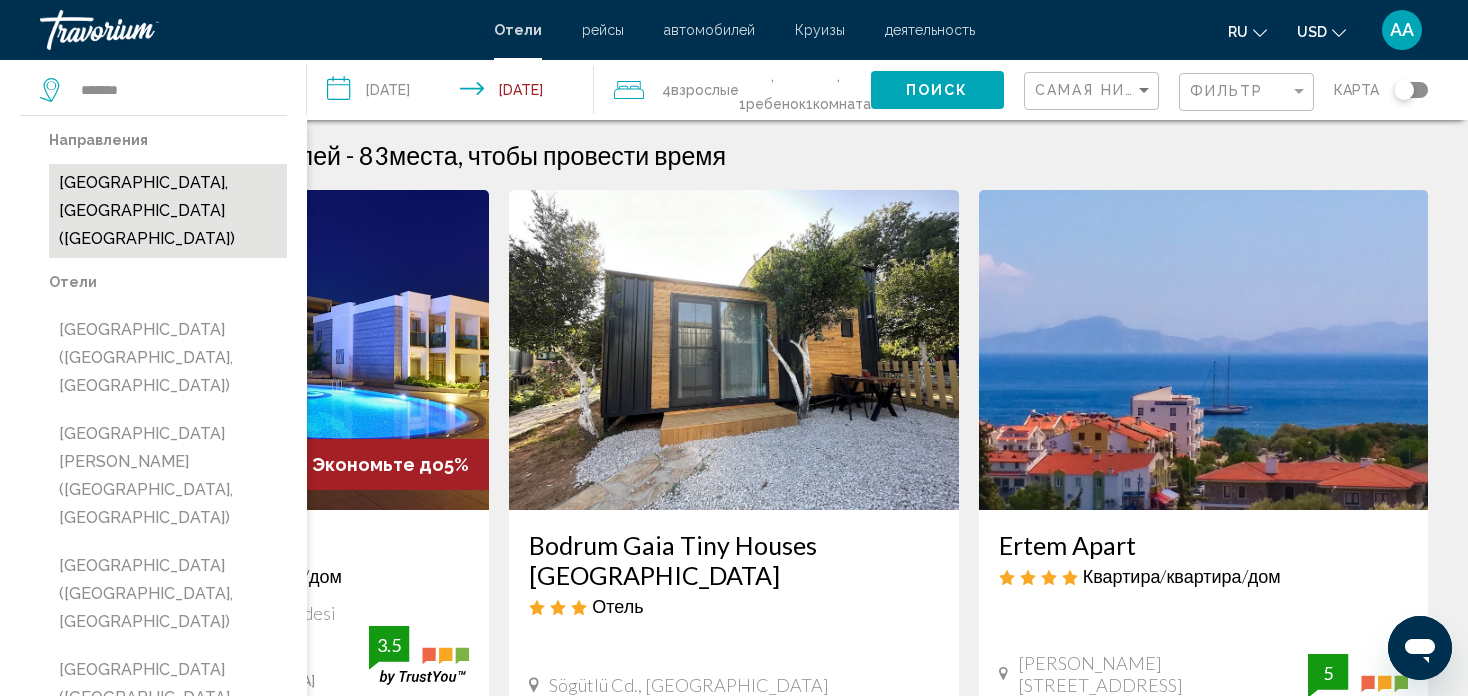 click on "[GEOGRAPHIC_DATA], [GEOGRAPHIC_DATA] ([GEOGRAPHIC_DATA])" at bounding box center (168, 211) 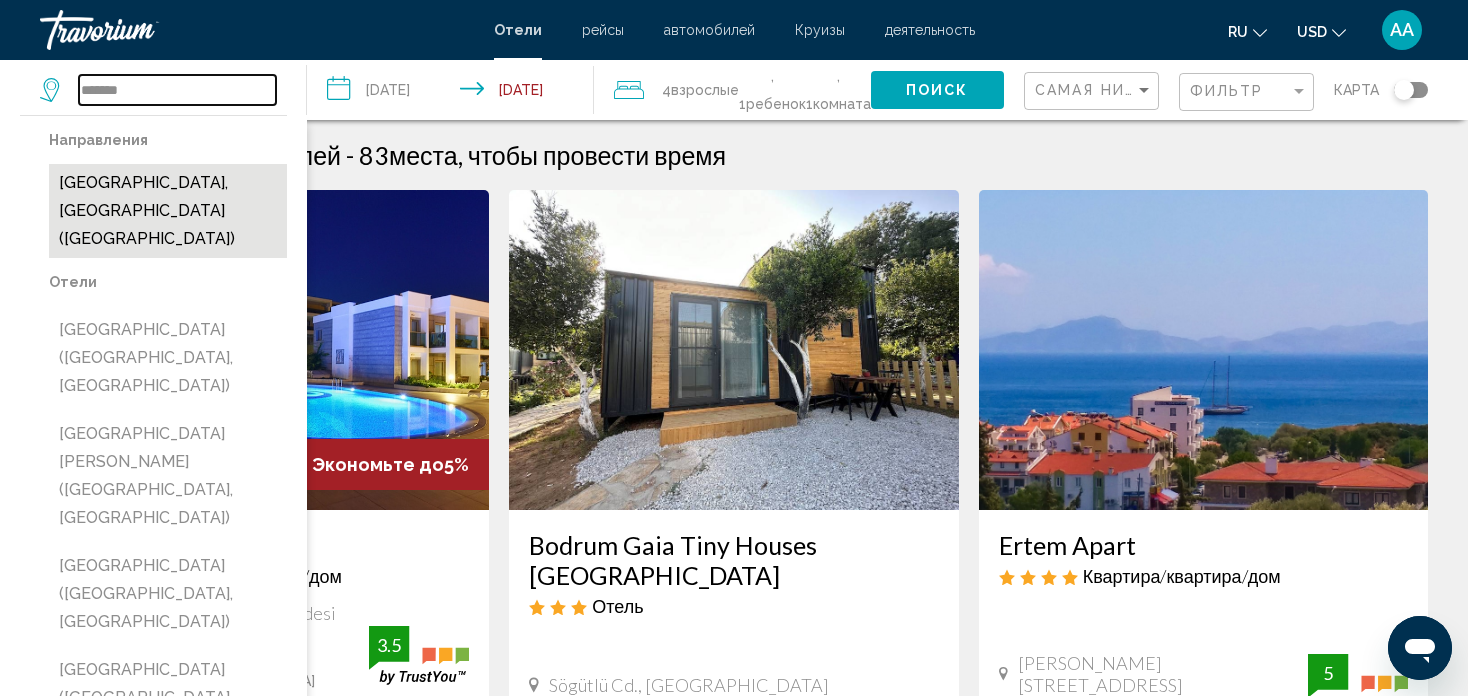 type on "**********" 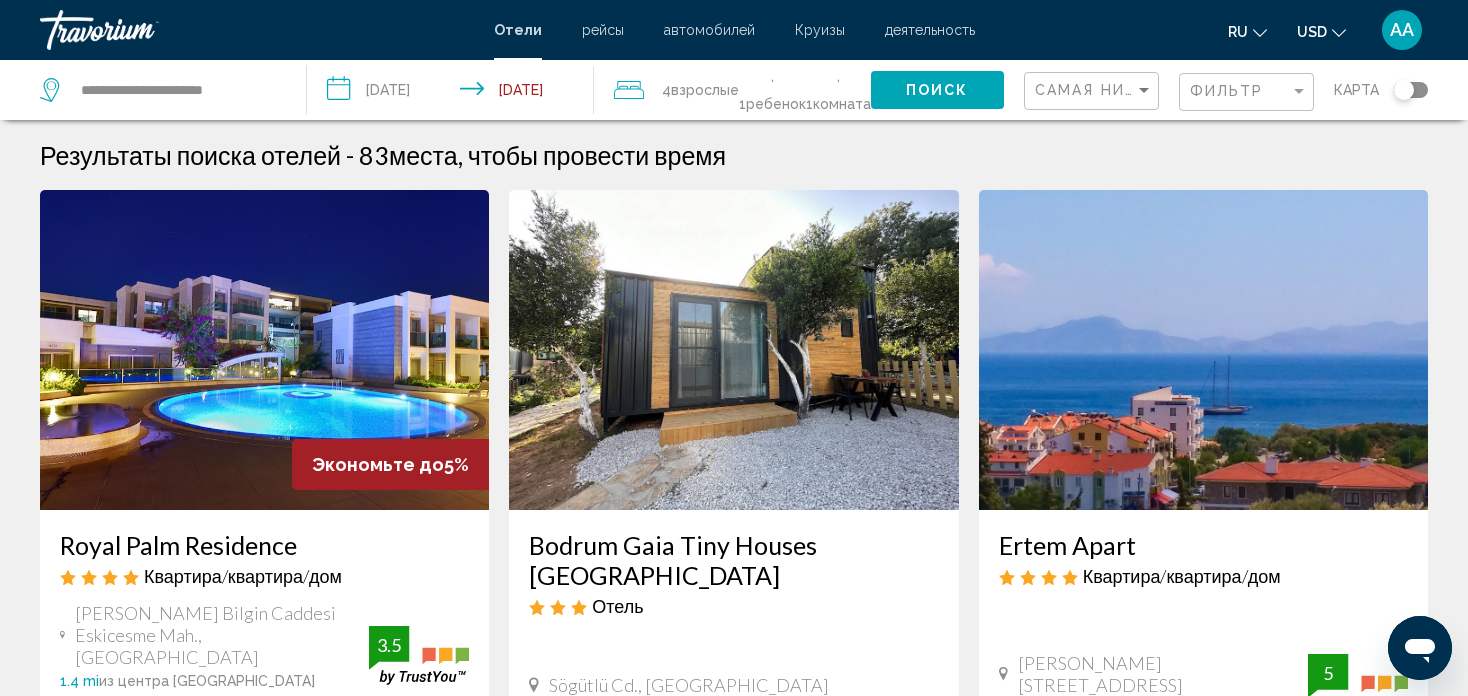 click on ", 1  Ребенок Дети" 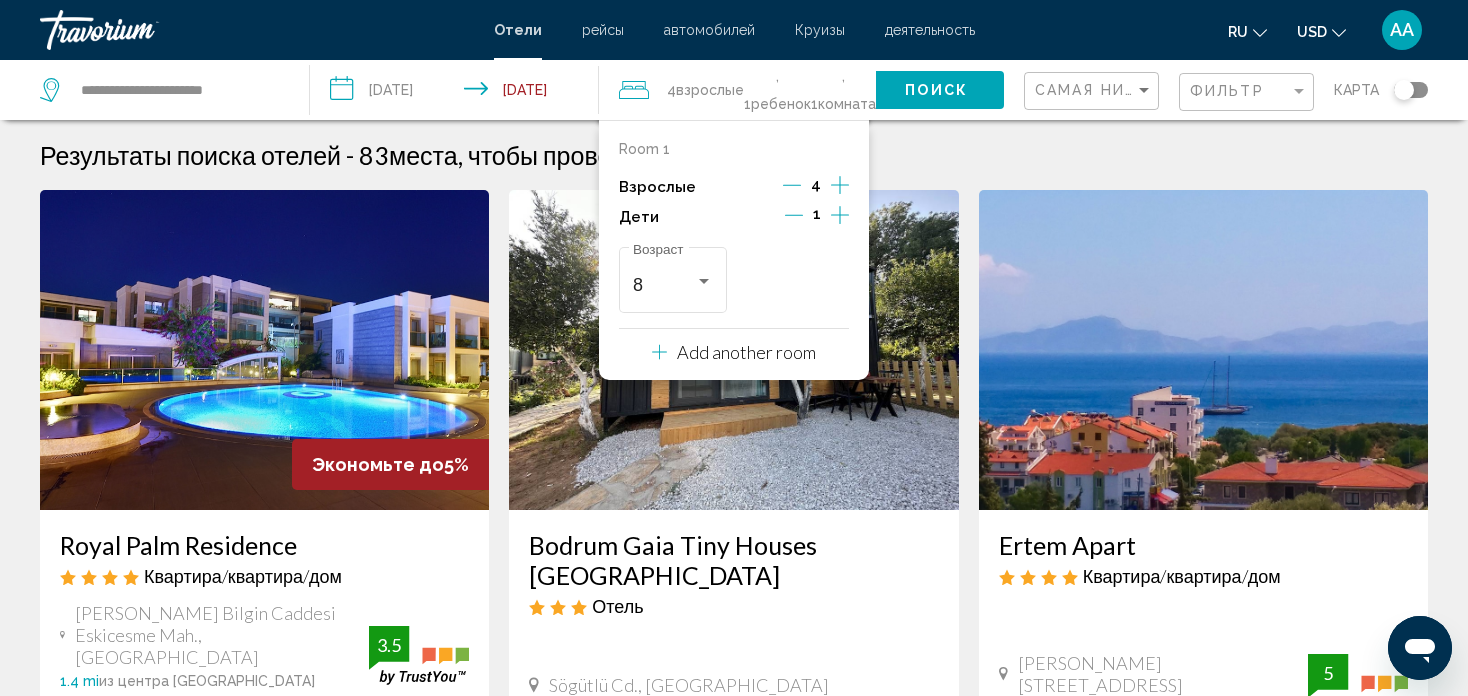 click 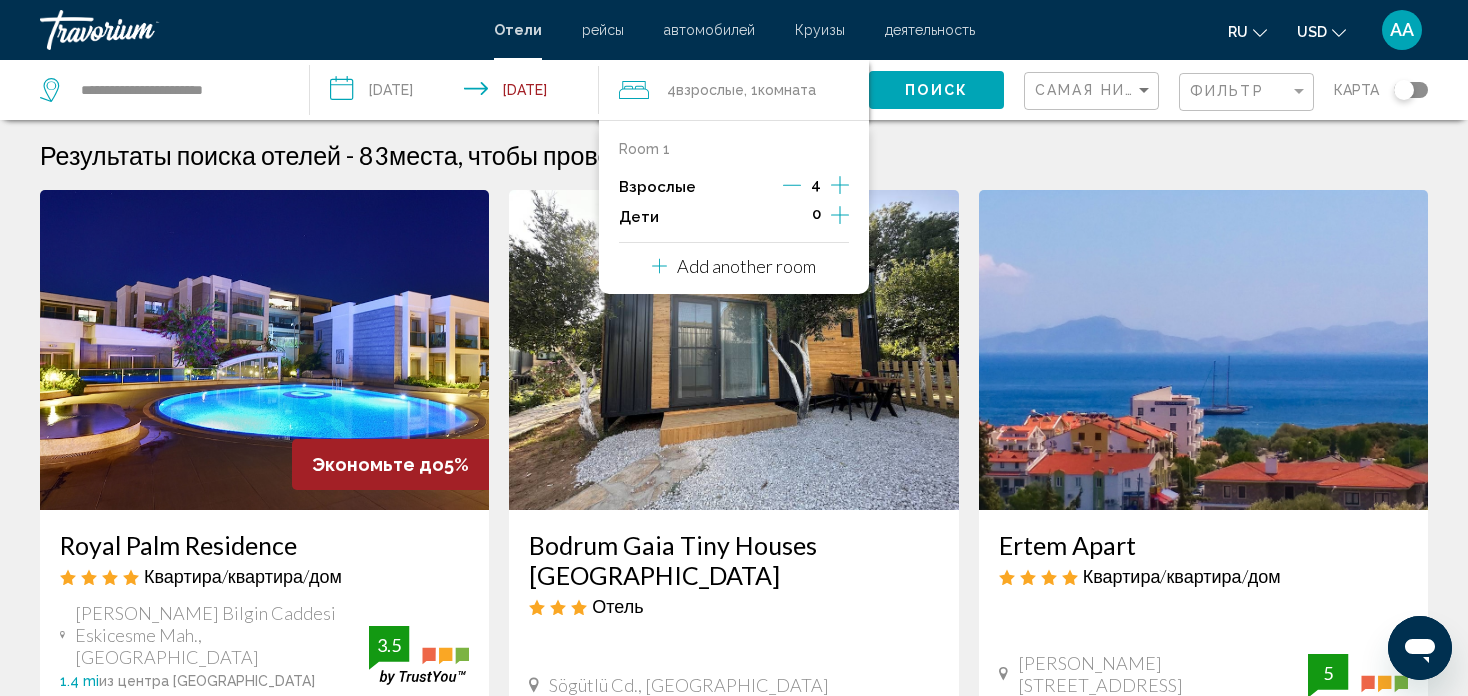click on "Поиск" 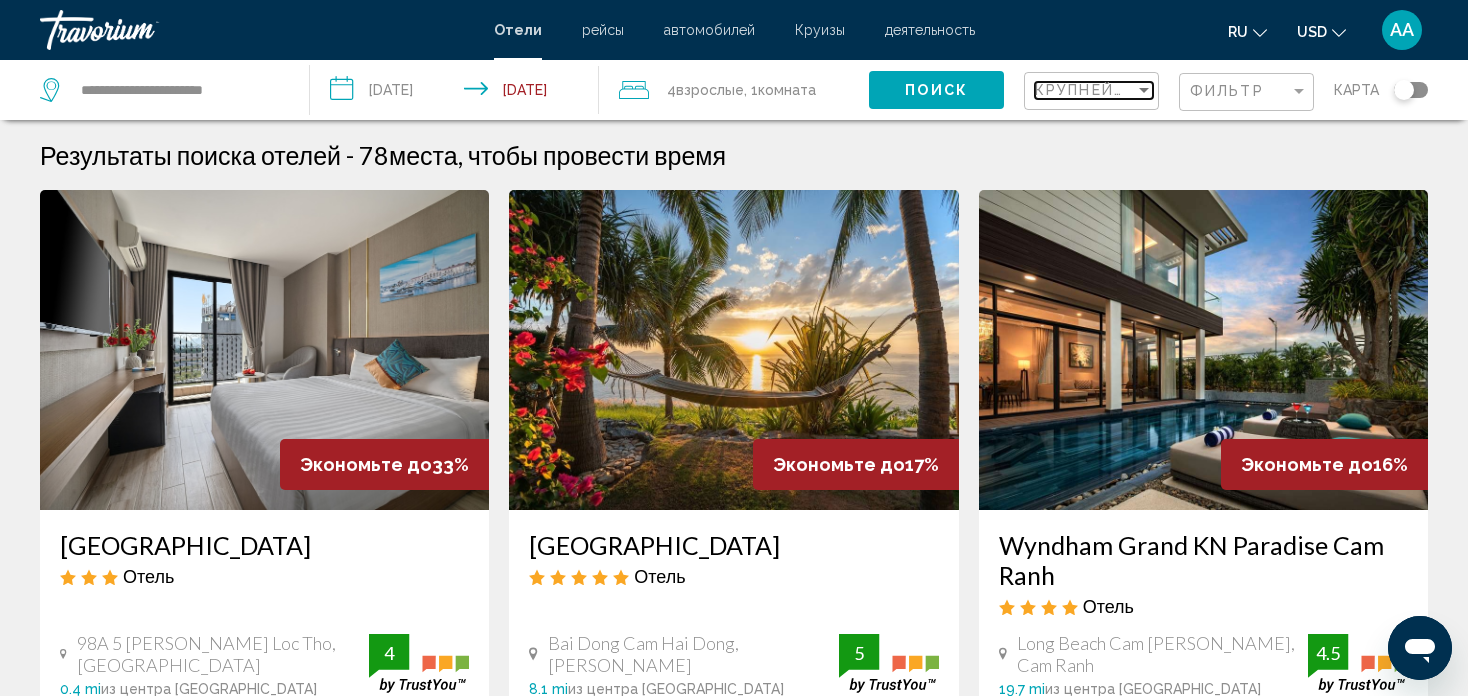 click at bounding box center [1144, 90] 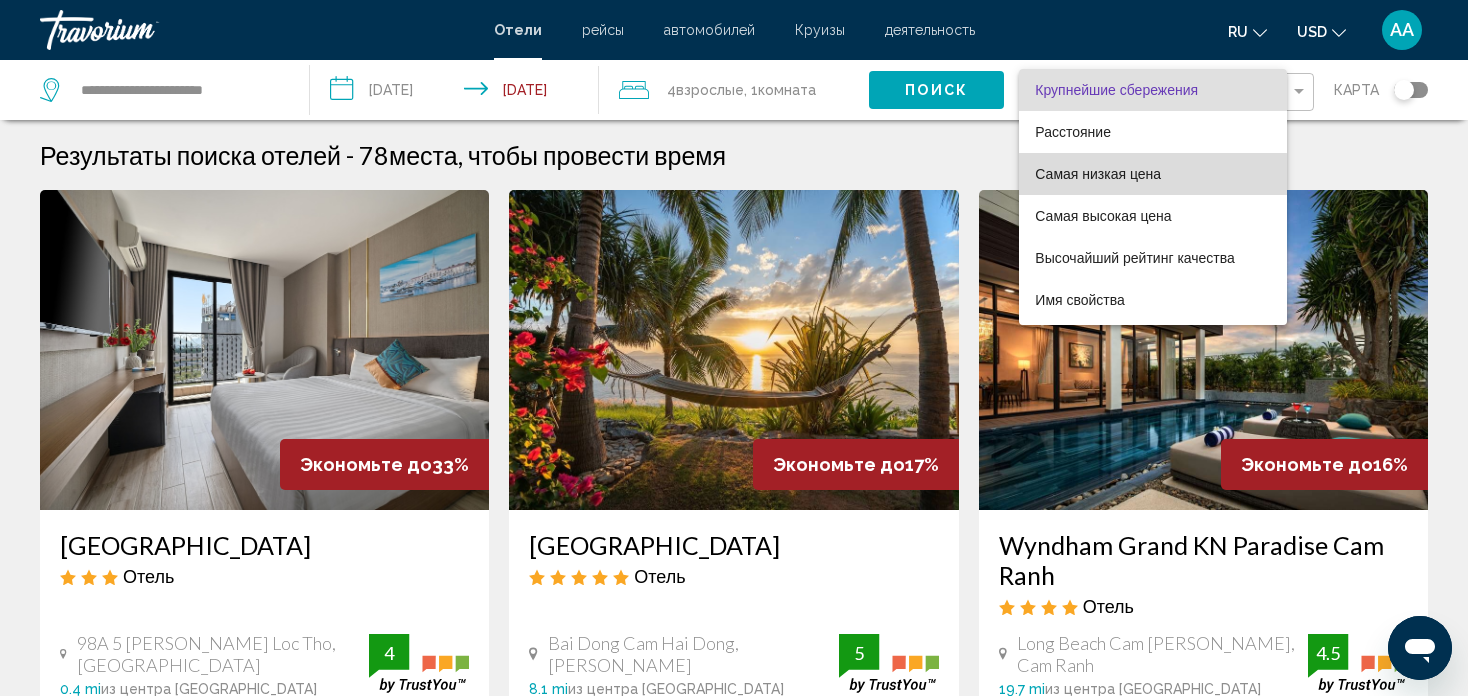 click on "Самая низкая цена" at bounding box center [1098, 174] 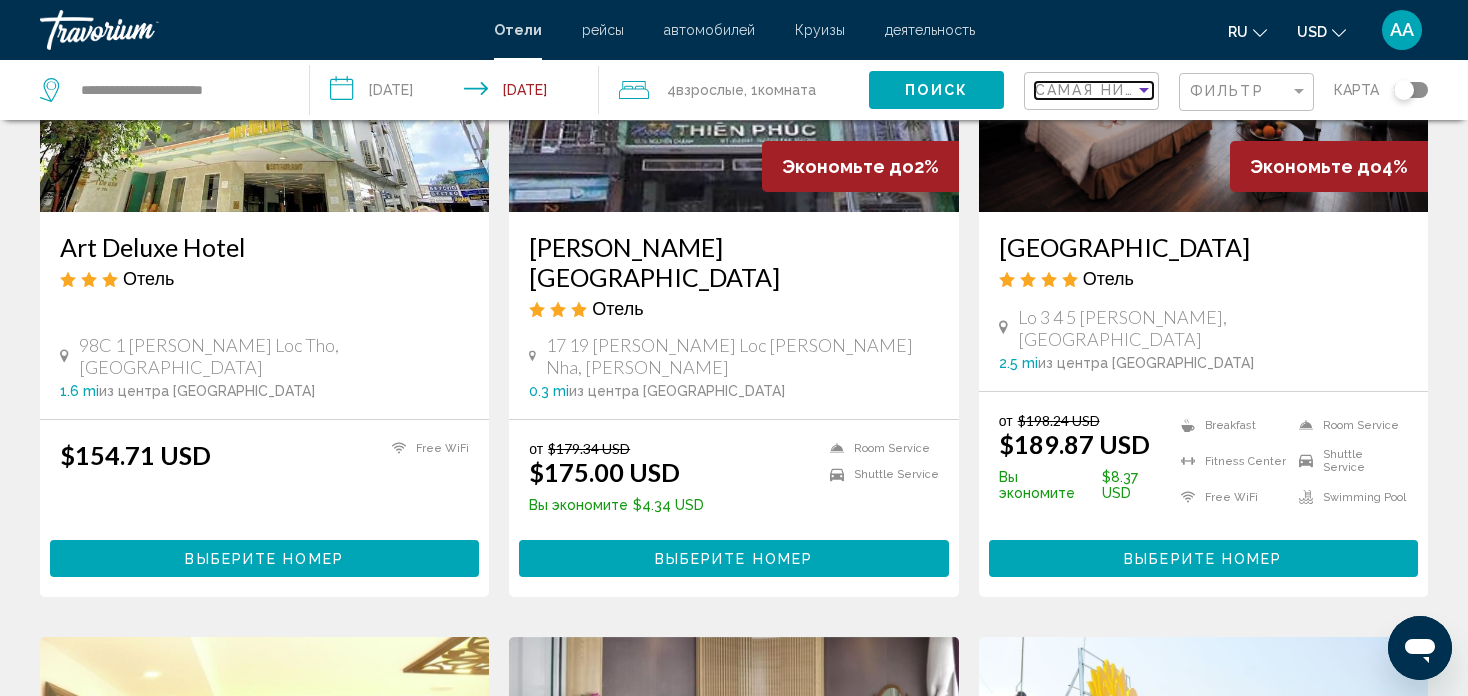 scroll, scrollTop: 300, scrollLeft: 0, axis: vertical 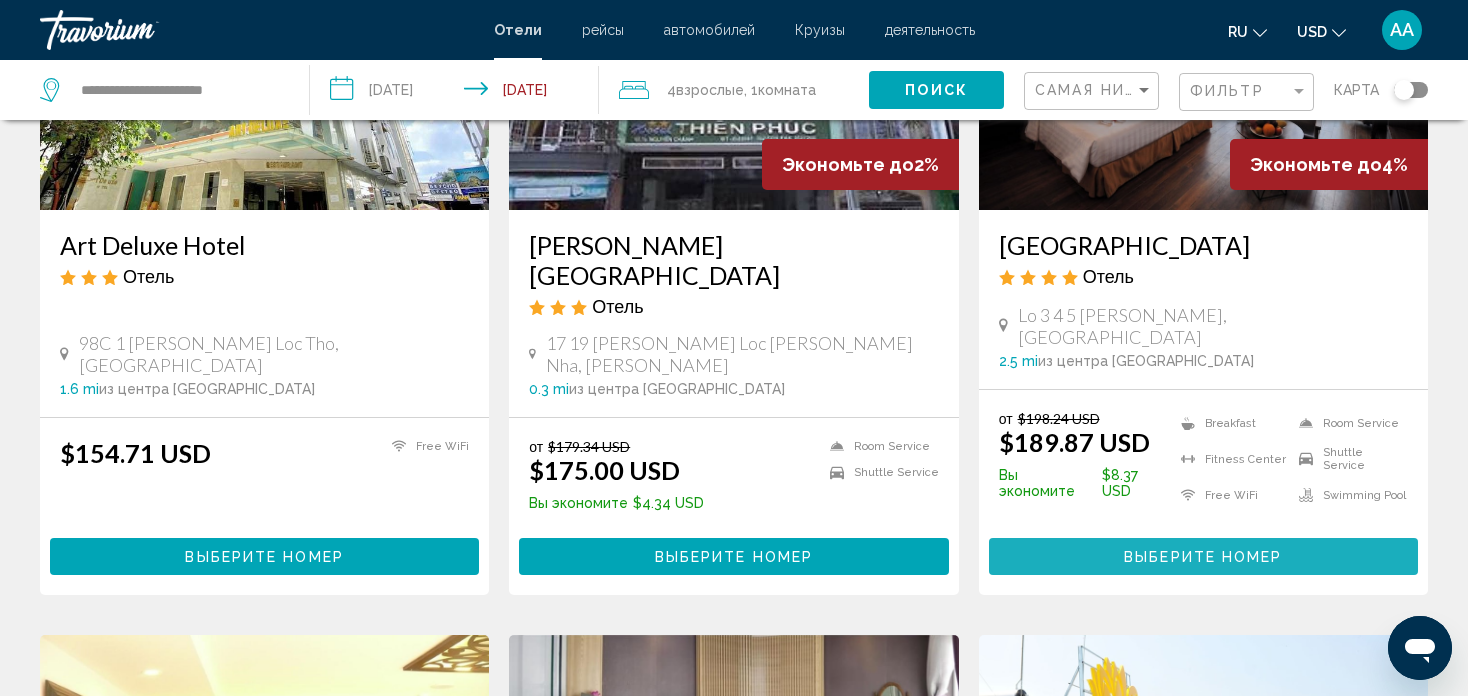 click on "Выберите номер" at bounding box center (1203, 557) 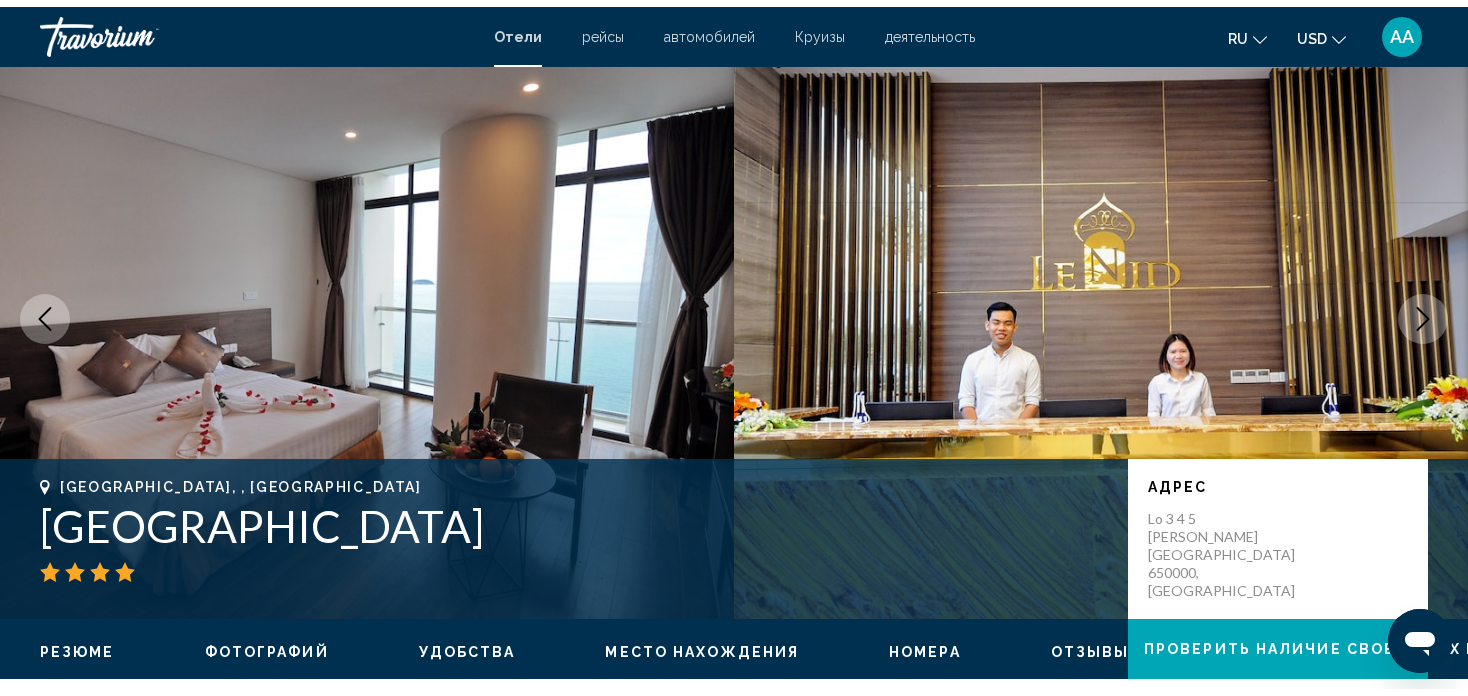 scroll, scrollTop: 0, scrollLeft: 0, axis: both 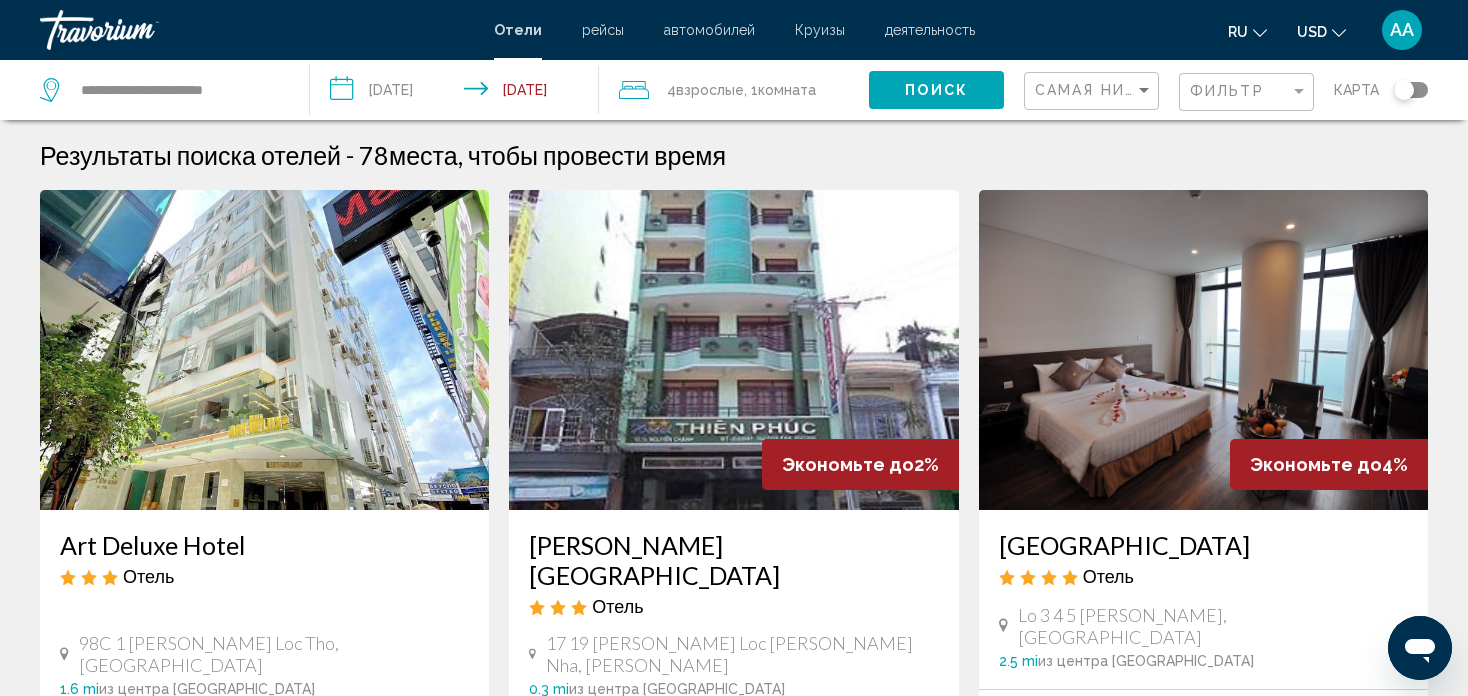 click 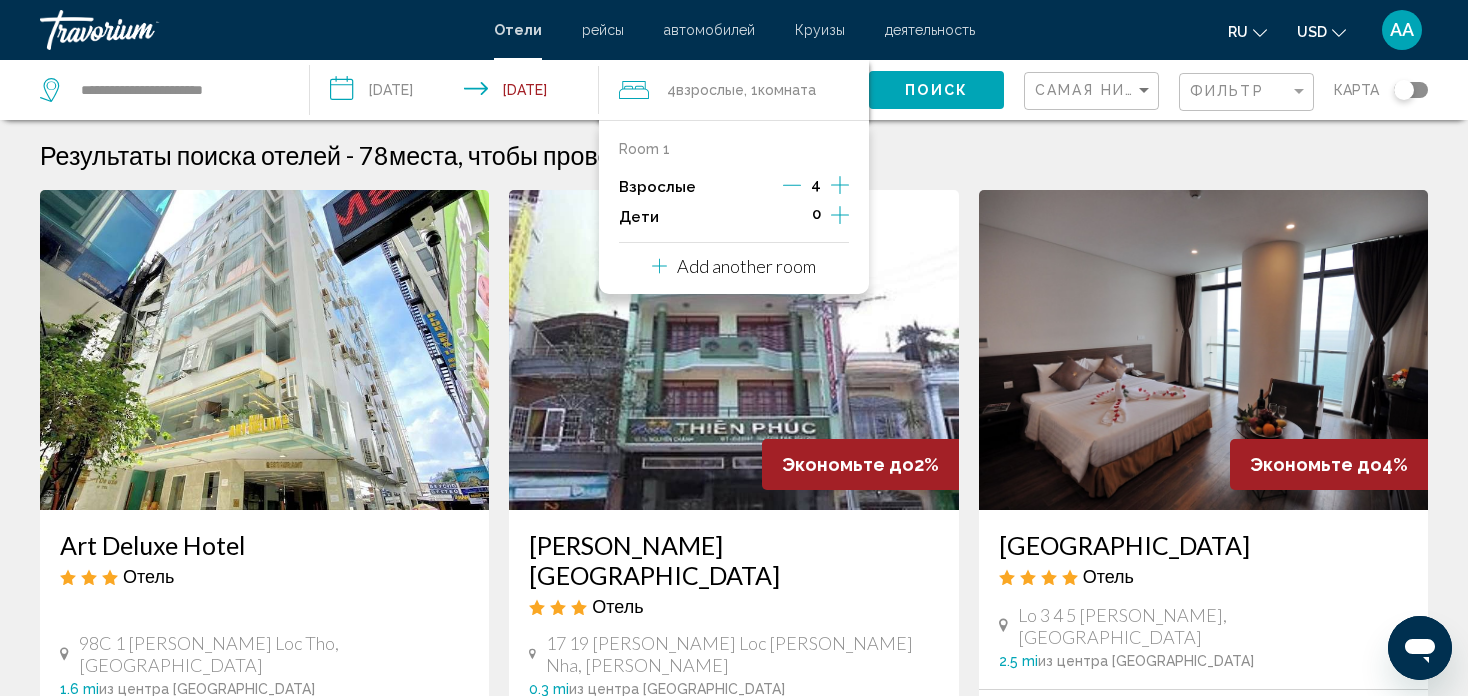 click on "Room 1" at bounding box center [644, 149] 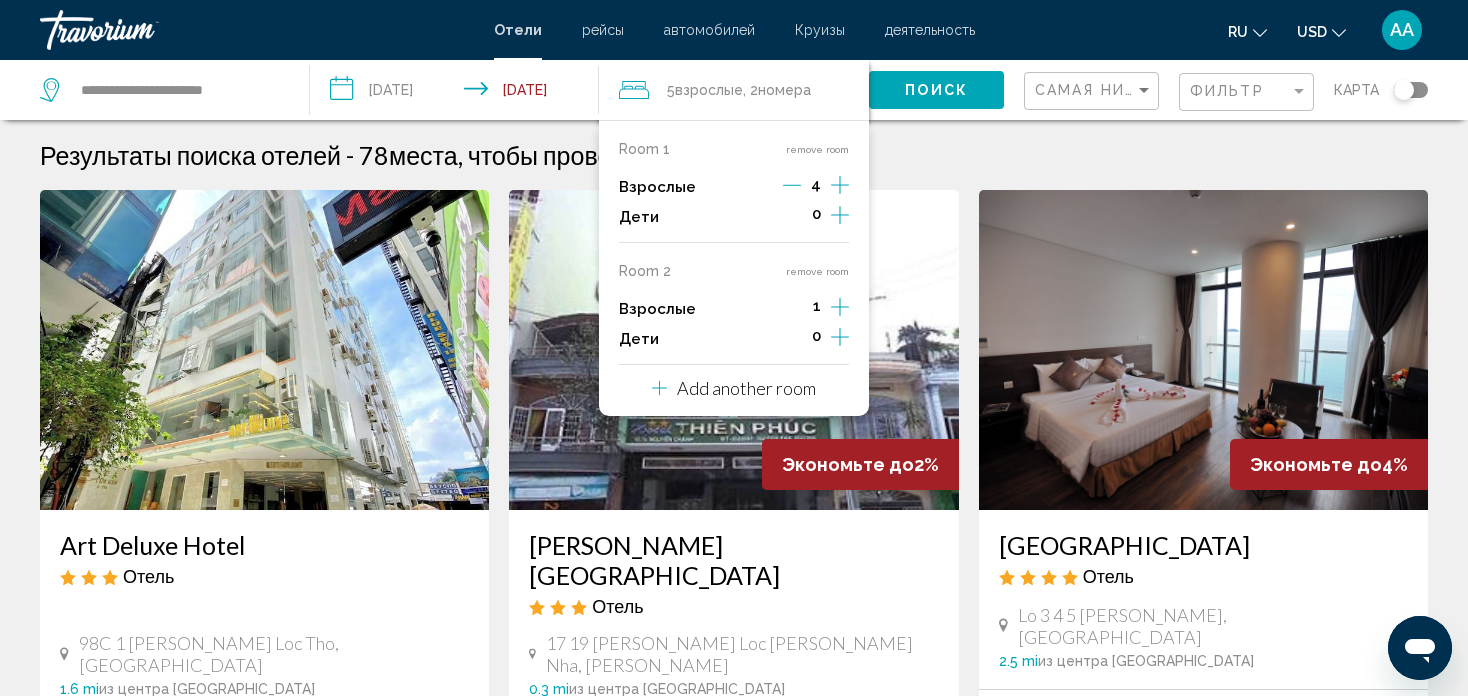 click 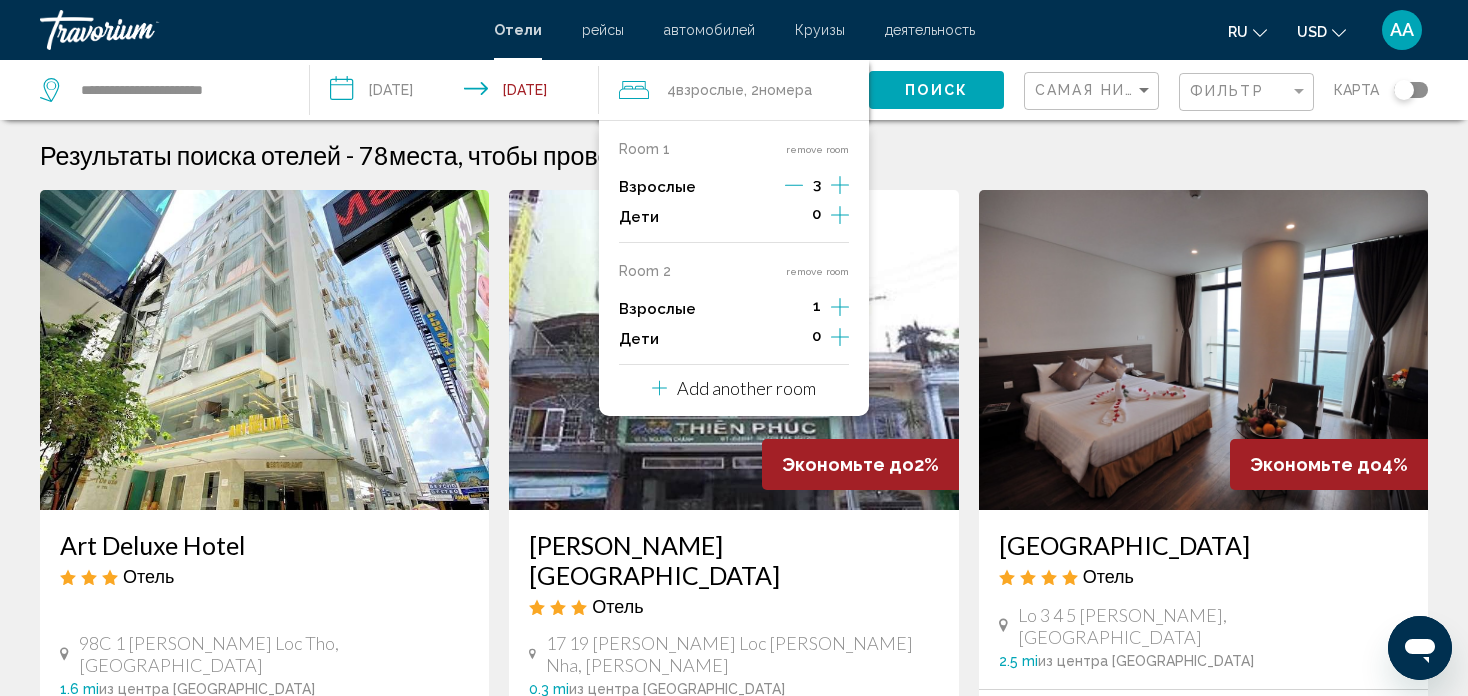 click 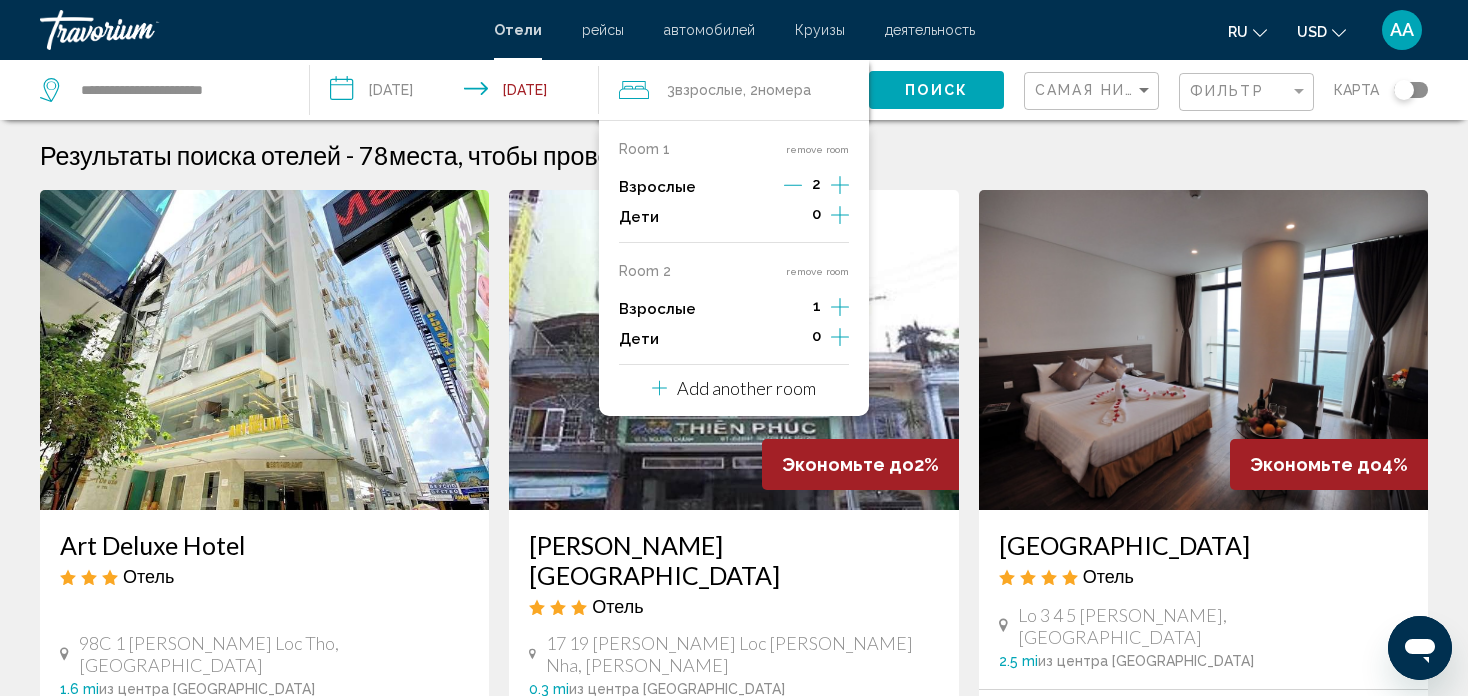 click 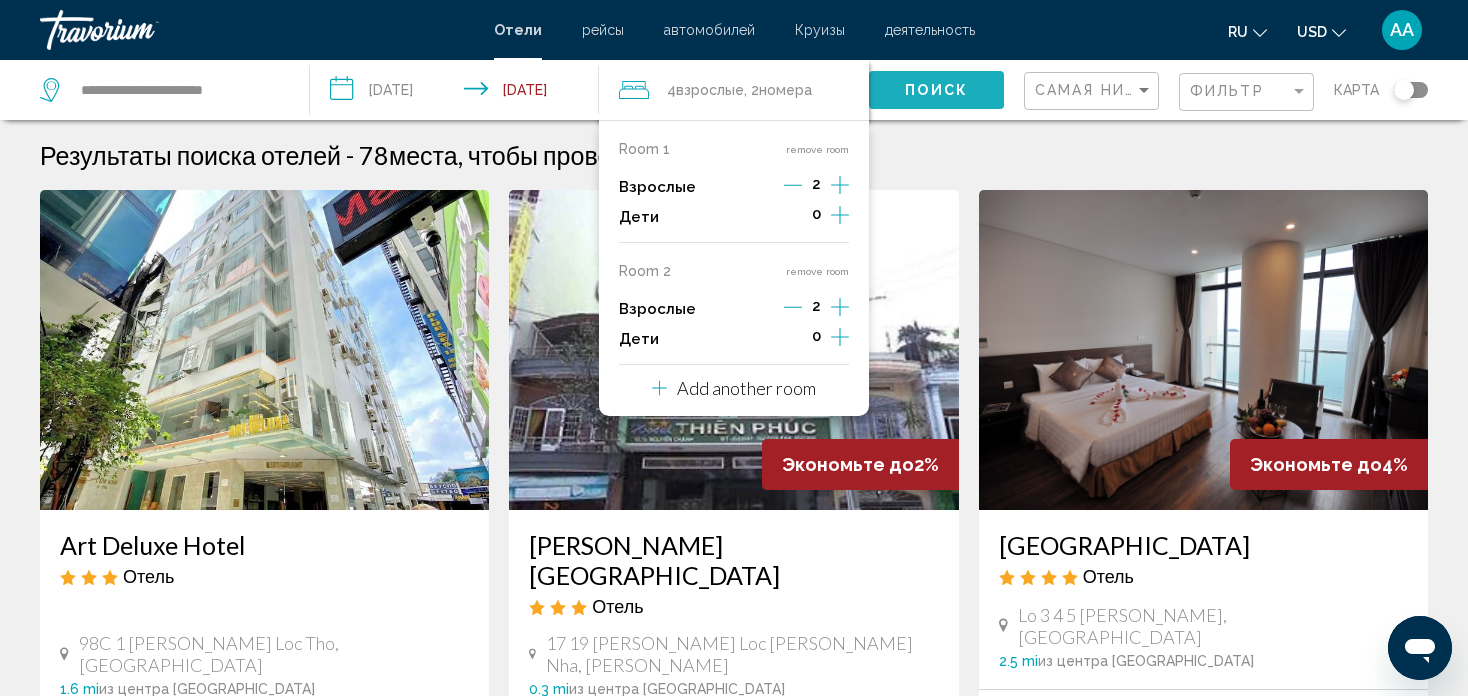click on "Поиск" 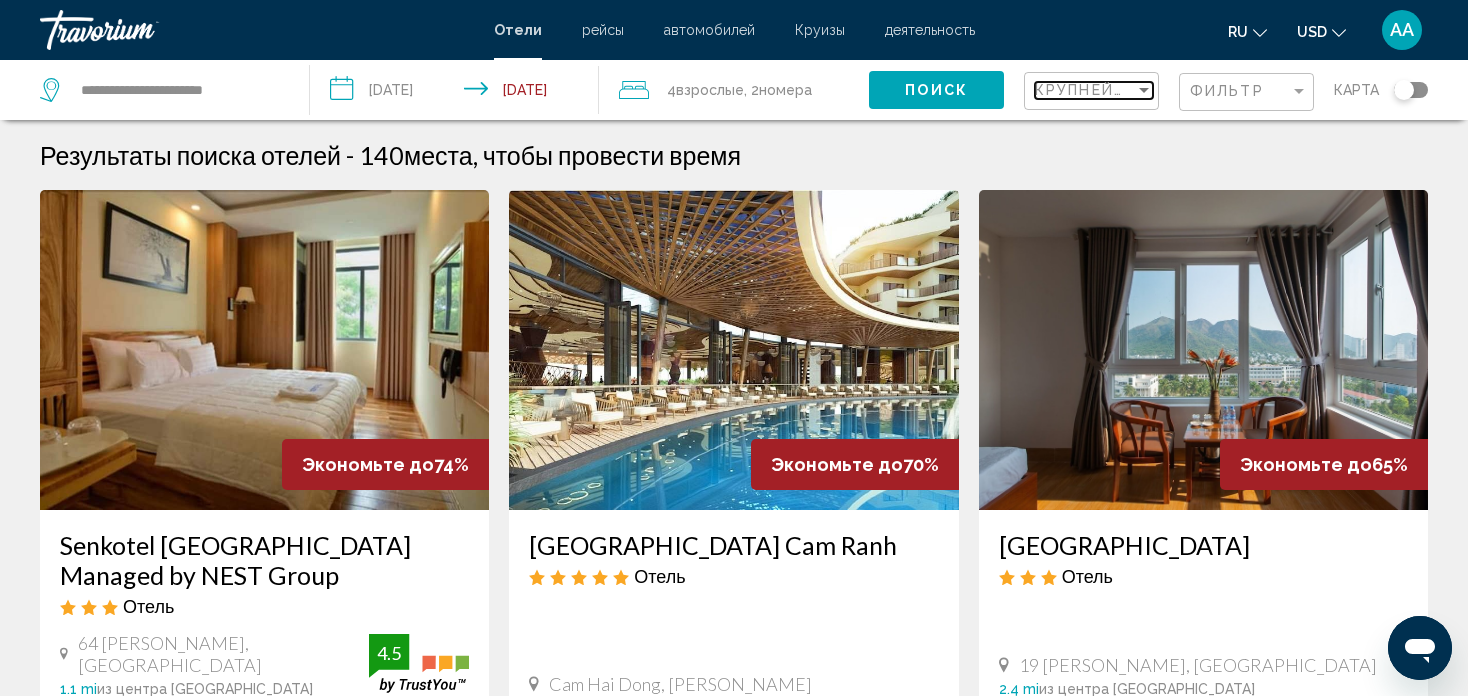 click at bounding box center [1144, 90] 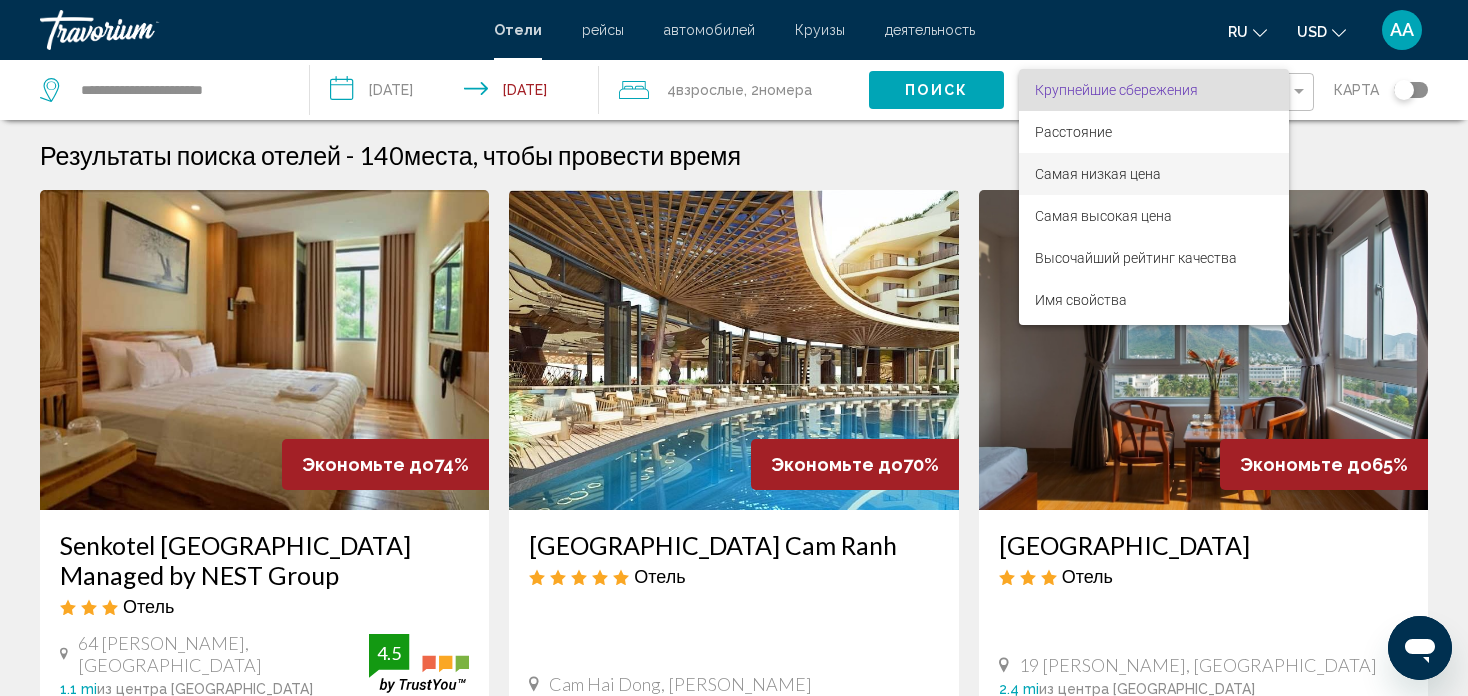 click on "Самая низкая цена" at bounding box center [1098, 174] 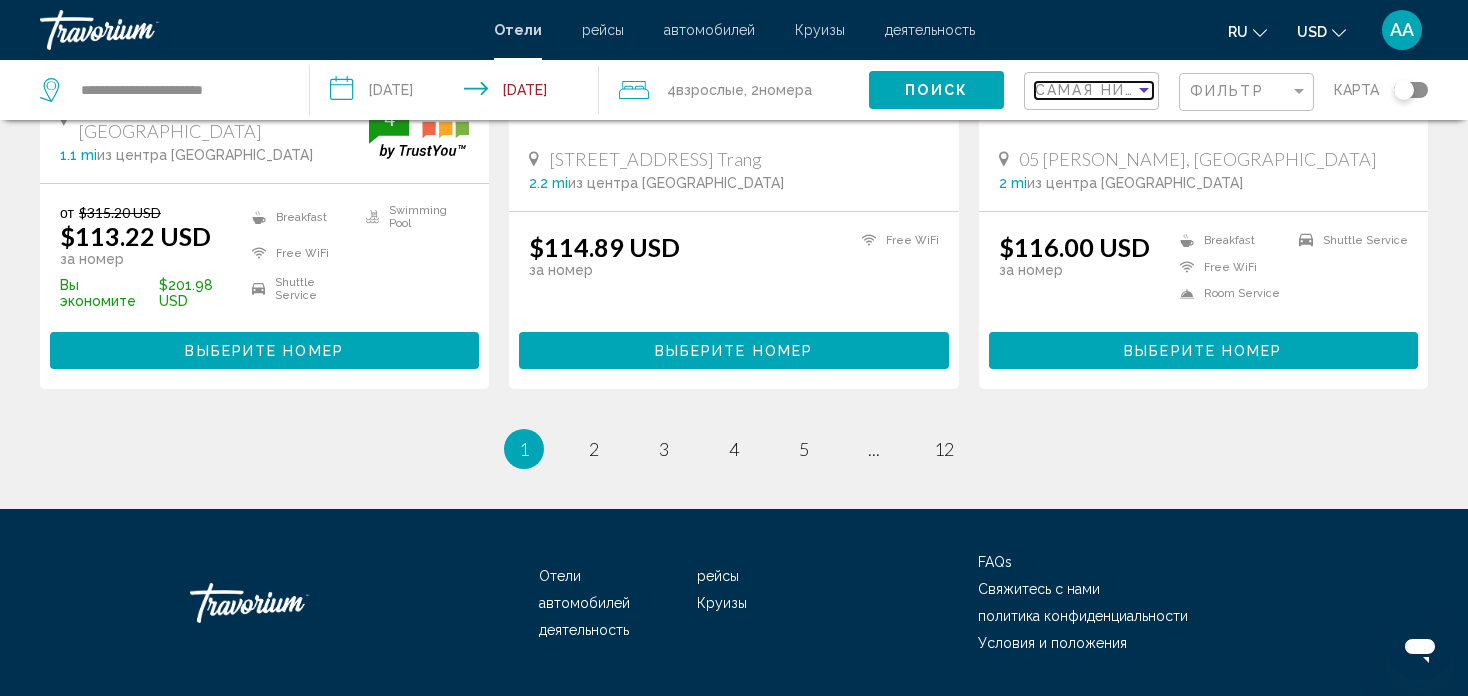 scroll, scrollTop: 2749, scrollLeft: 0, axis: vertical 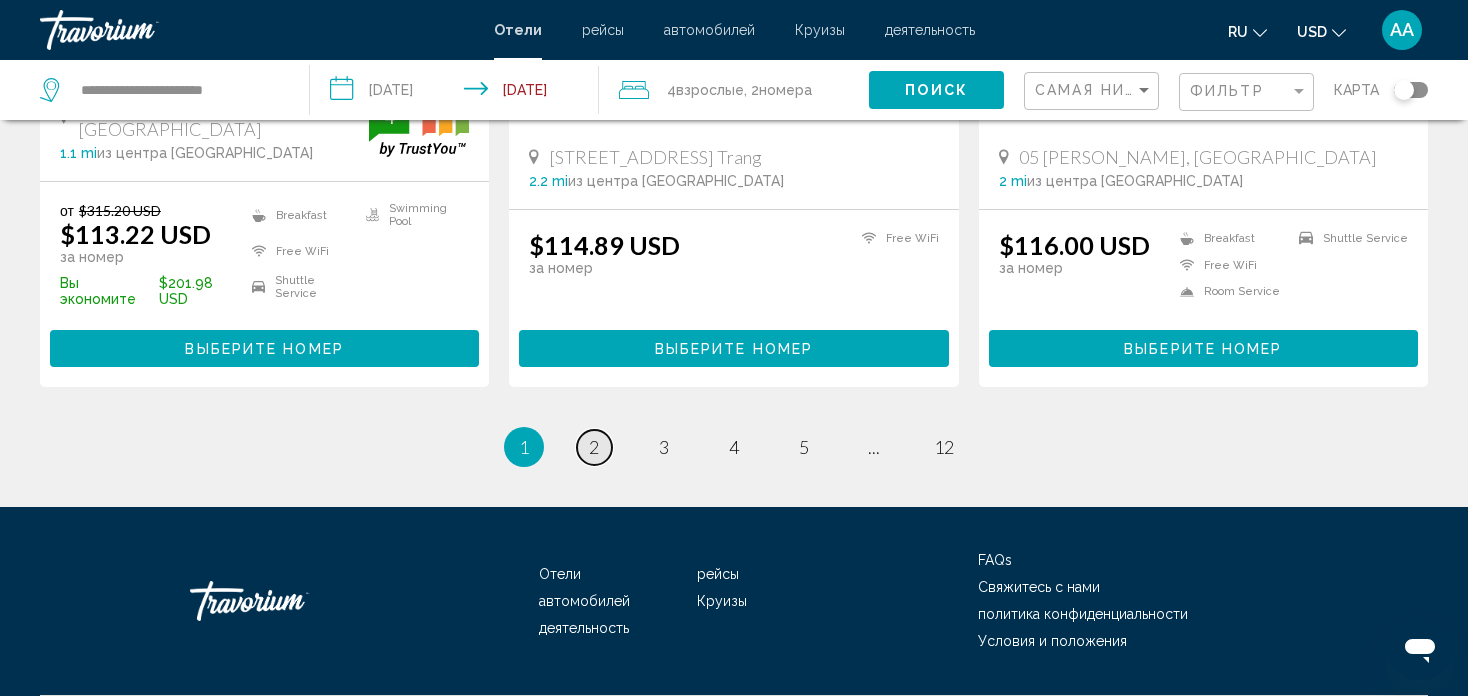 click on "2" at bounding box center [594, 447] 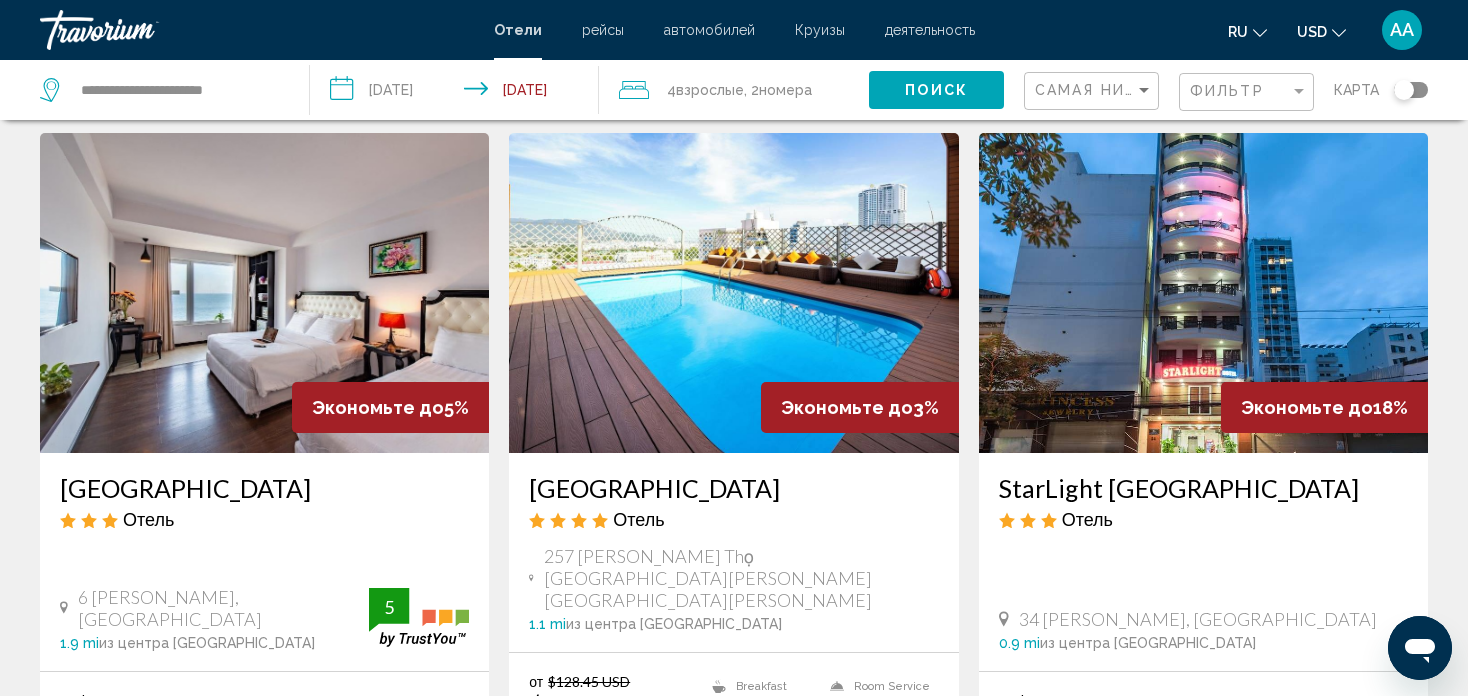 scroll, scrollTop: 900, scrollLeft: 0, axis: vertical 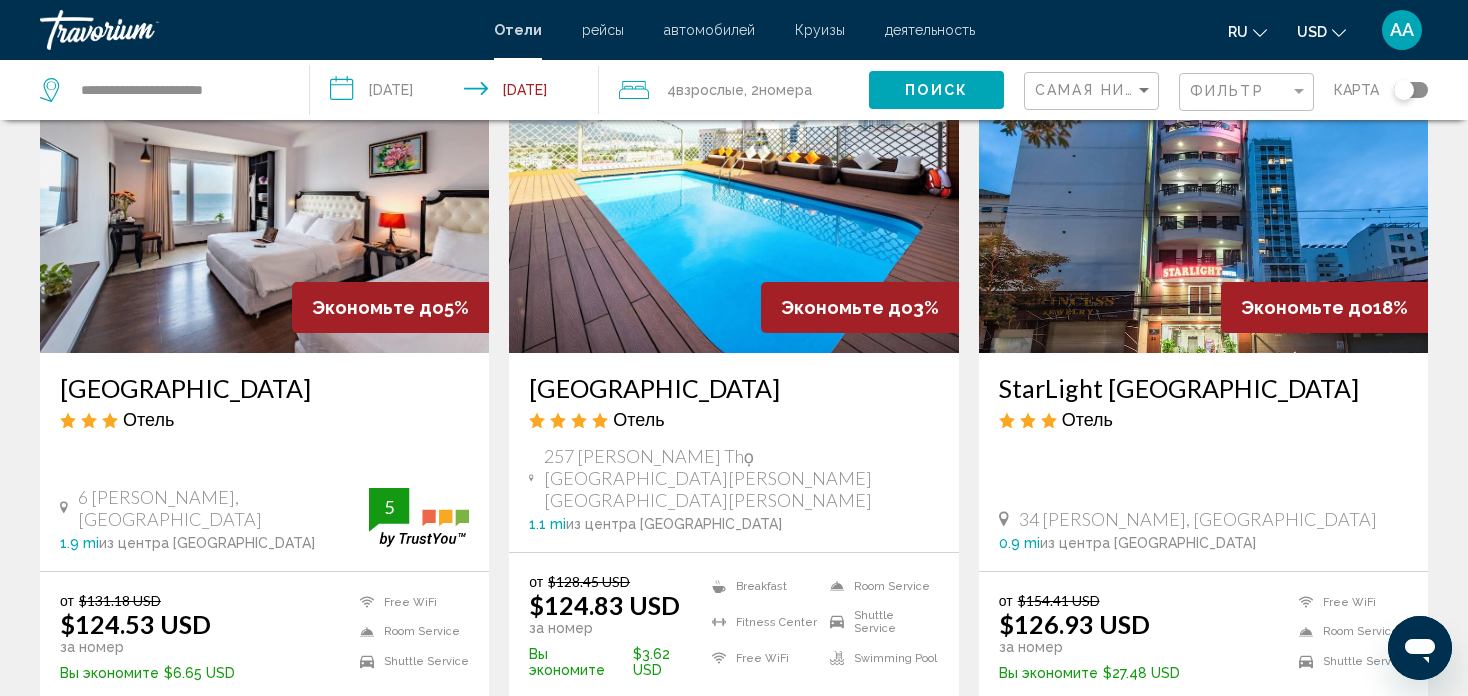 click on "Выберите номер" at bounding box center [734, 721] 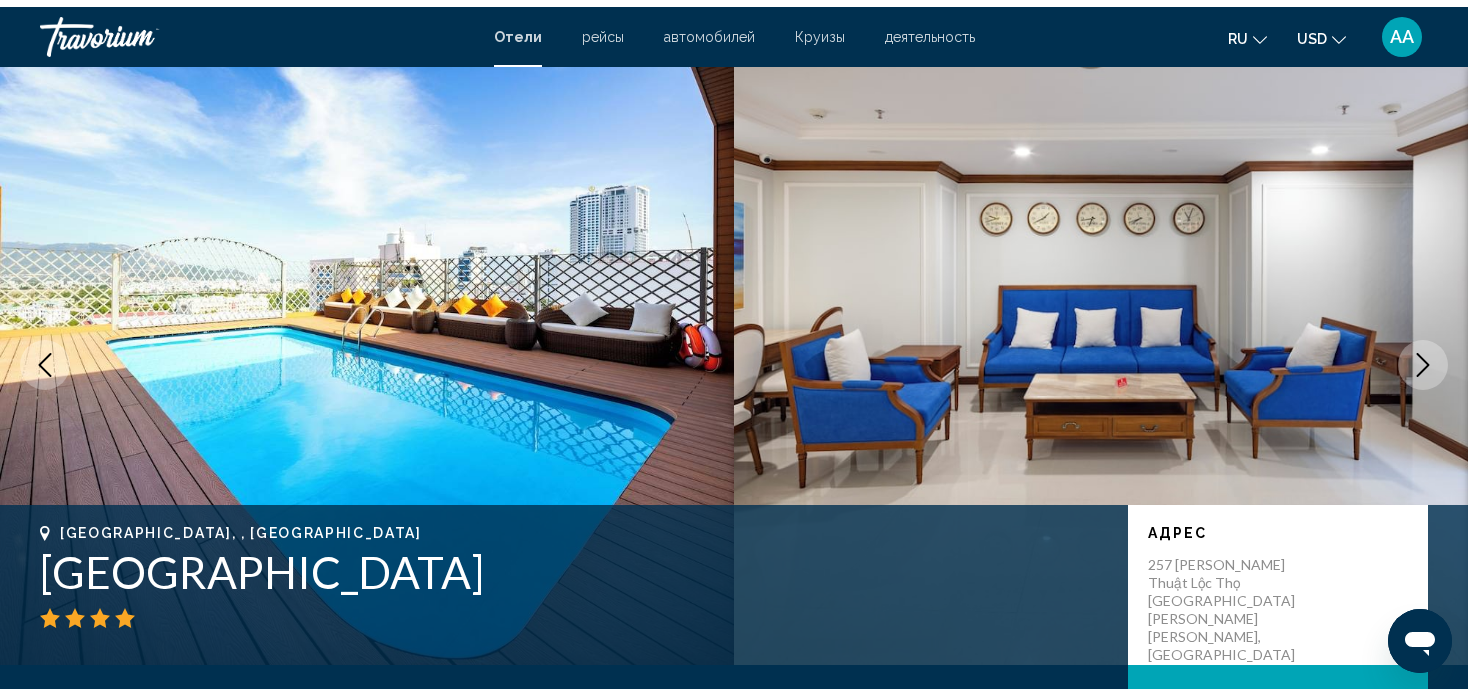 scroll, scrollTop: 0, scrollLeft: 0, axis: both 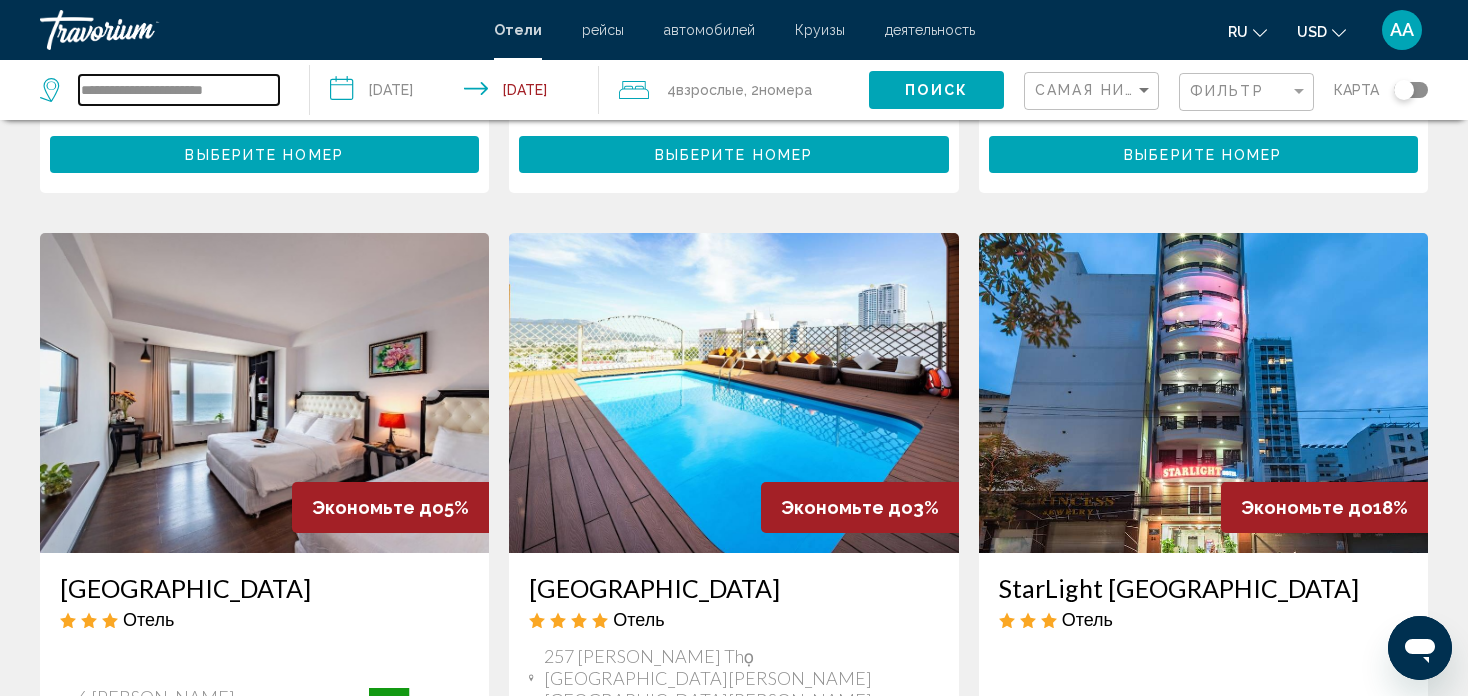 click on "**********" at bounding box center (179, 90) 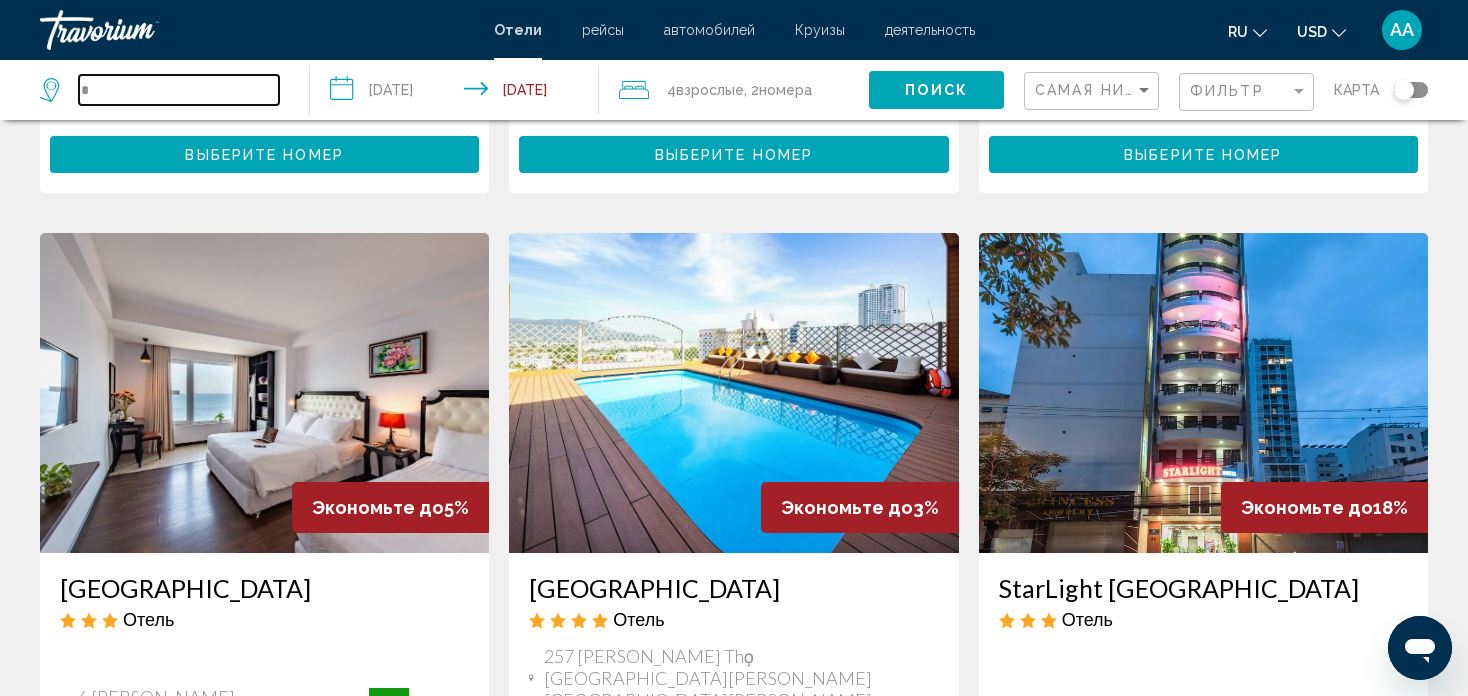 click on "*" at bounding box center (179, 90) 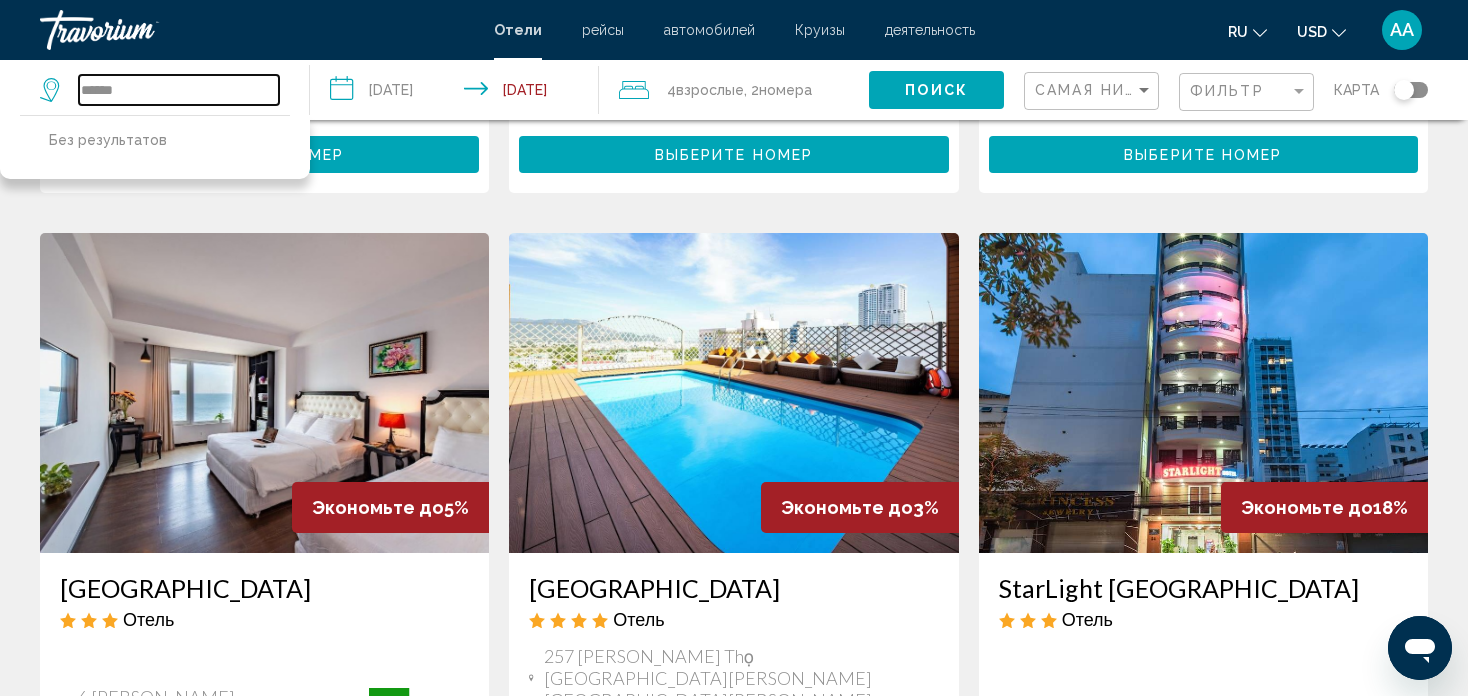 click on "******" at bounding box center [179, 90] 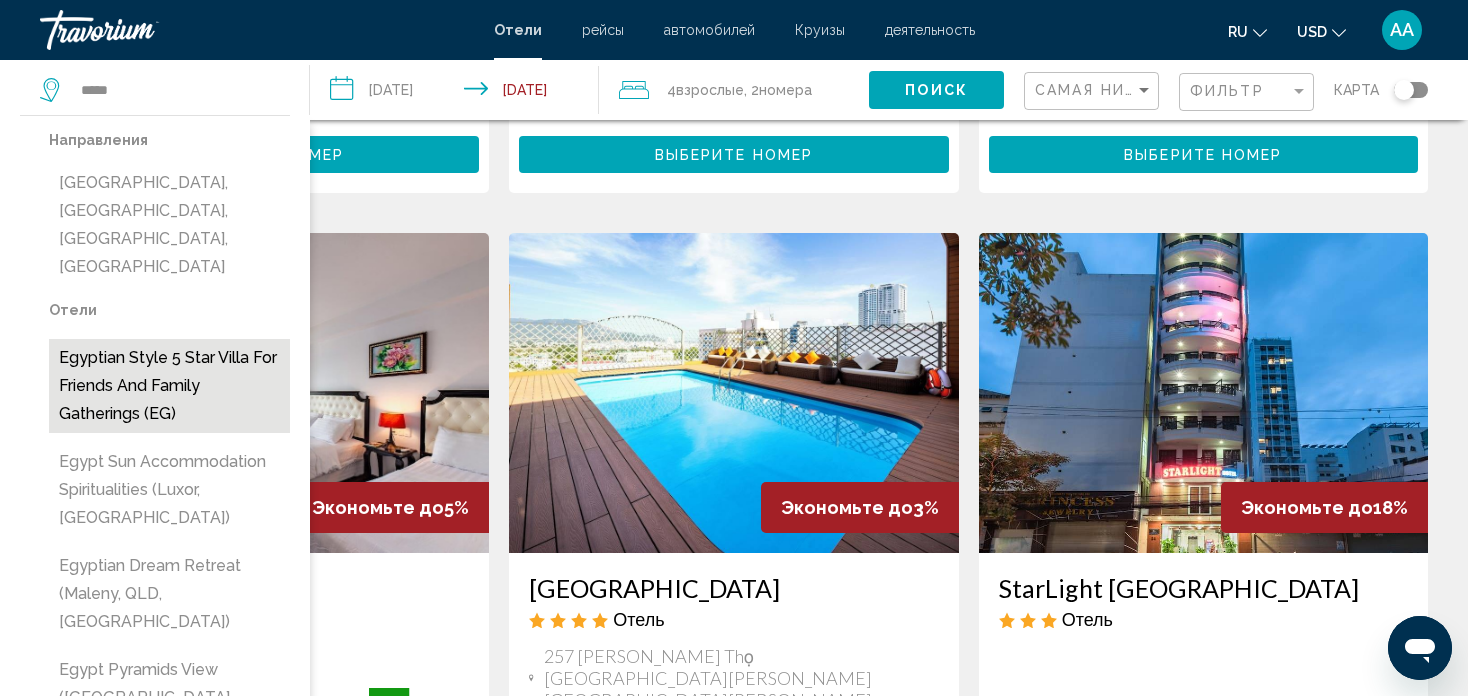 click on "Egyptian Style 5 Star Villa for Friends And Family Gatherings (EG)" at bounding box center [169, 386] 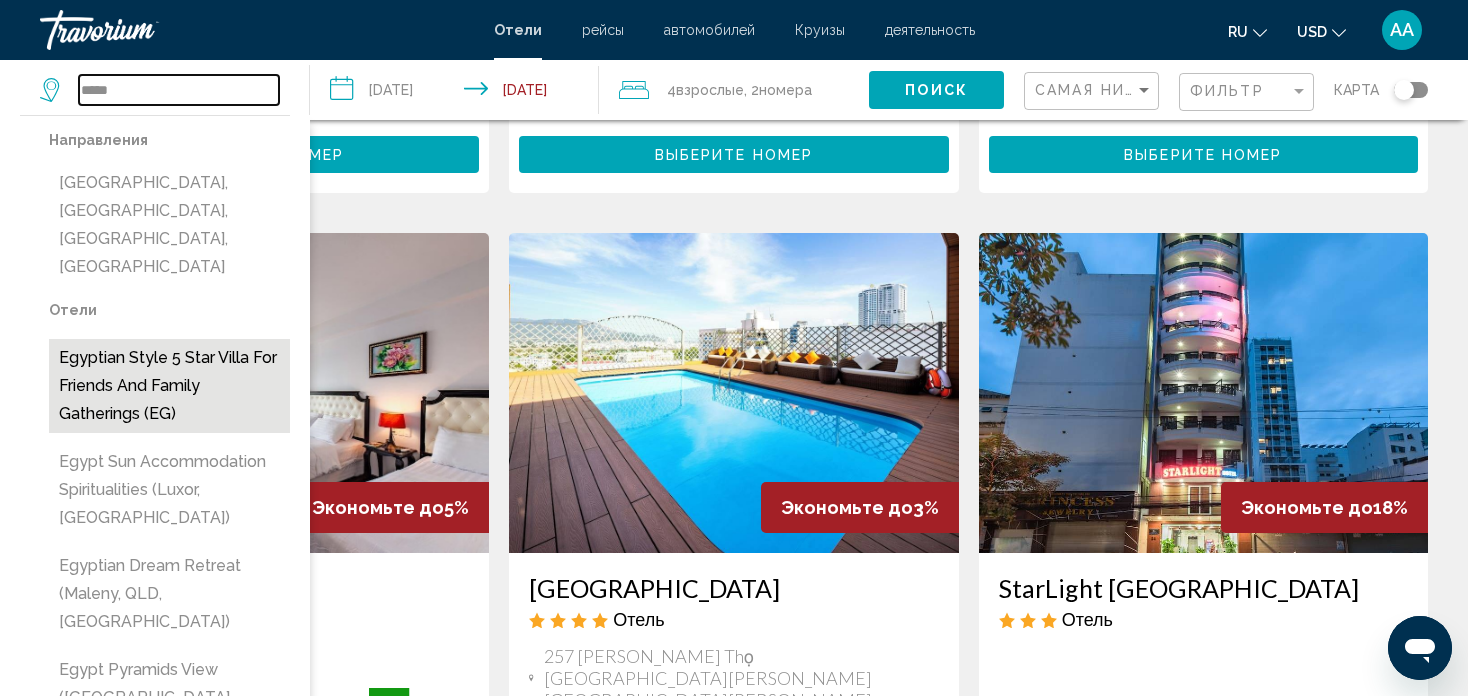type on "**********" 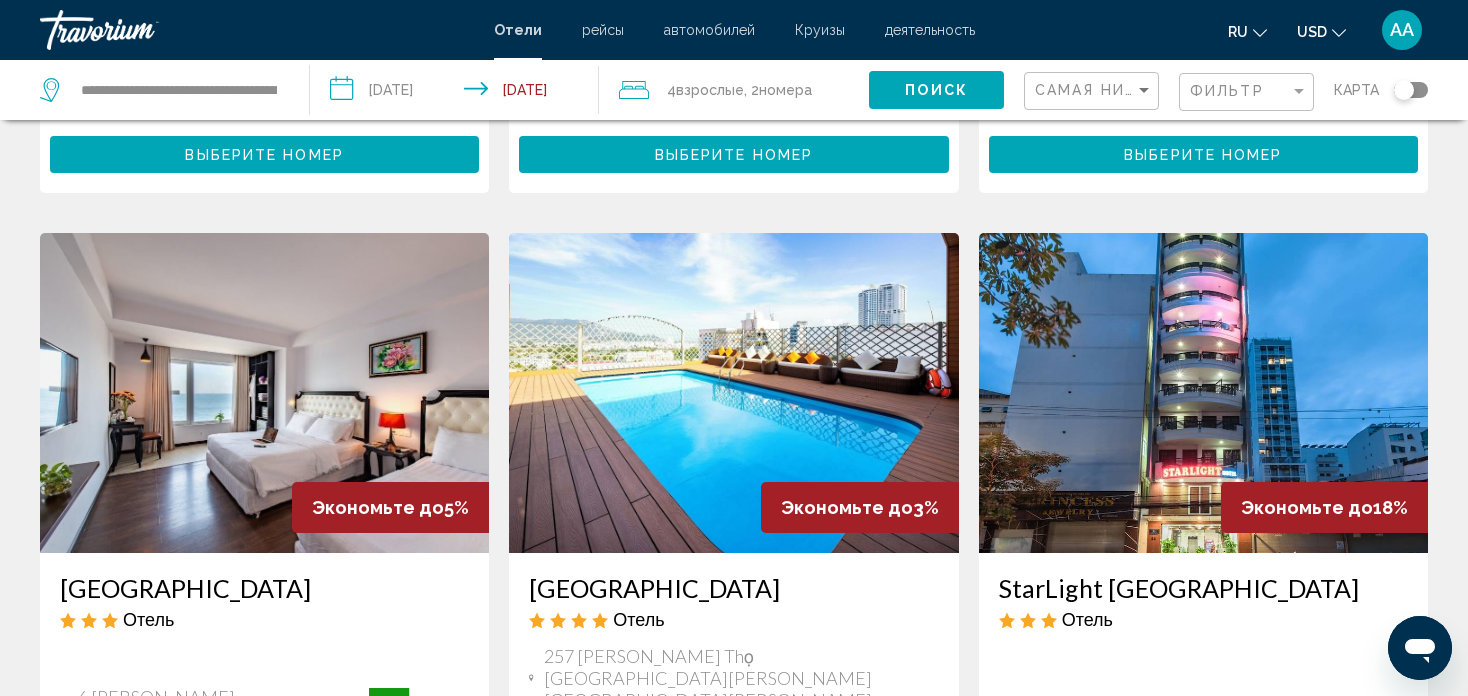 click on "Поиск" 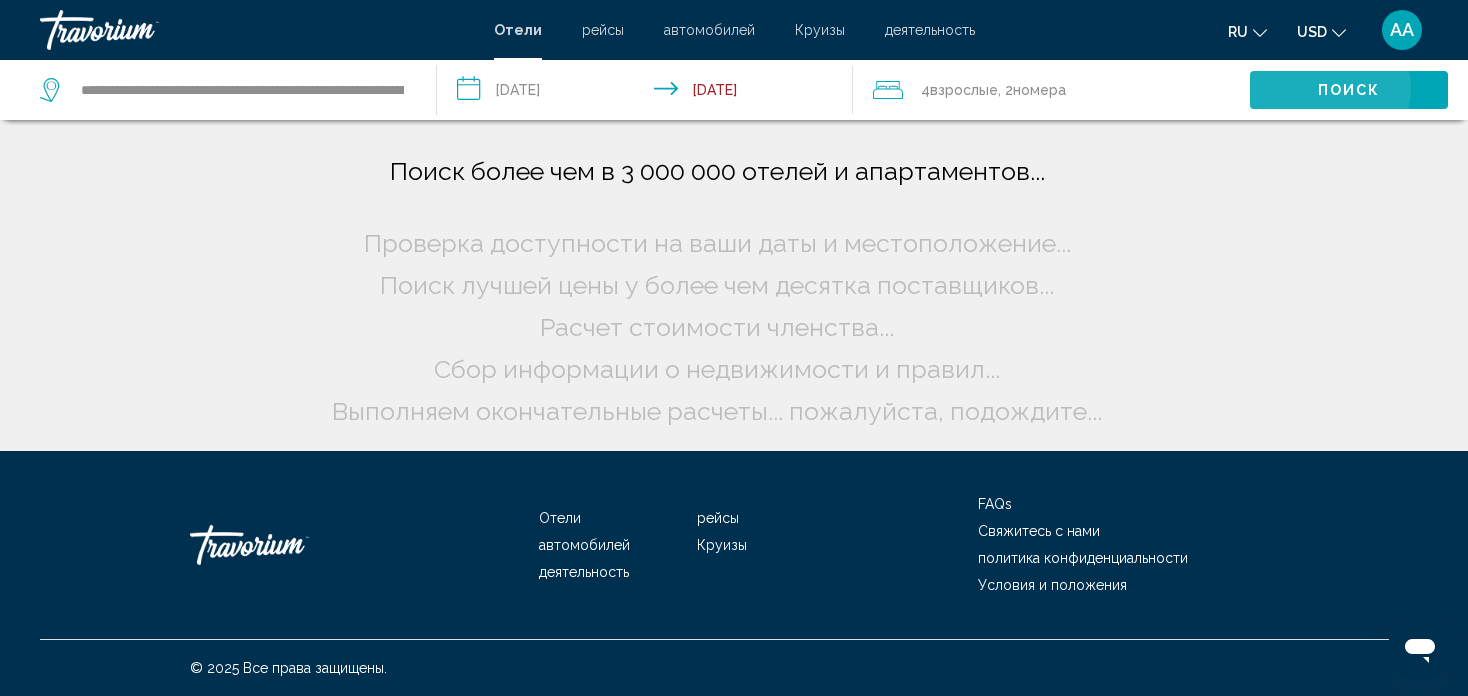scroll, scrollTop: 0, scrollLeft: 0, axis: both 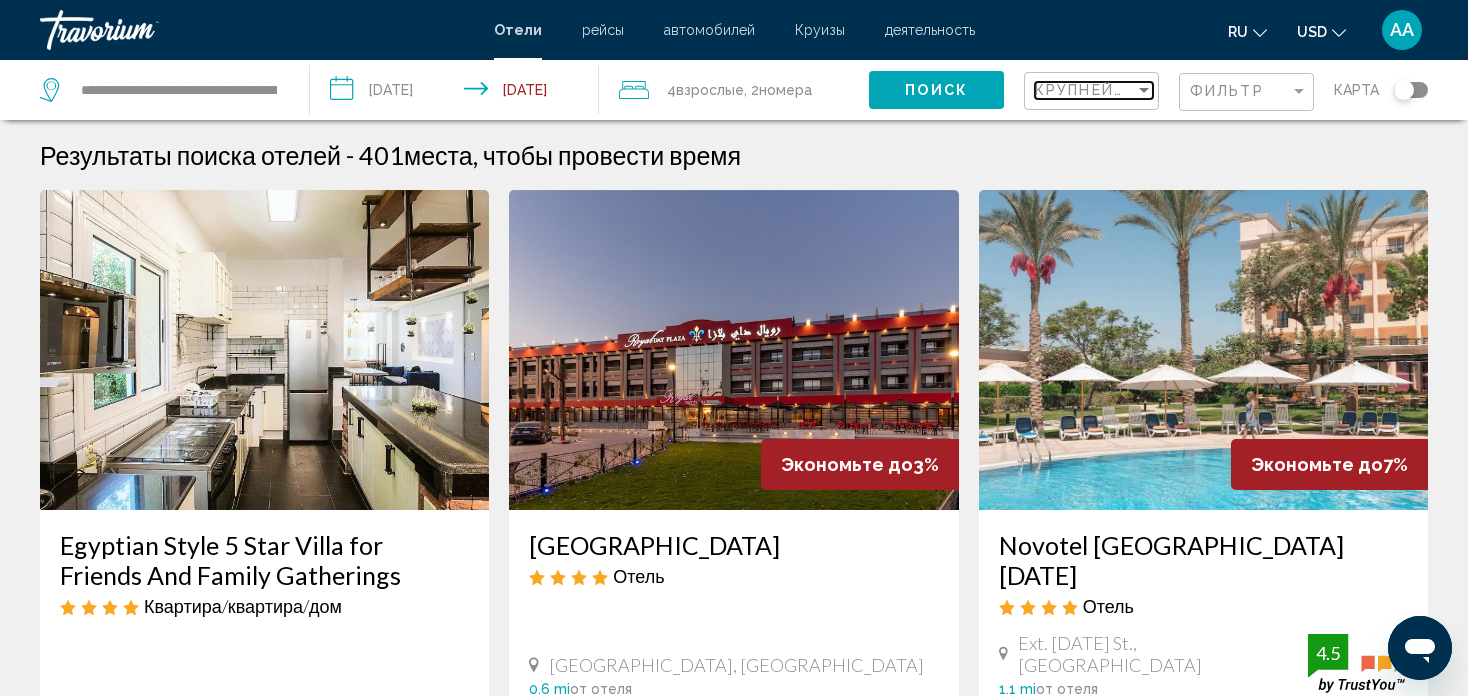 click at bounding box center [1144, 90] 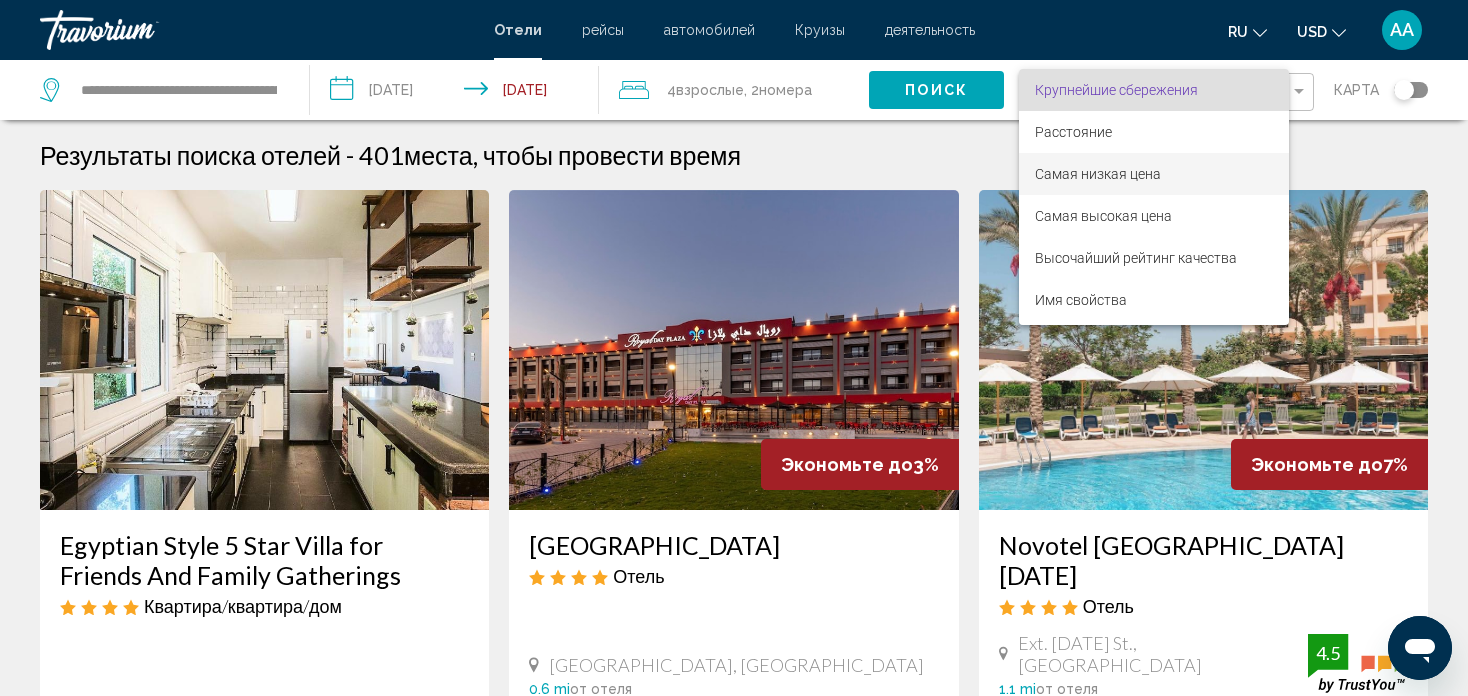 click on "Самая низкая цена" at bounding box center [1098, 174] 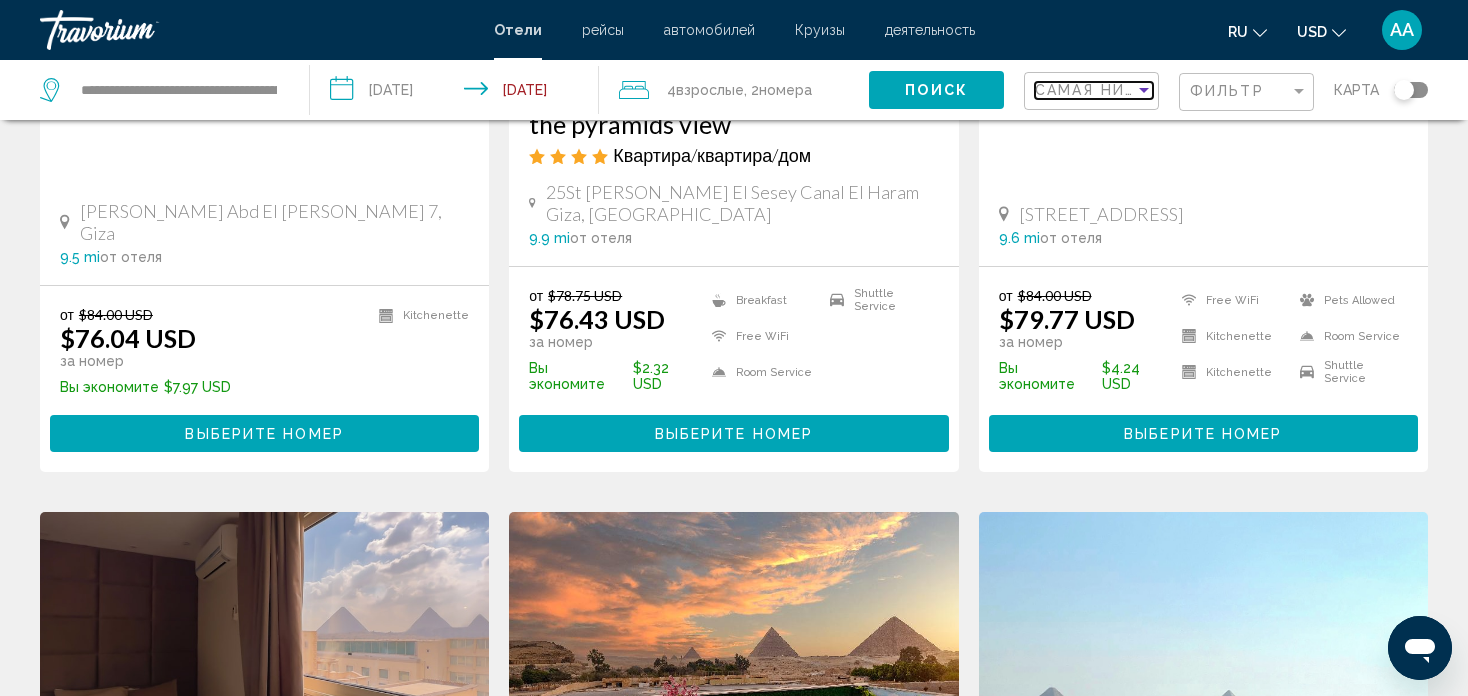 scroll, scrollTop: 500, scrollLeft: 0, axis: vertical 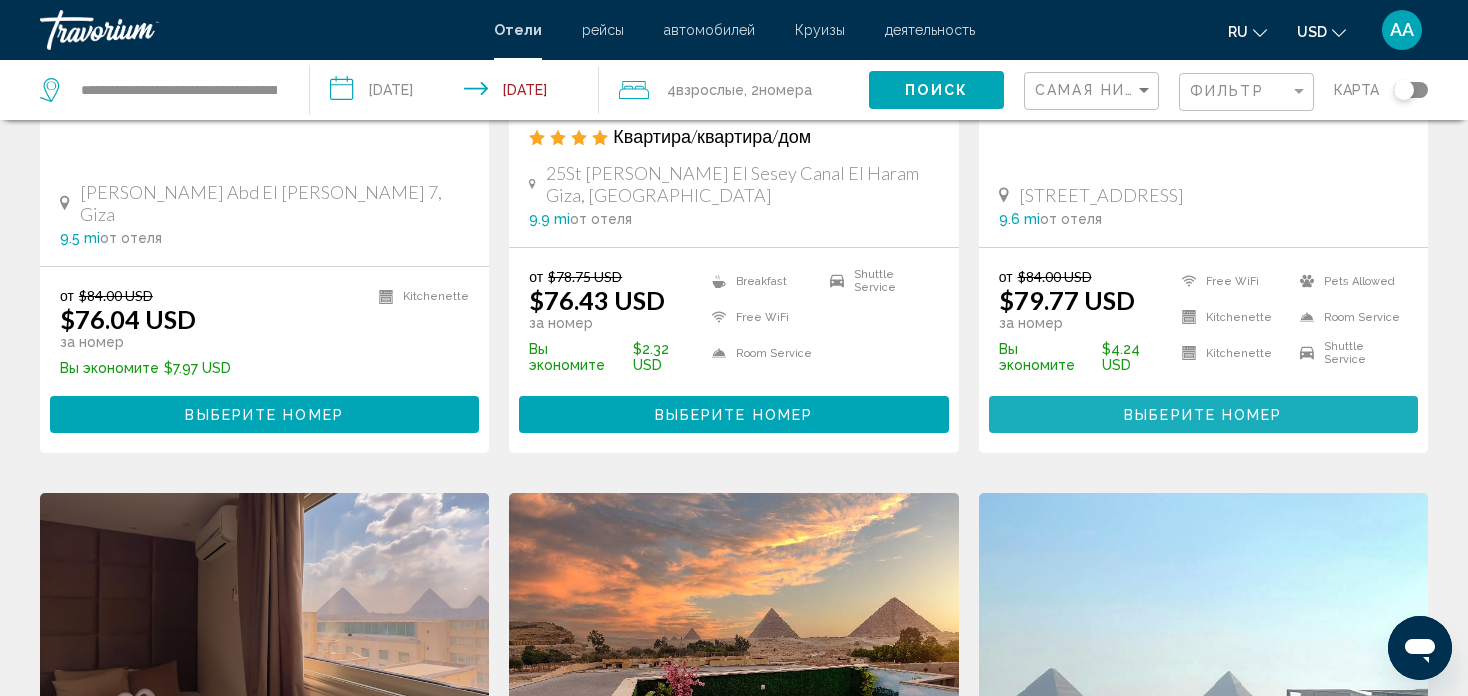 click on "Выберите номер" at bounding box center (1203, 415) 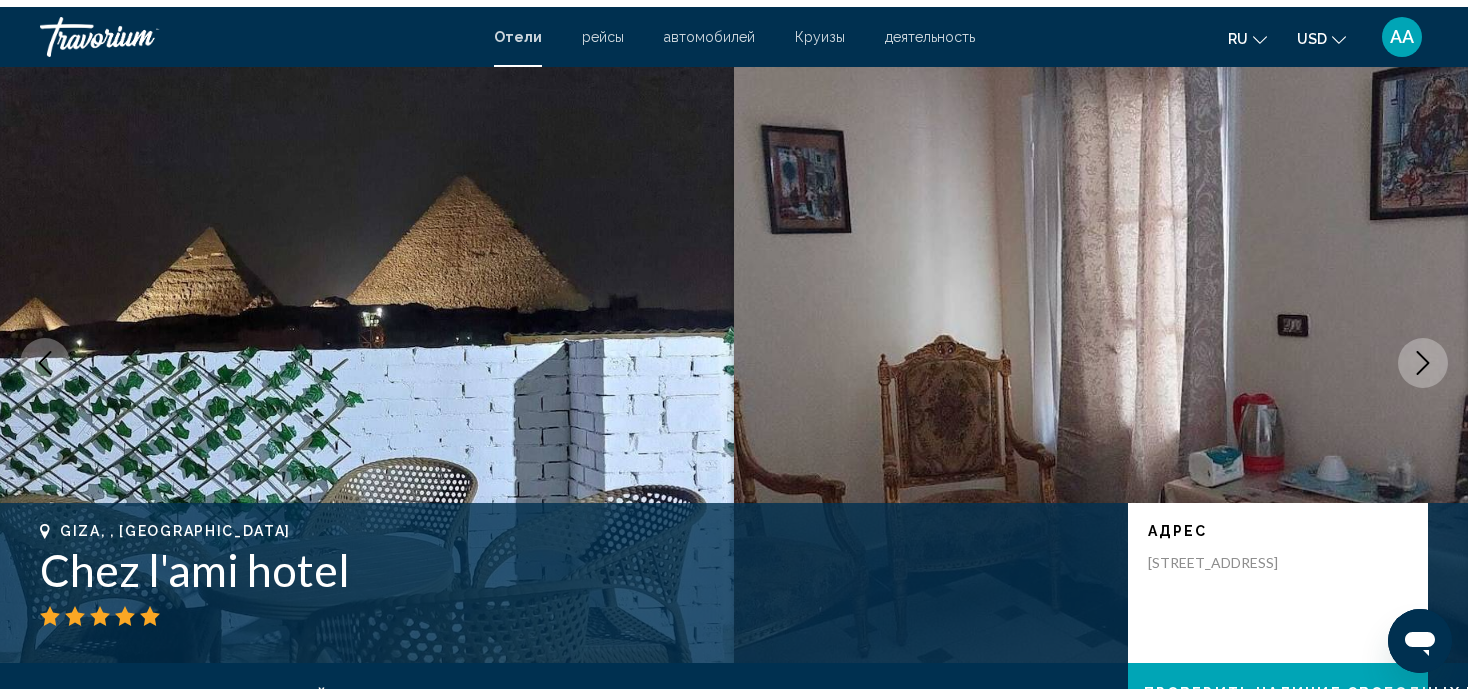 scroll, scrollTop: 0, scrollLeft: 0, axis: both 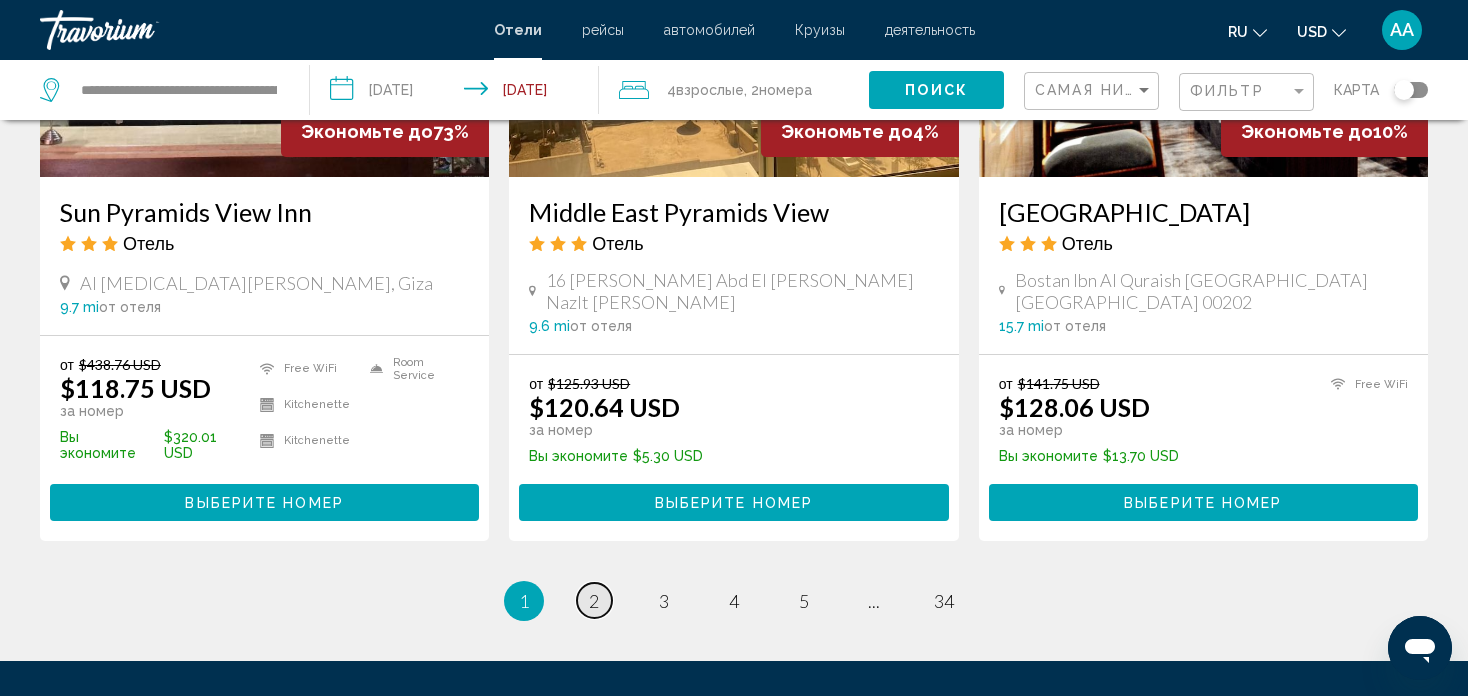 click on "2" at bounding box center (594, 601) 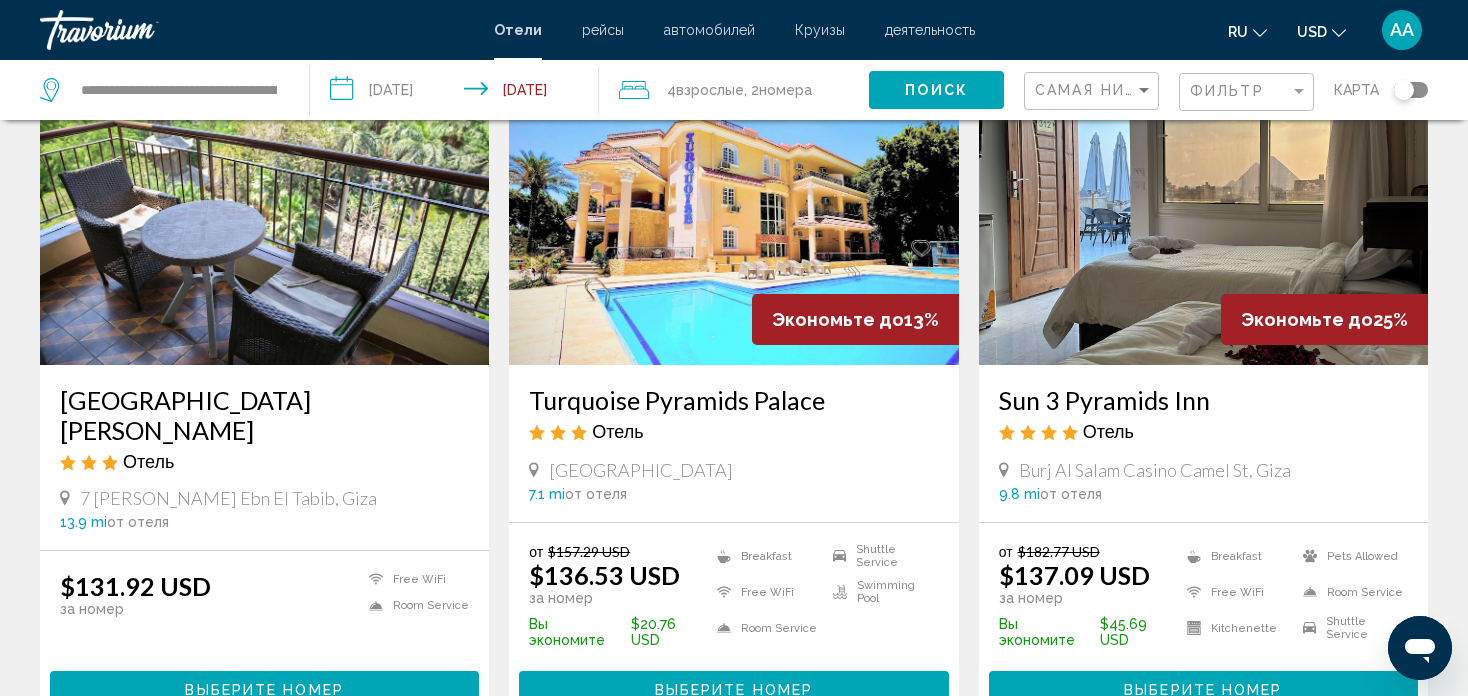 scroll, scrollTop: 0, scrollLeft: 0, axis: both 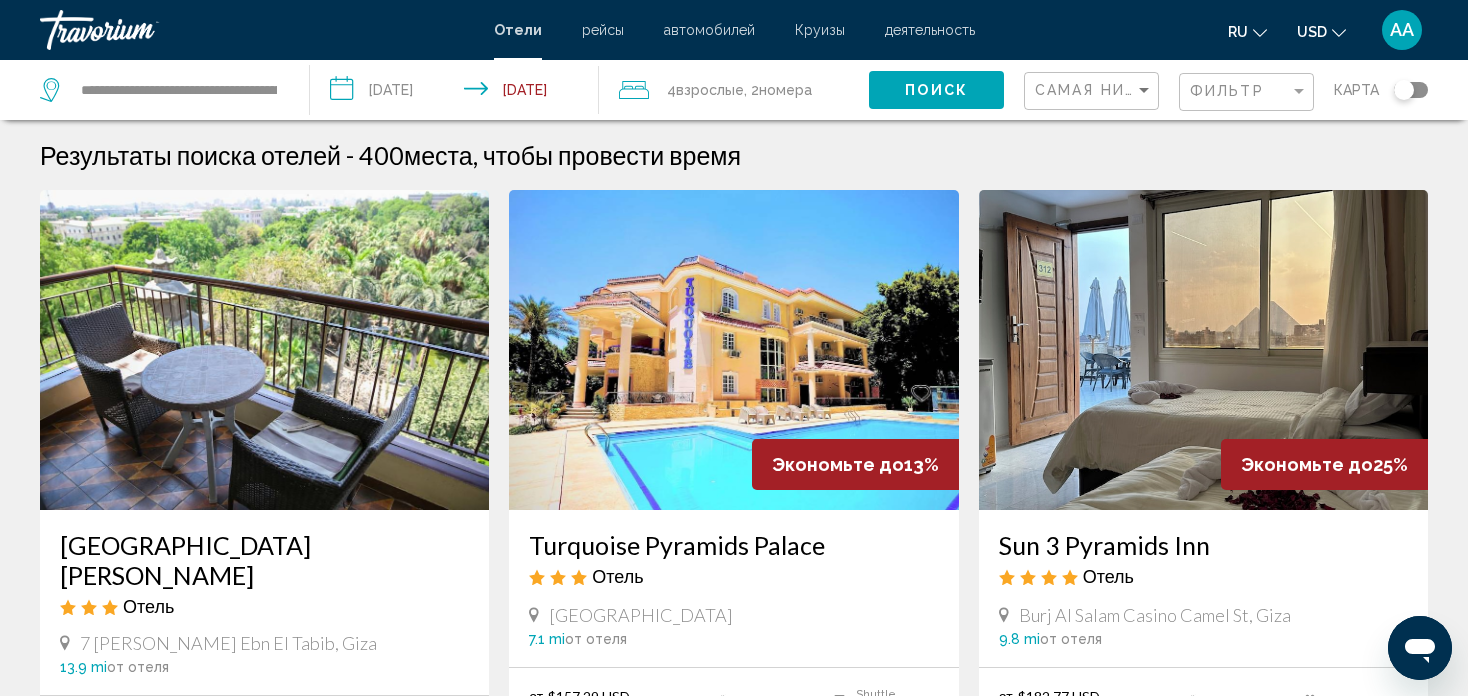 click on "**********" at bounding box center [459, 93] 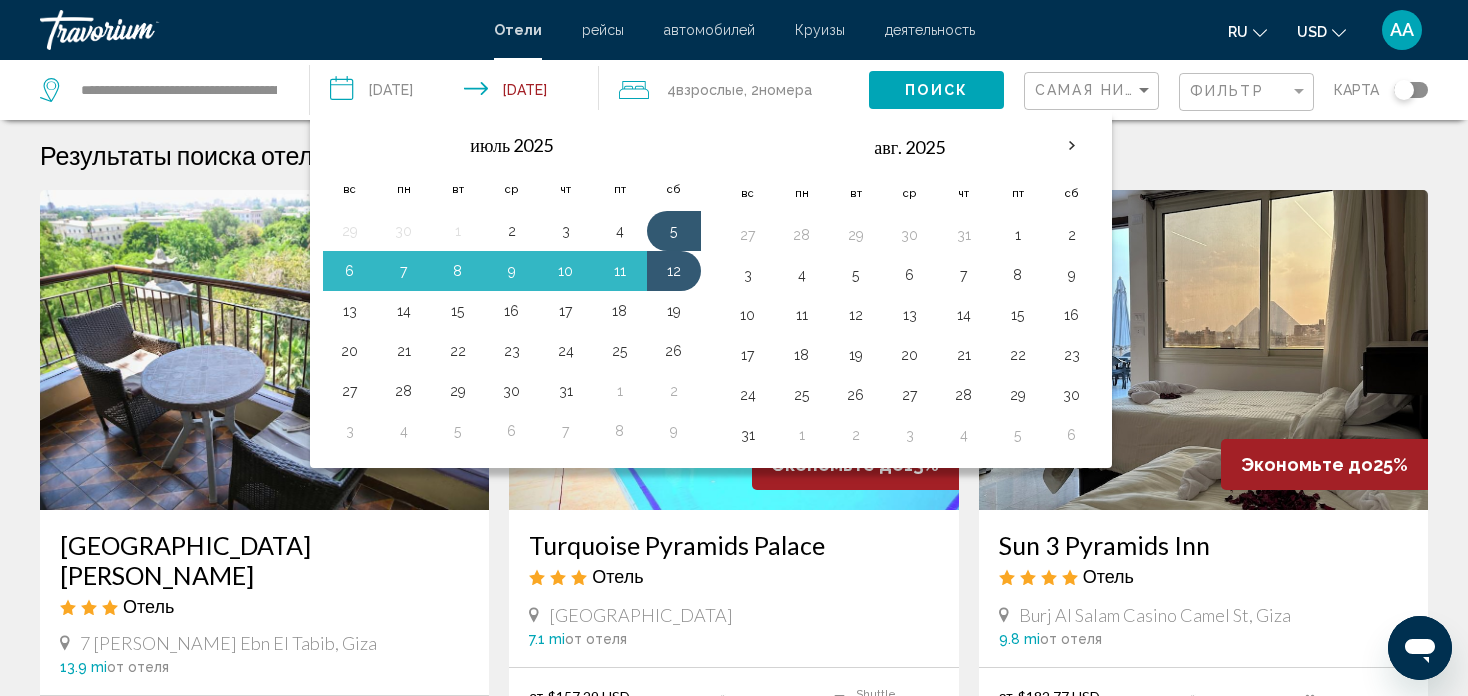 click on "**********" at bounding box center (459, 93) 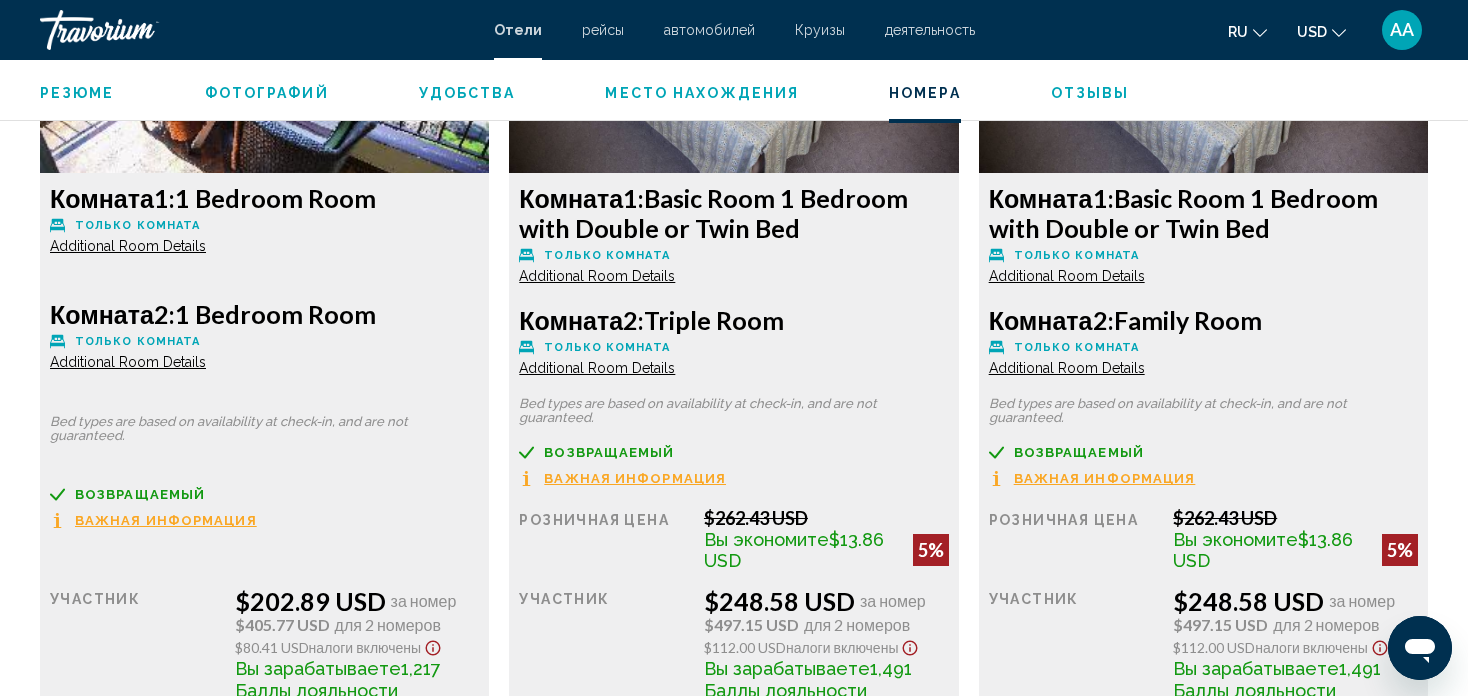 scroll, scrollTop: 3812, scrollLeft: 0, axis: vertical 